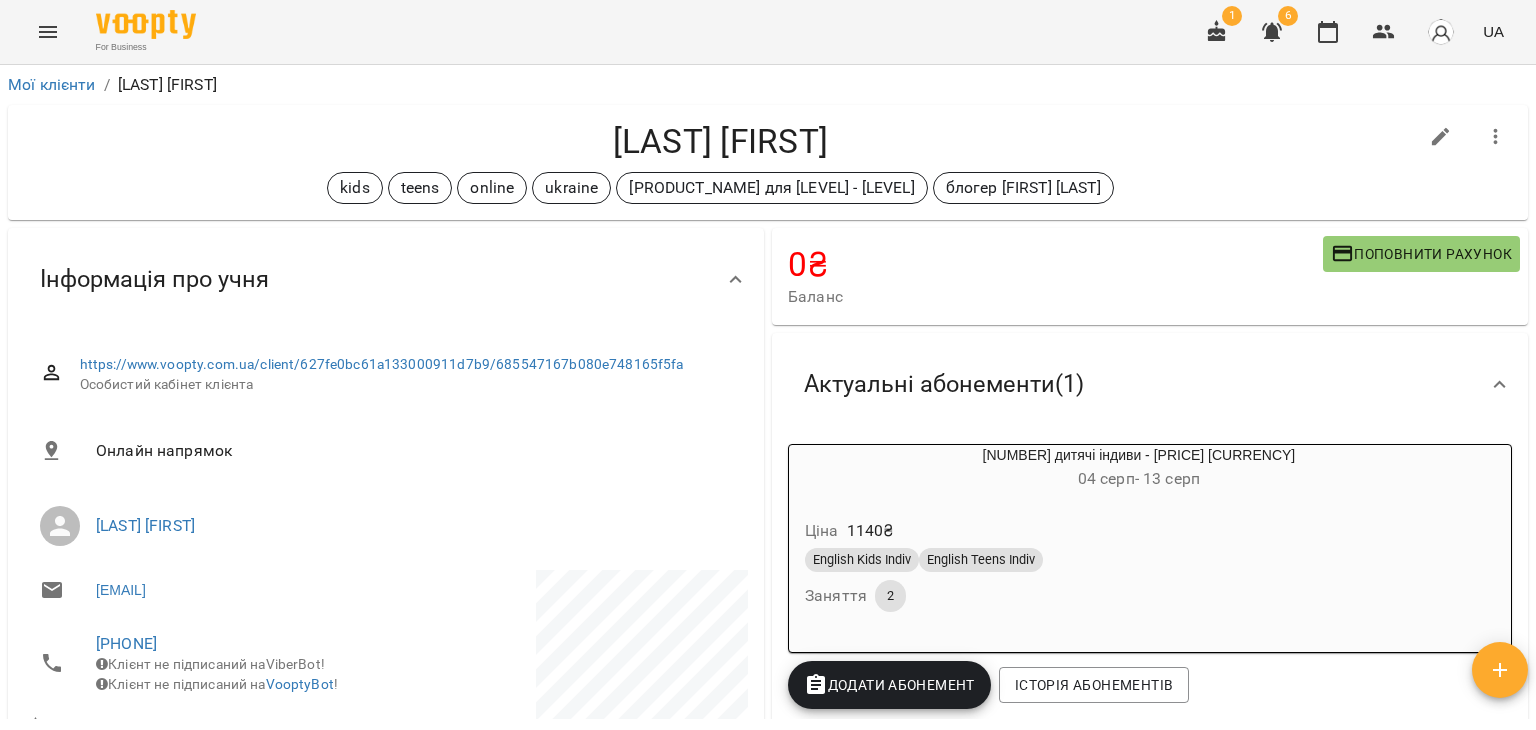 scroll, scrollTop: 0, scrollLeft: 0, axis: both 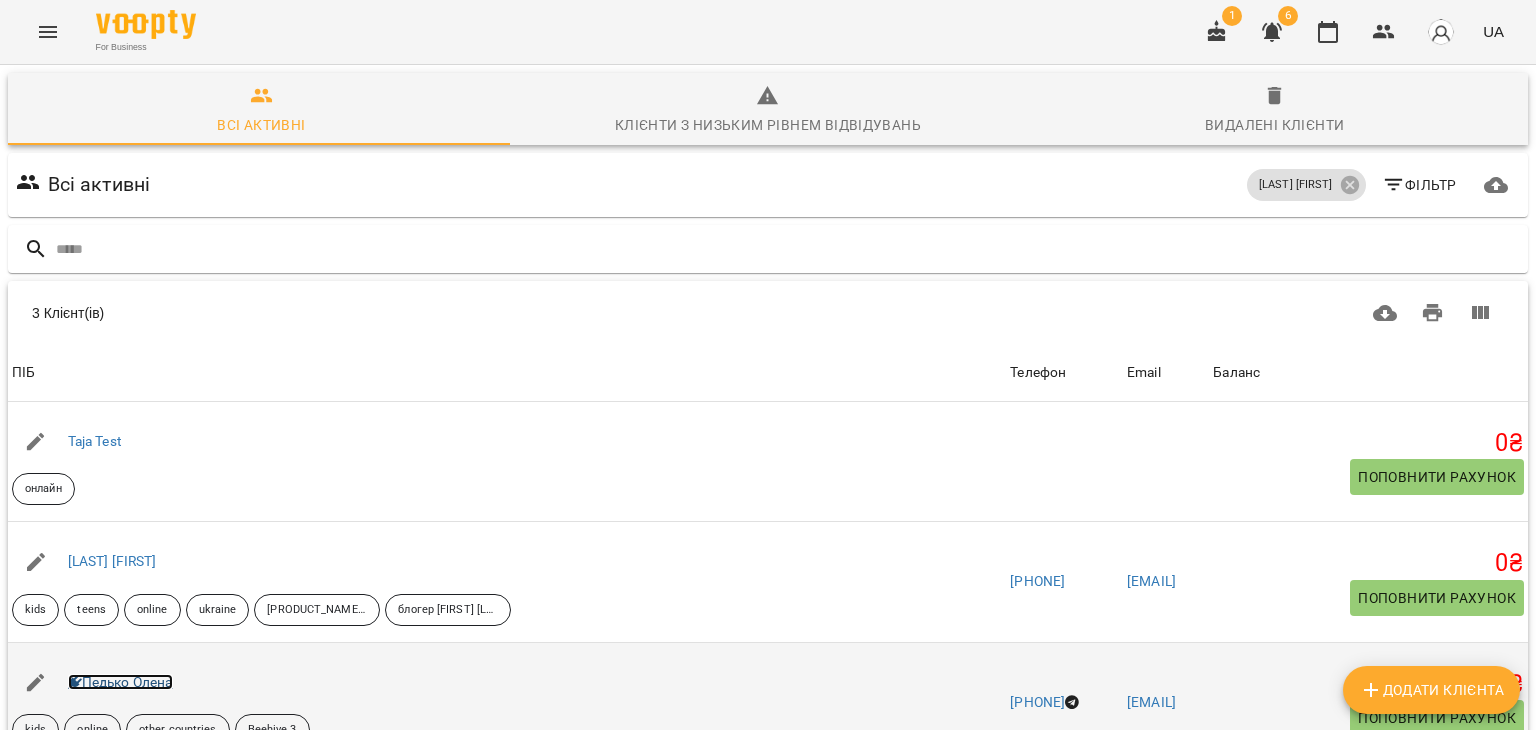 click on "Педько Олена" at bounding box center [120, 682] 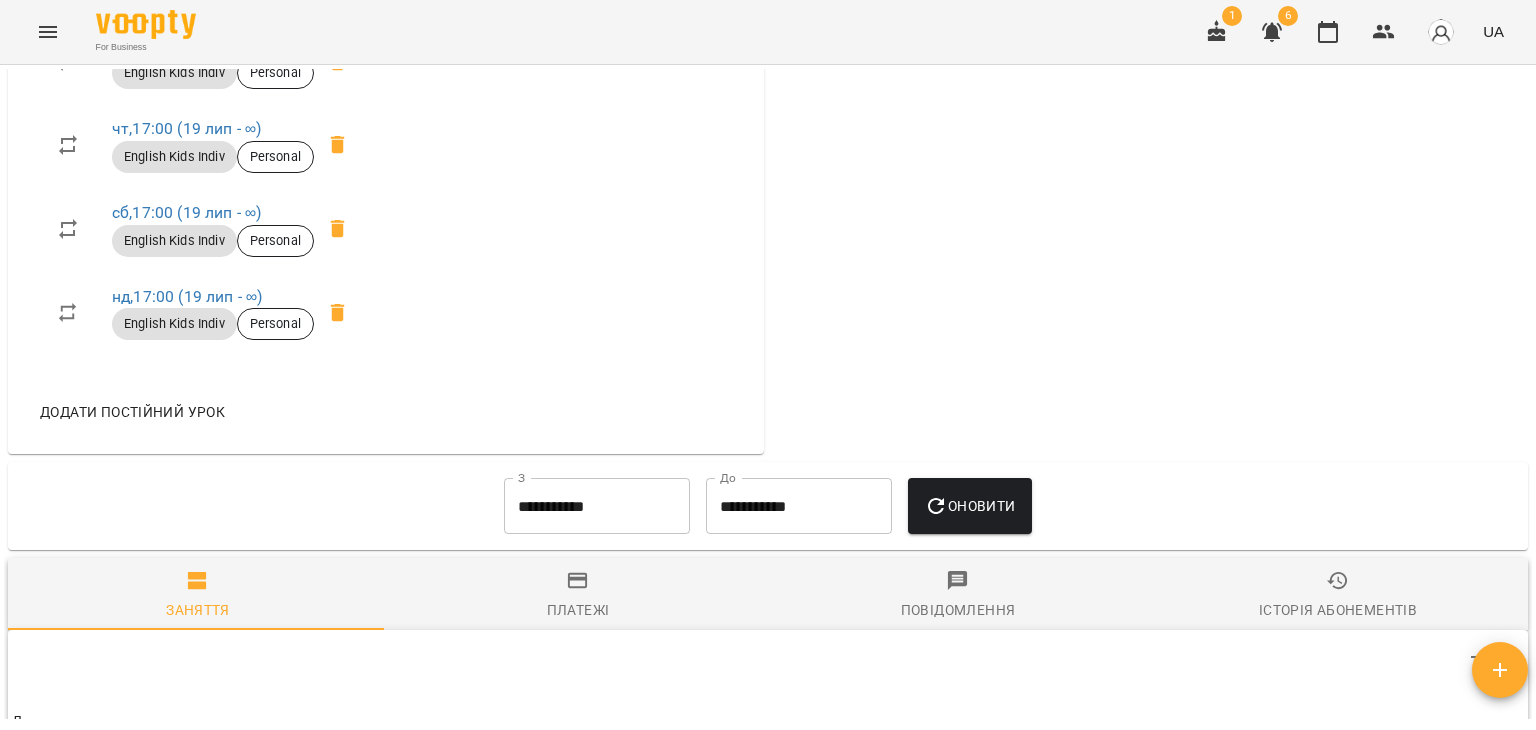 scroll, scrollTop: 1300, scrollLeft: 0, axis: vertical 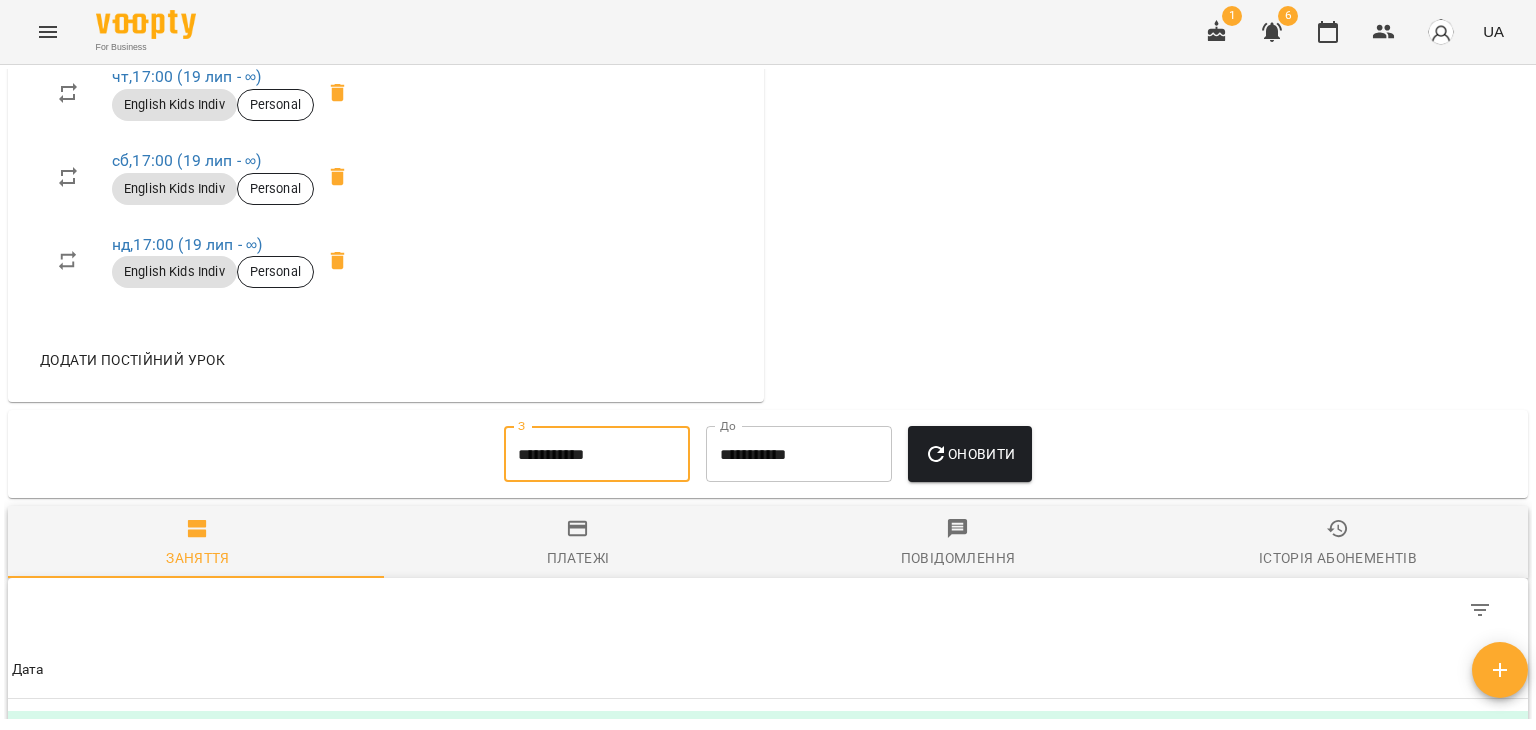 click on "**********" at bounding box center [597, 454] 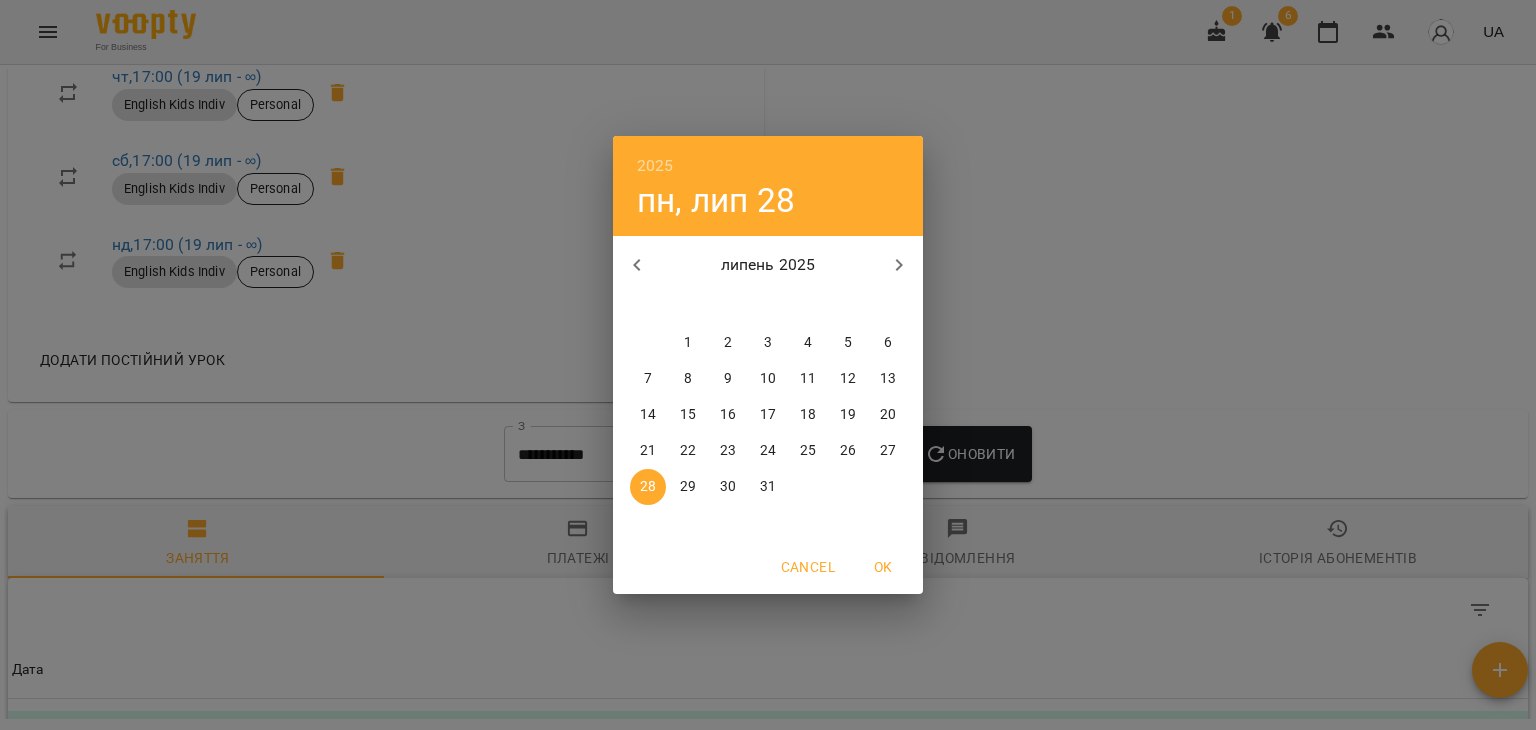 click on "1" at bounding box center [688, 343] 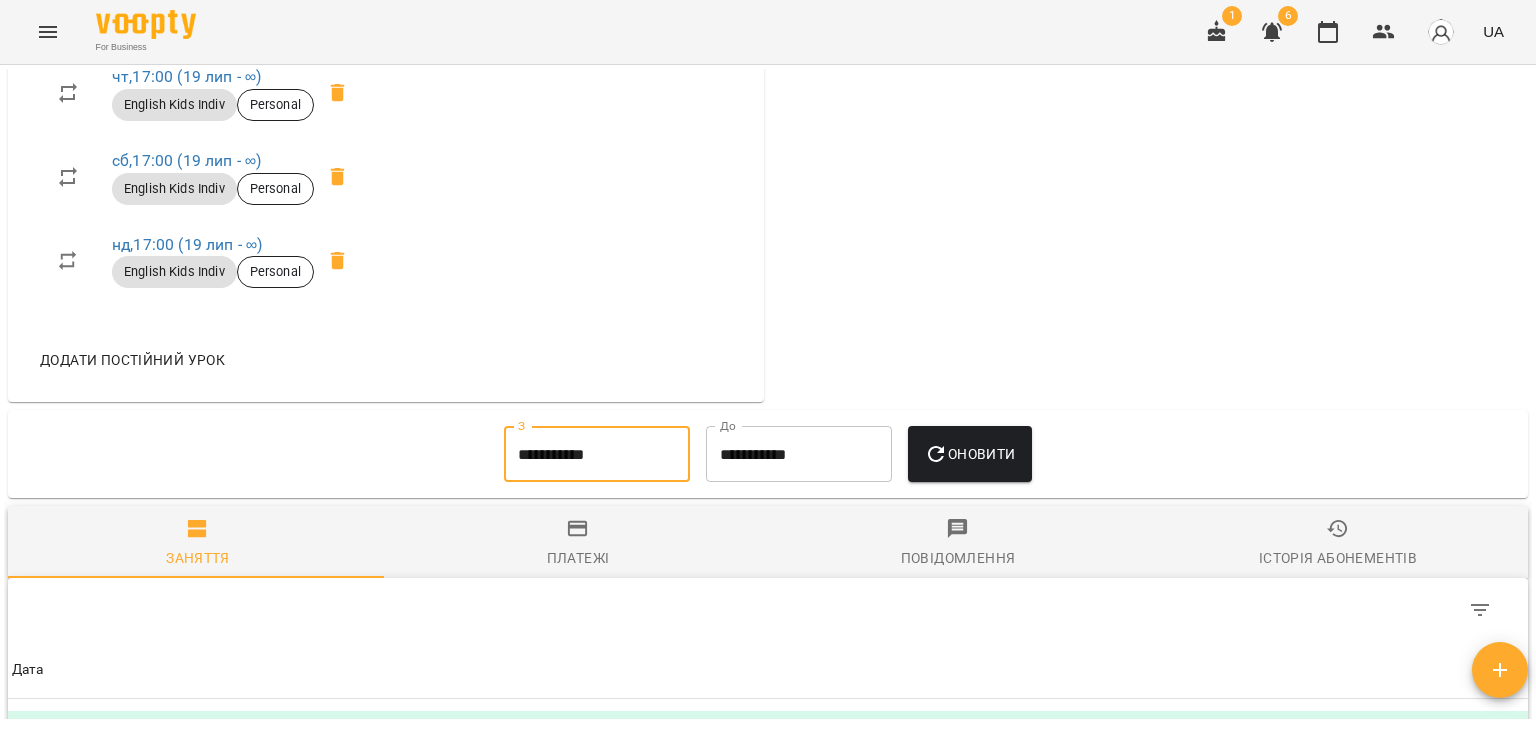 click on "Оновити" at bounding box center (969, 454) 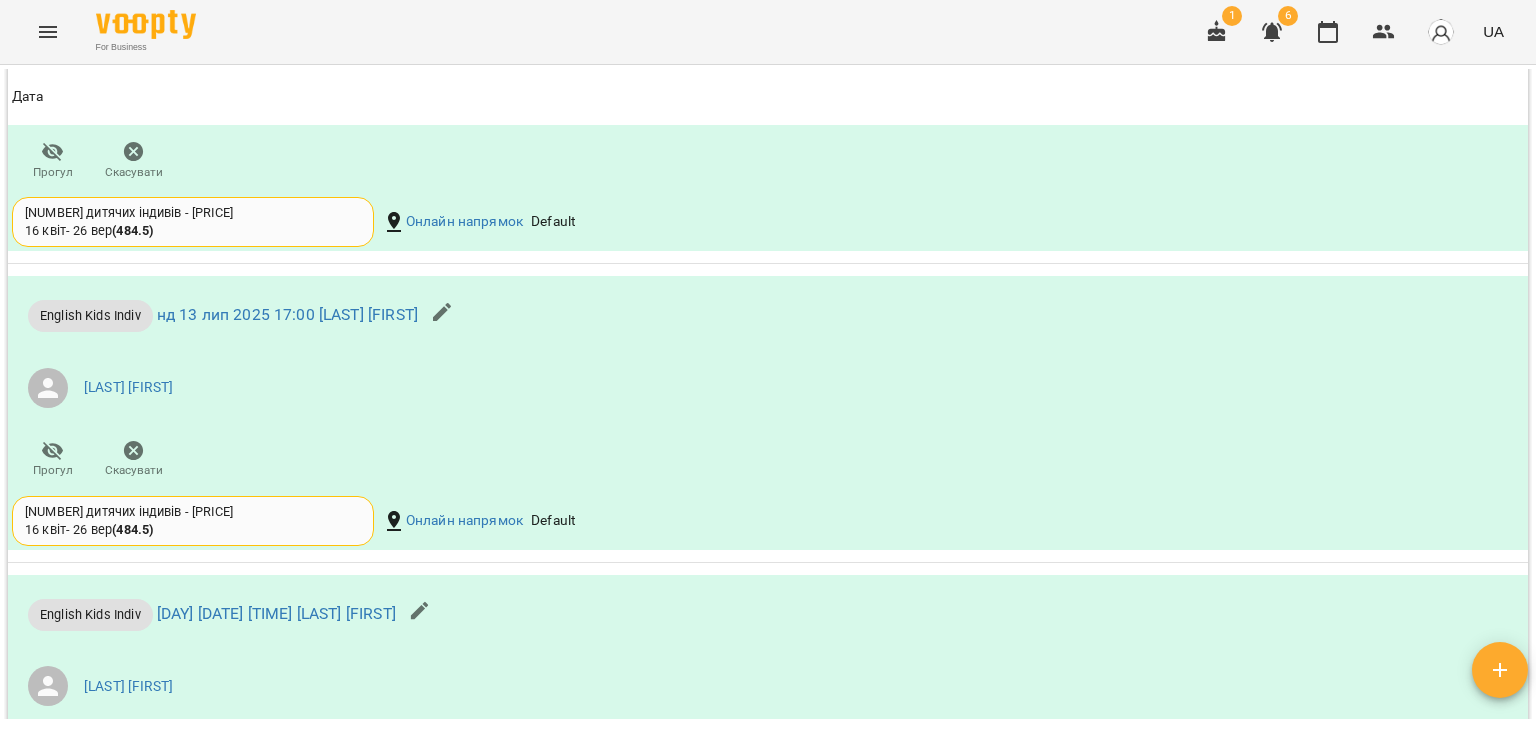 scroll, scrollTop: 3500, scrollLeft: 0, axis: vertical 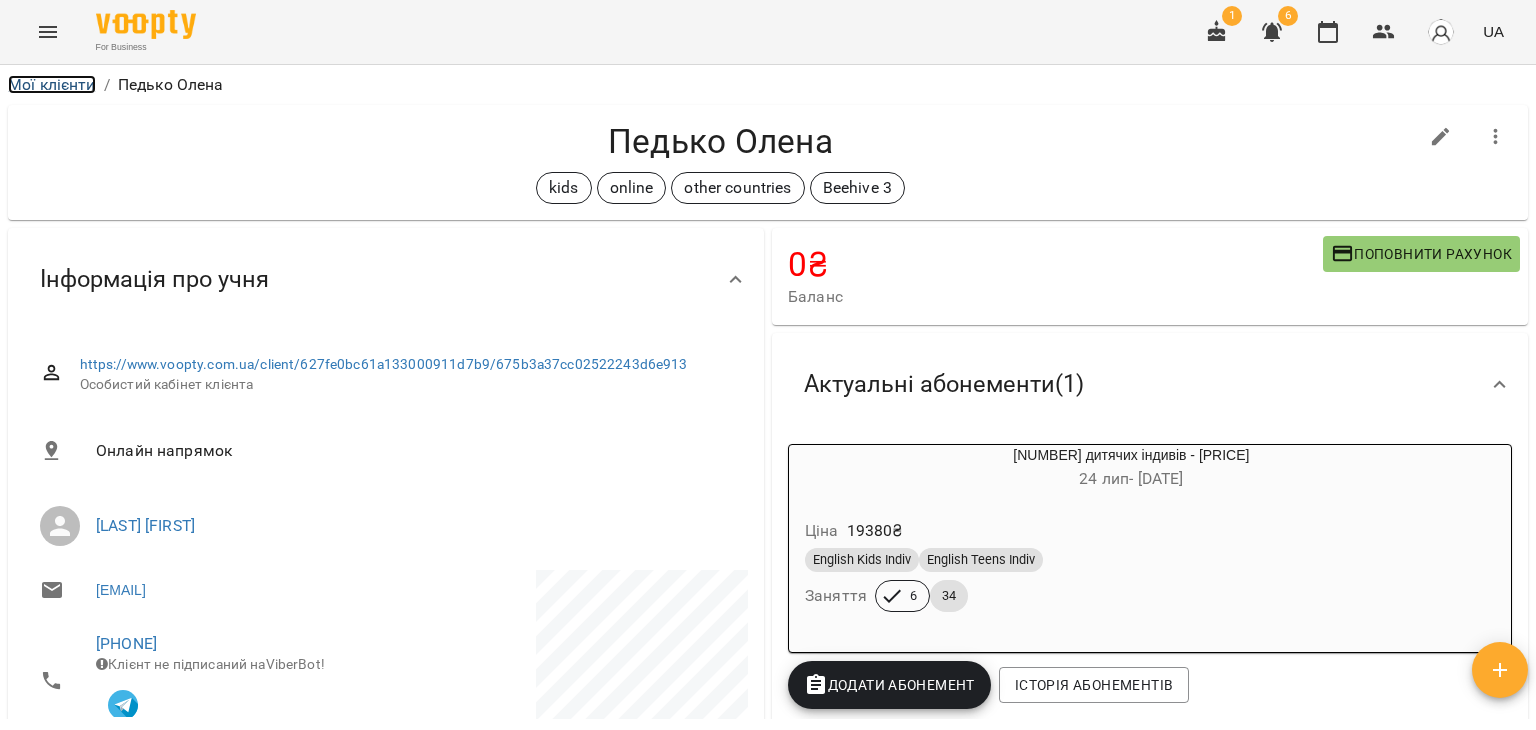 click on "Мої клієнти" at bounding box center [52, 84] 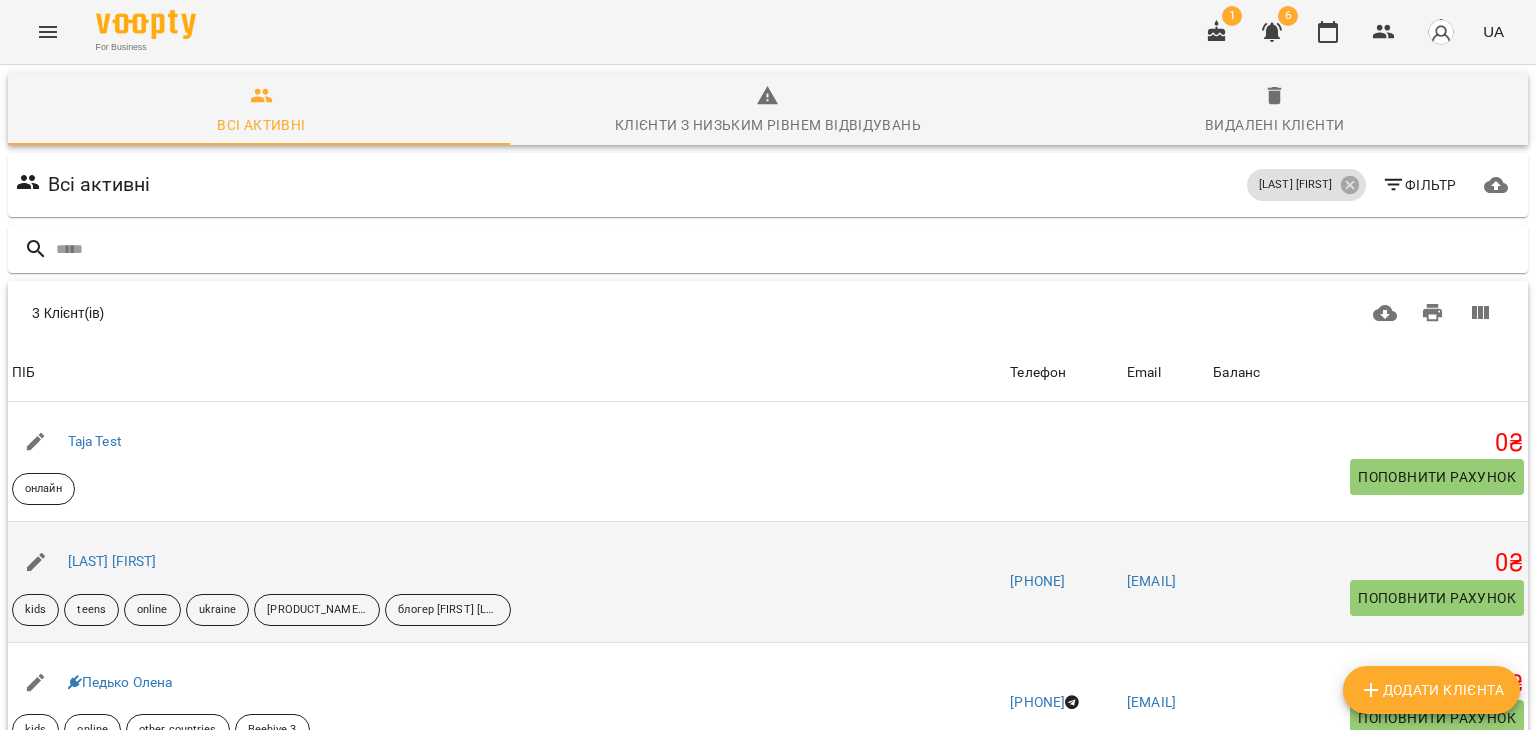 scroll, scrollTop: 156, scrollLeft: 0, axis: vertical 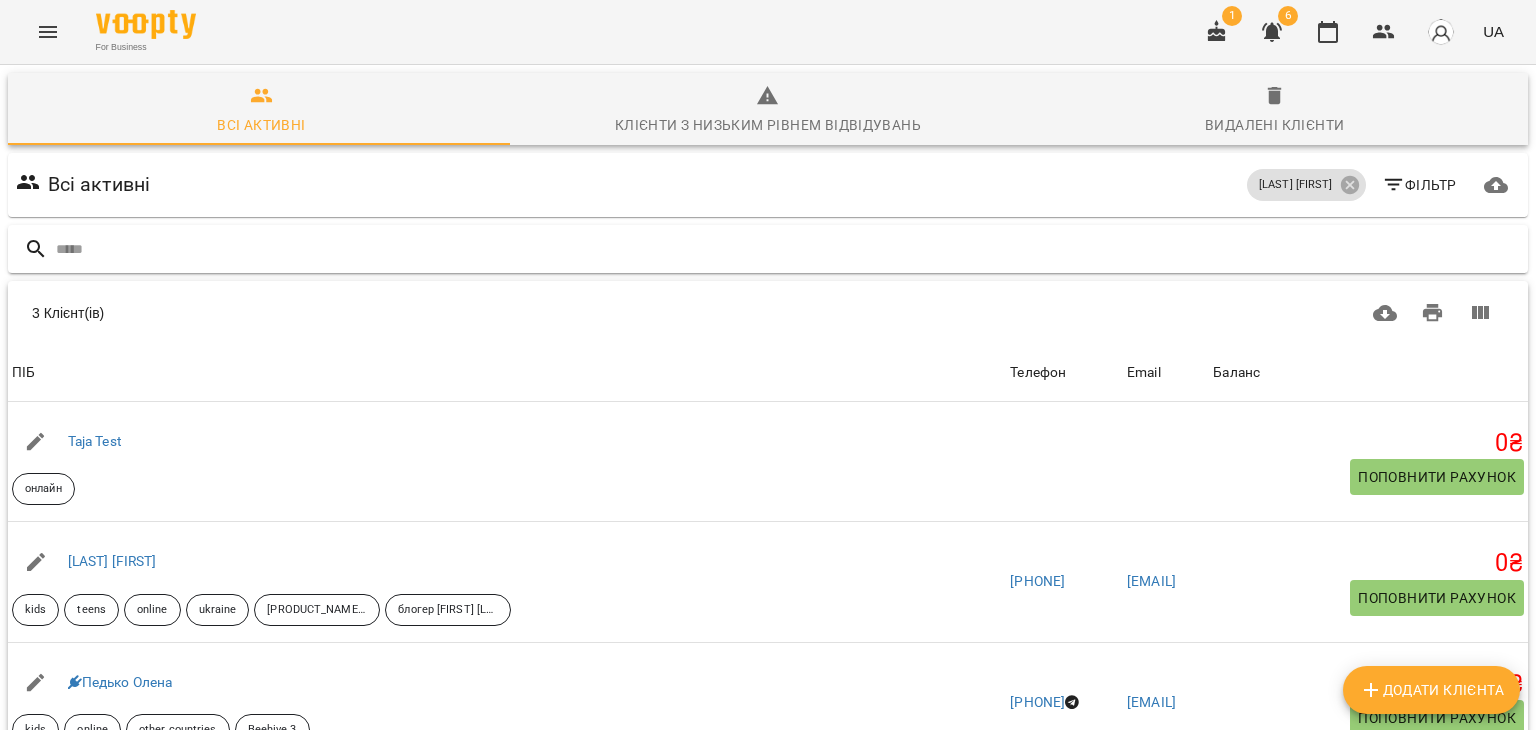 click at bounding box center (788, 249) 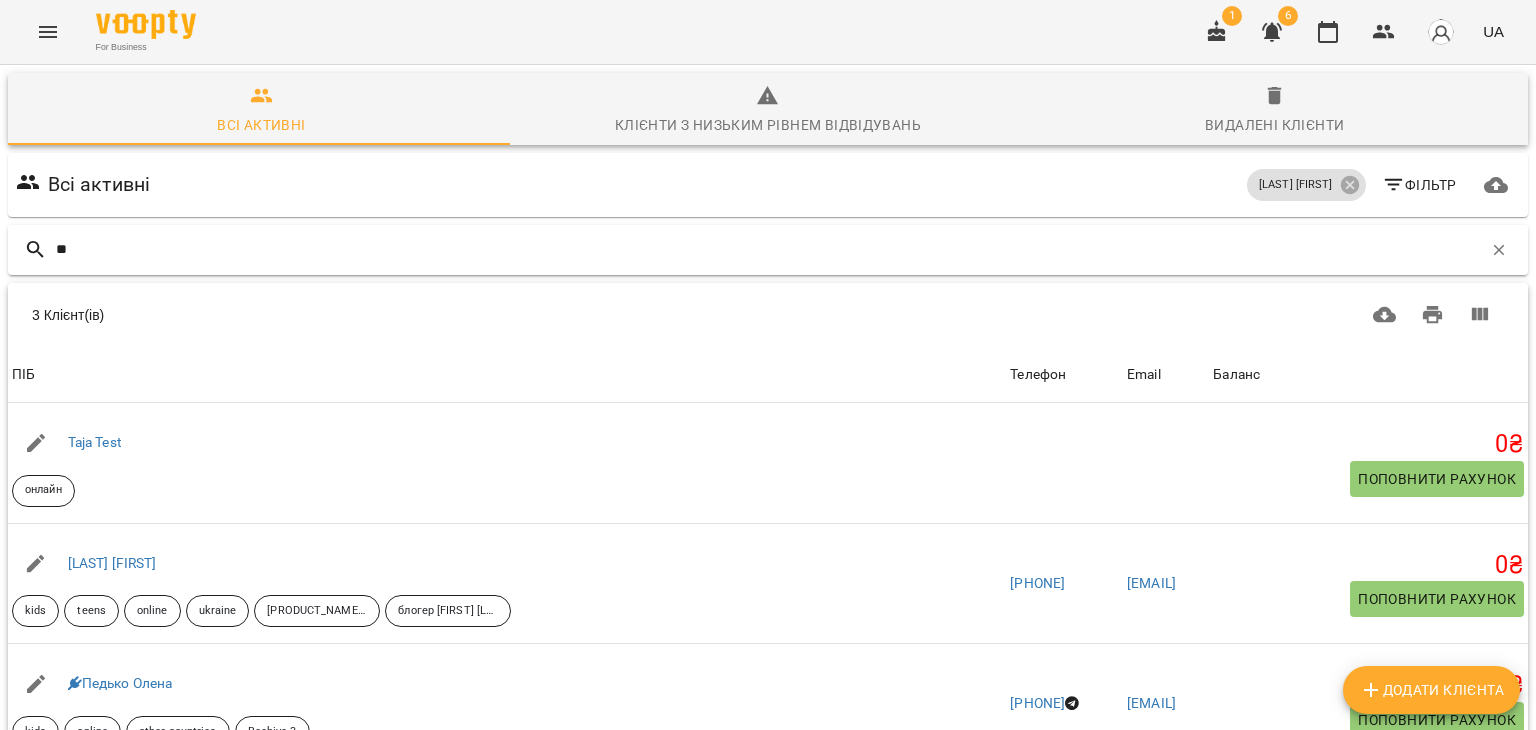 scroll, scrollTop: 88, scrollLeft: 0, axis: vertical 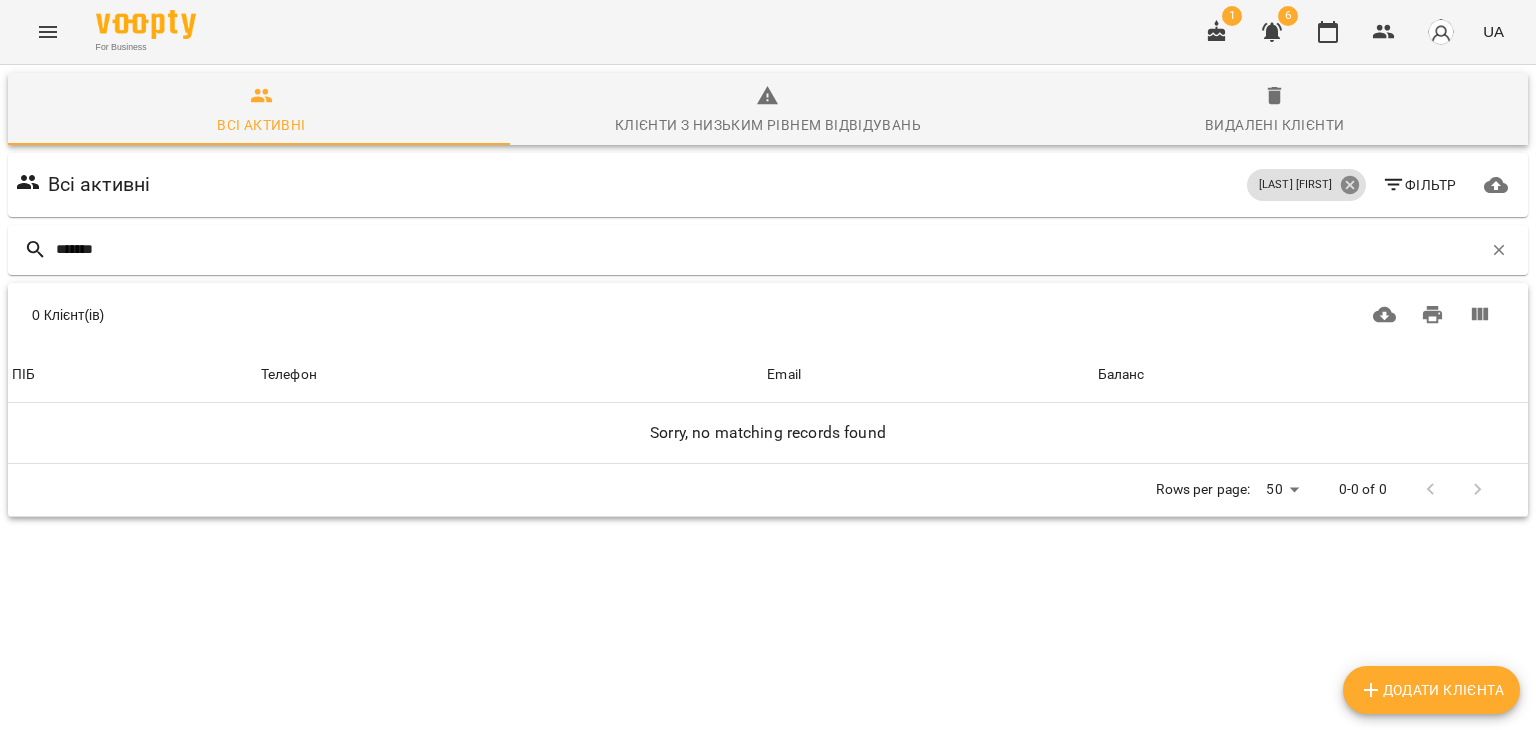 type on "*******" 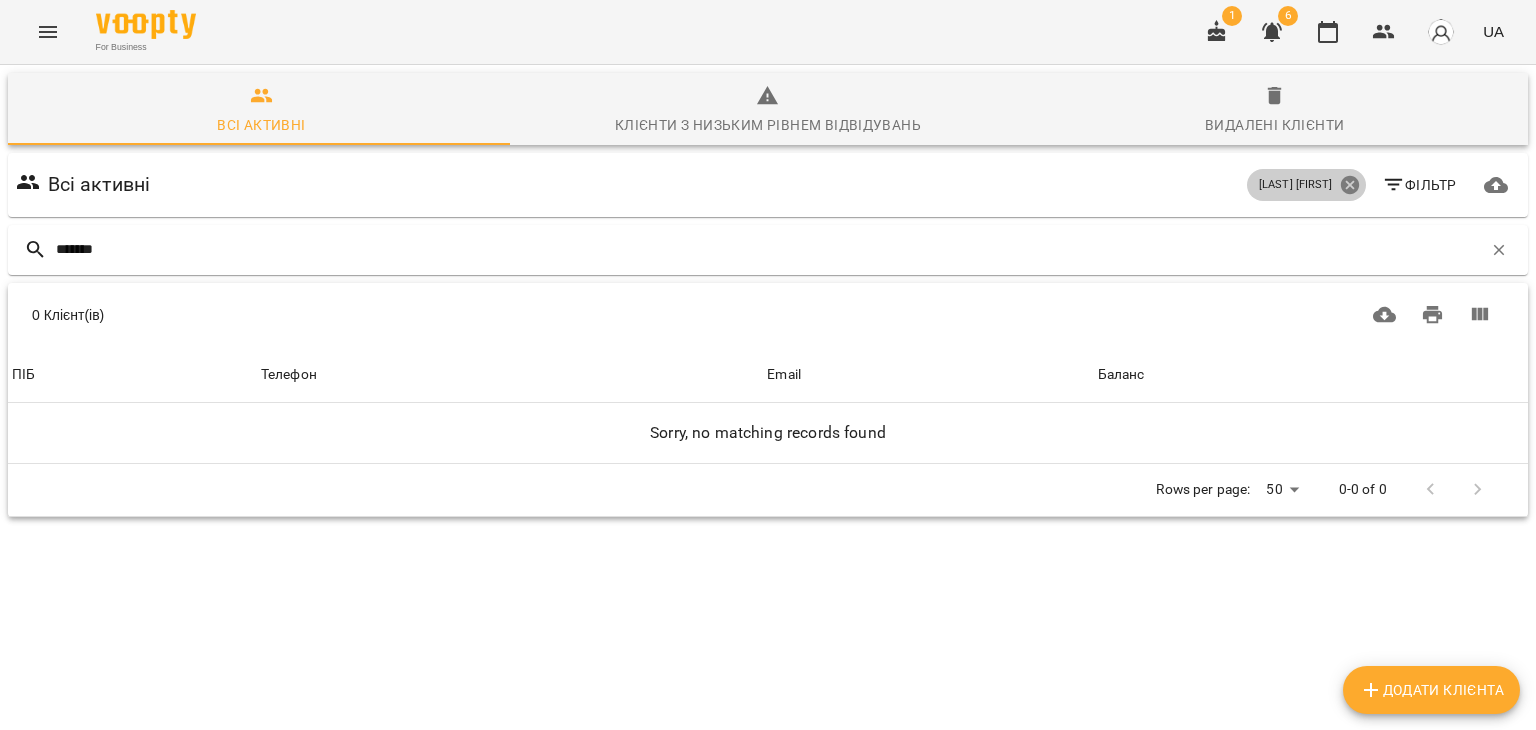 click 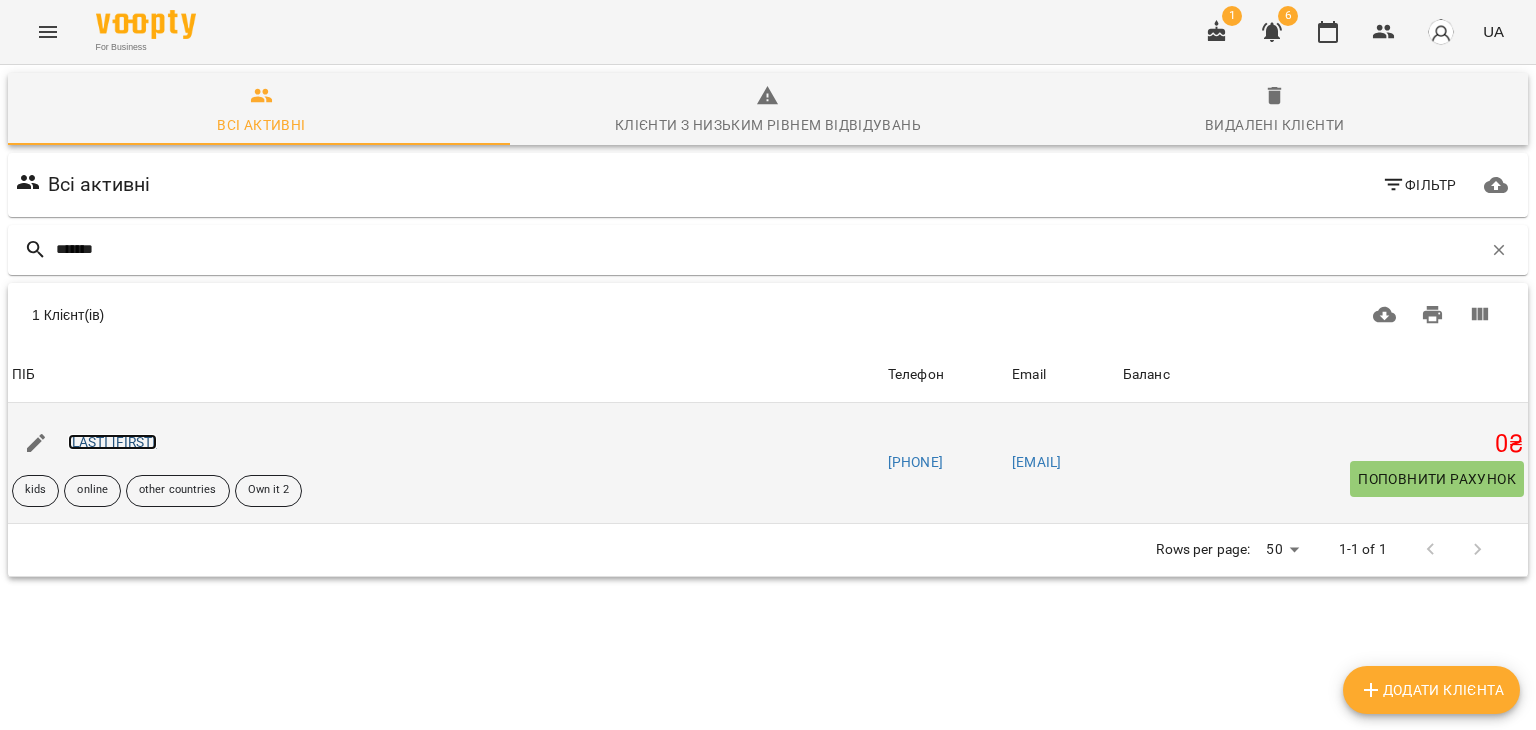 click on "[LAST] [FIRST]" at bounding box center (112, 442) 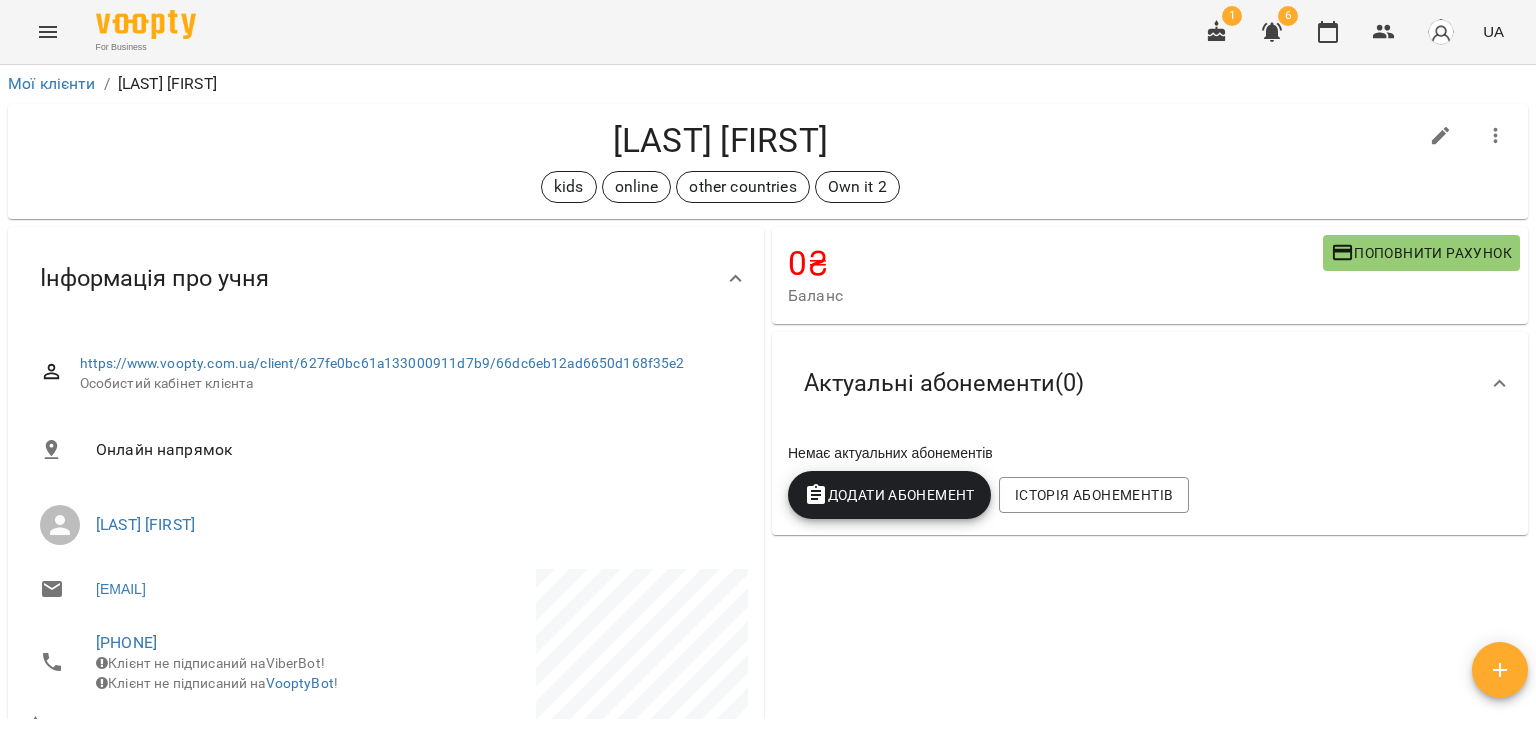 scroll, scrollTop: 0, scrollLeft: 0, axis: both 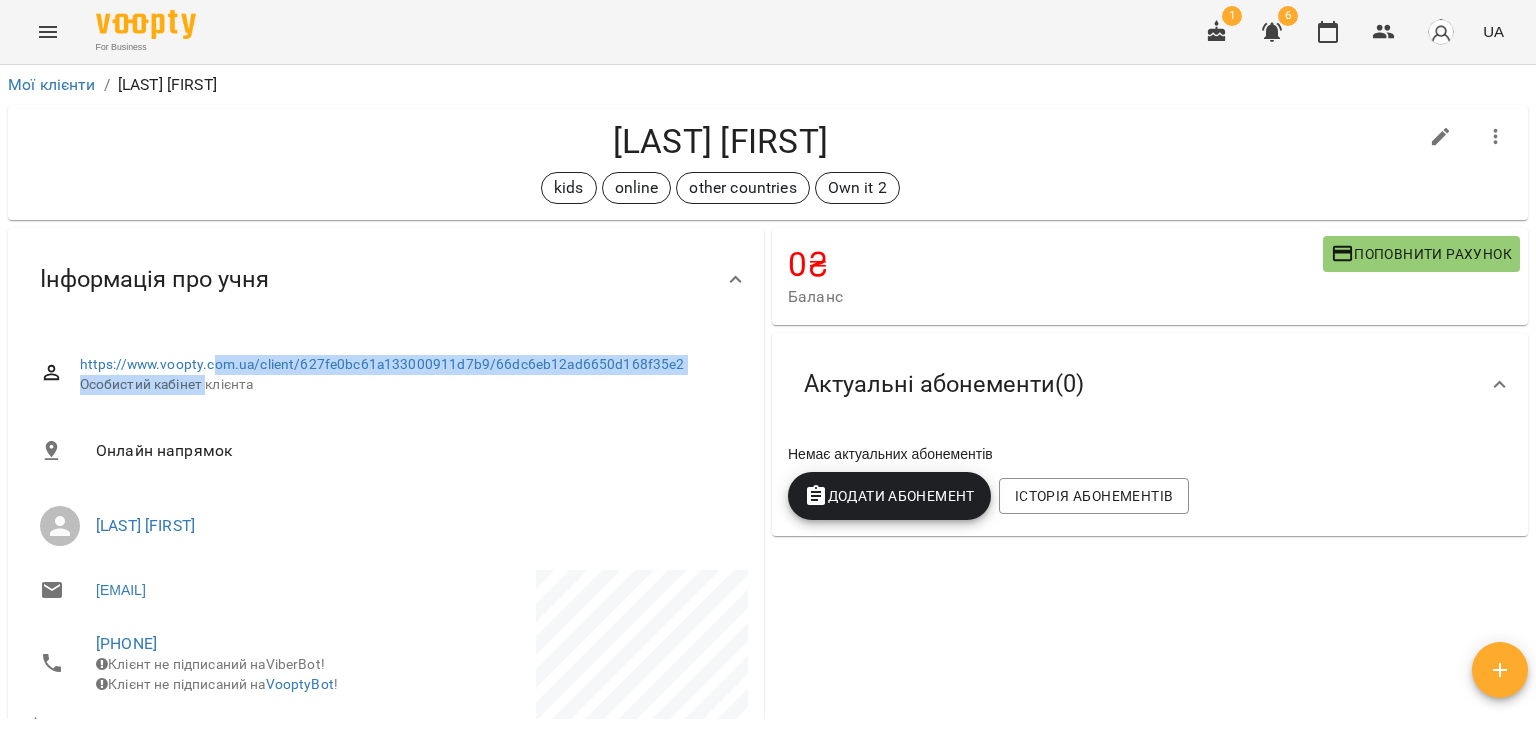 drag, startPoint x: 208, startPoint y: 373, endPoint x: 215, endPoint y: 450, distance: 77.31753 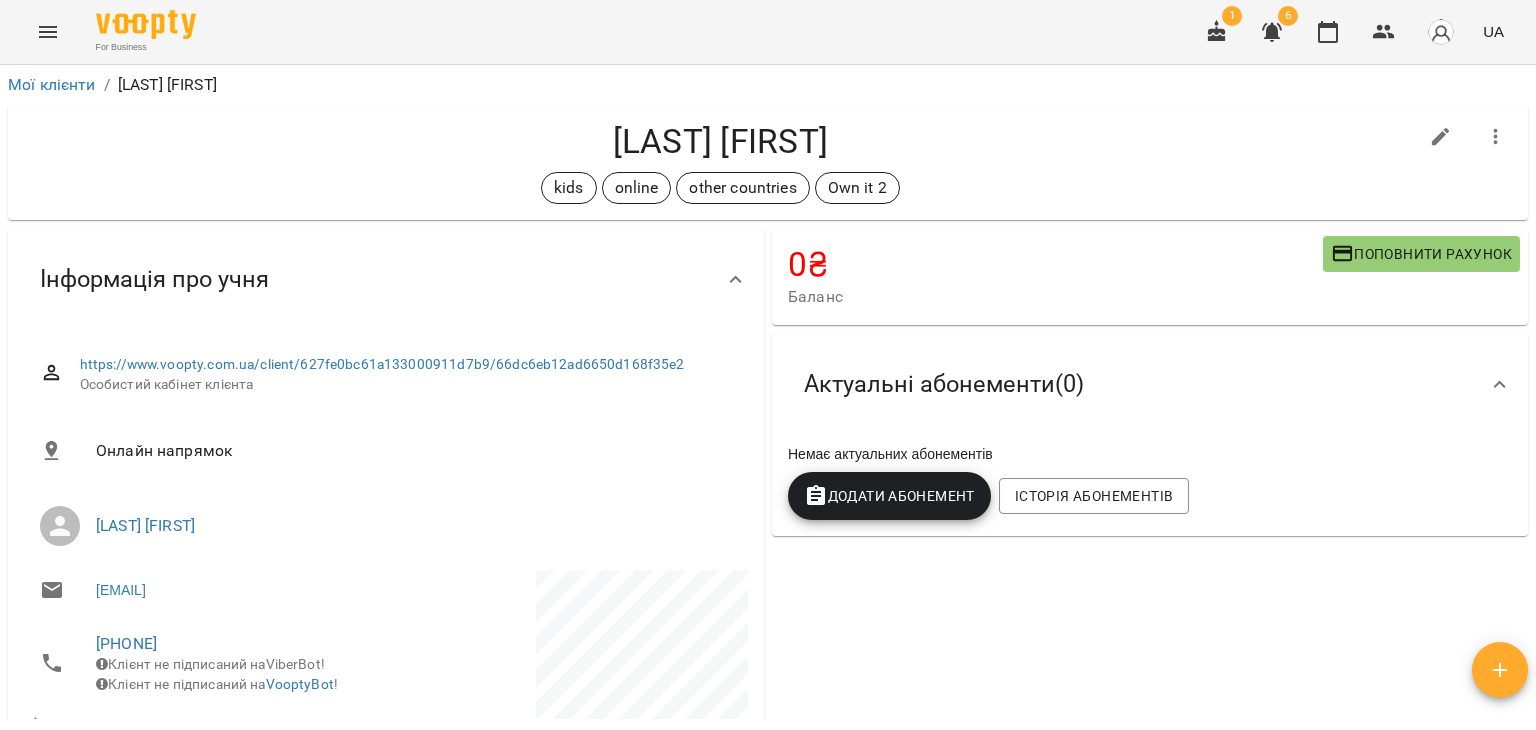 click on "kids online other countries Own it 2" at bounding box center [720, 188] 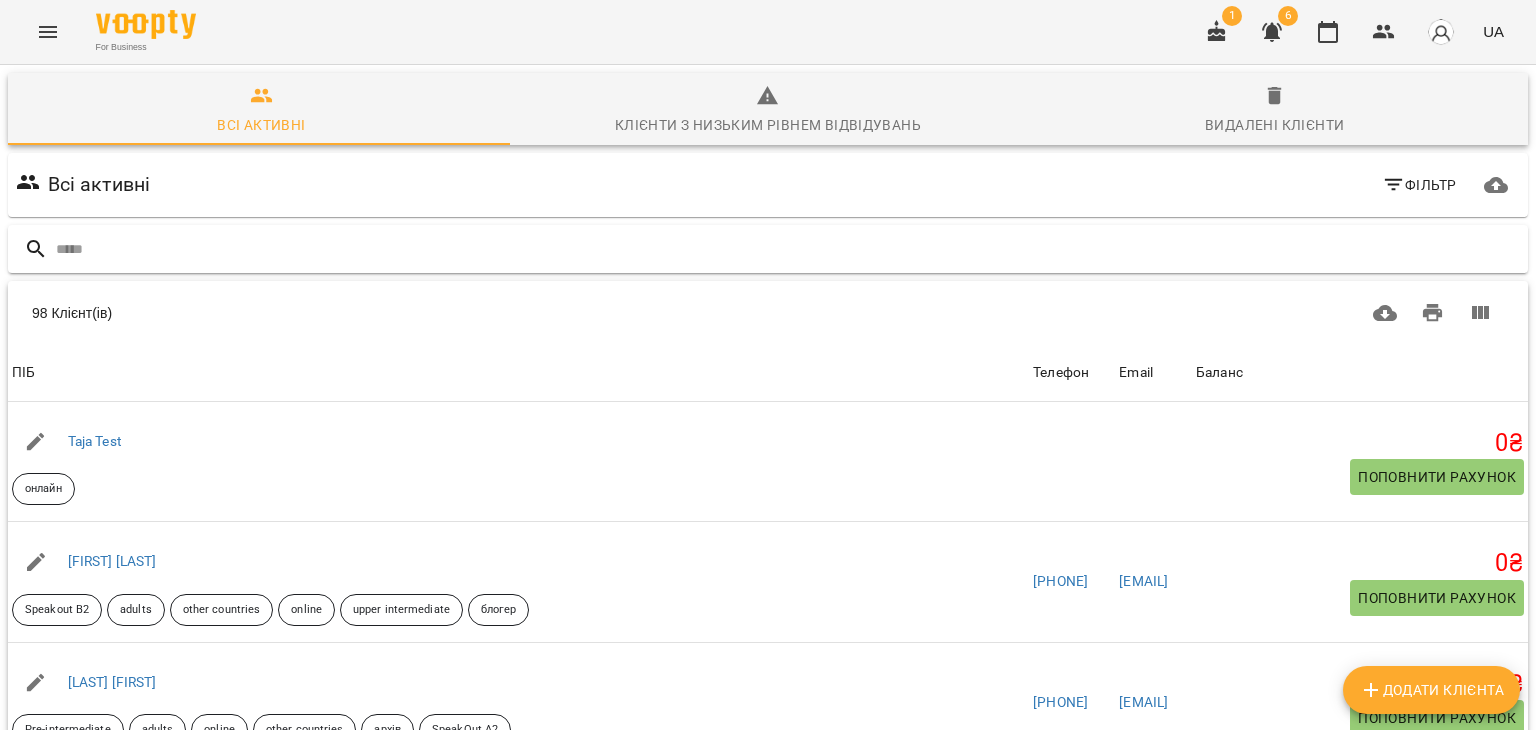 click at bounding box center (788, 249) 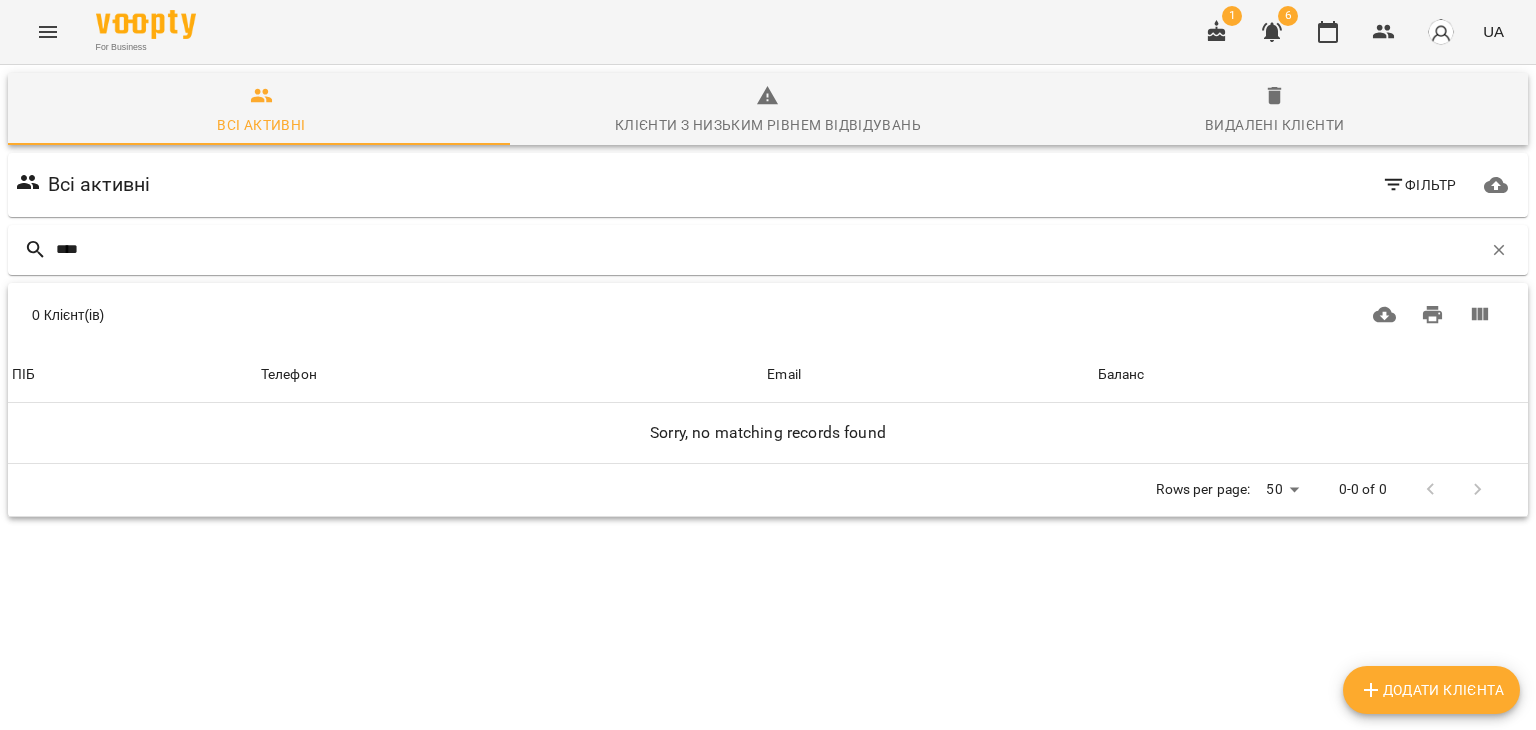 type on "****" 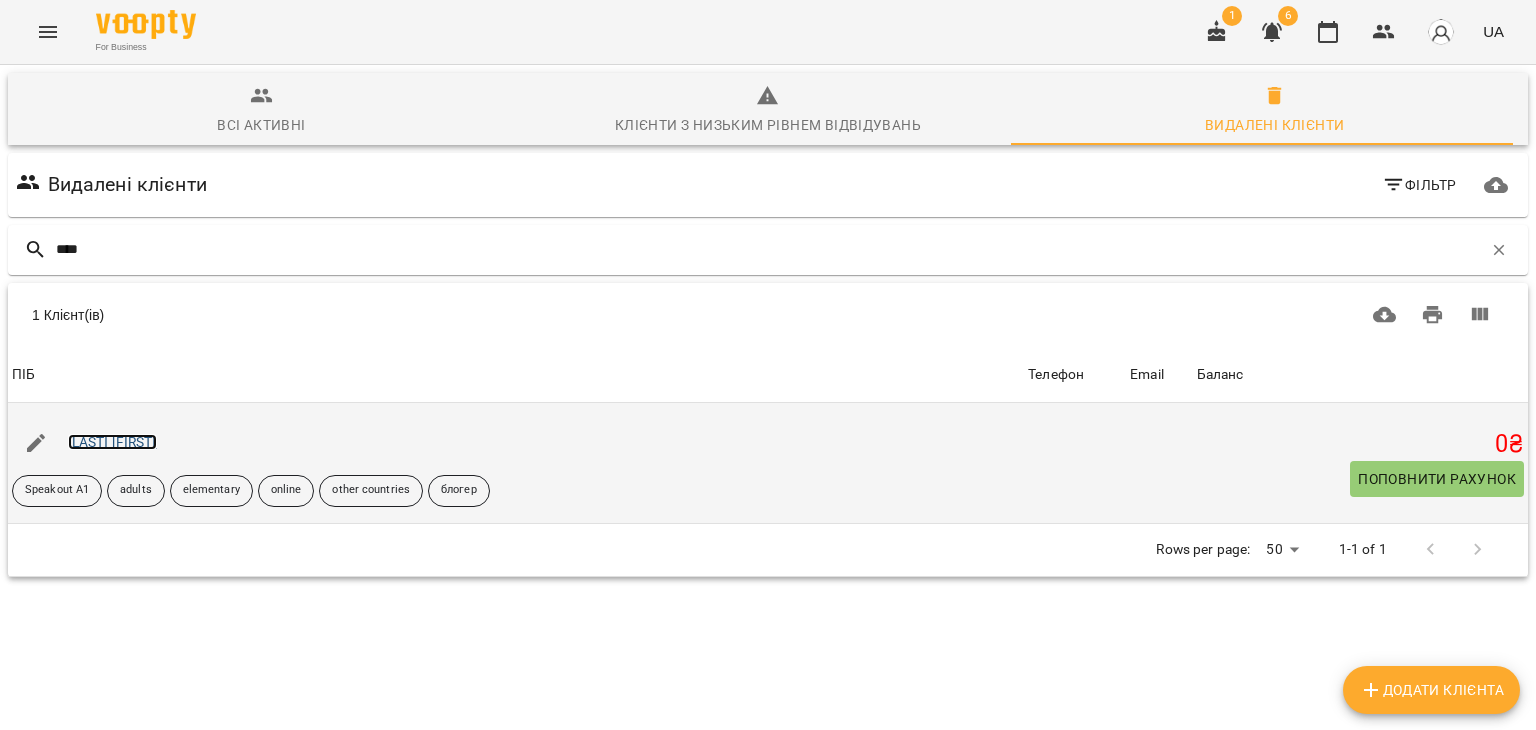 click on "[LAST] [FIRST]" at bounding box center (112, 442) 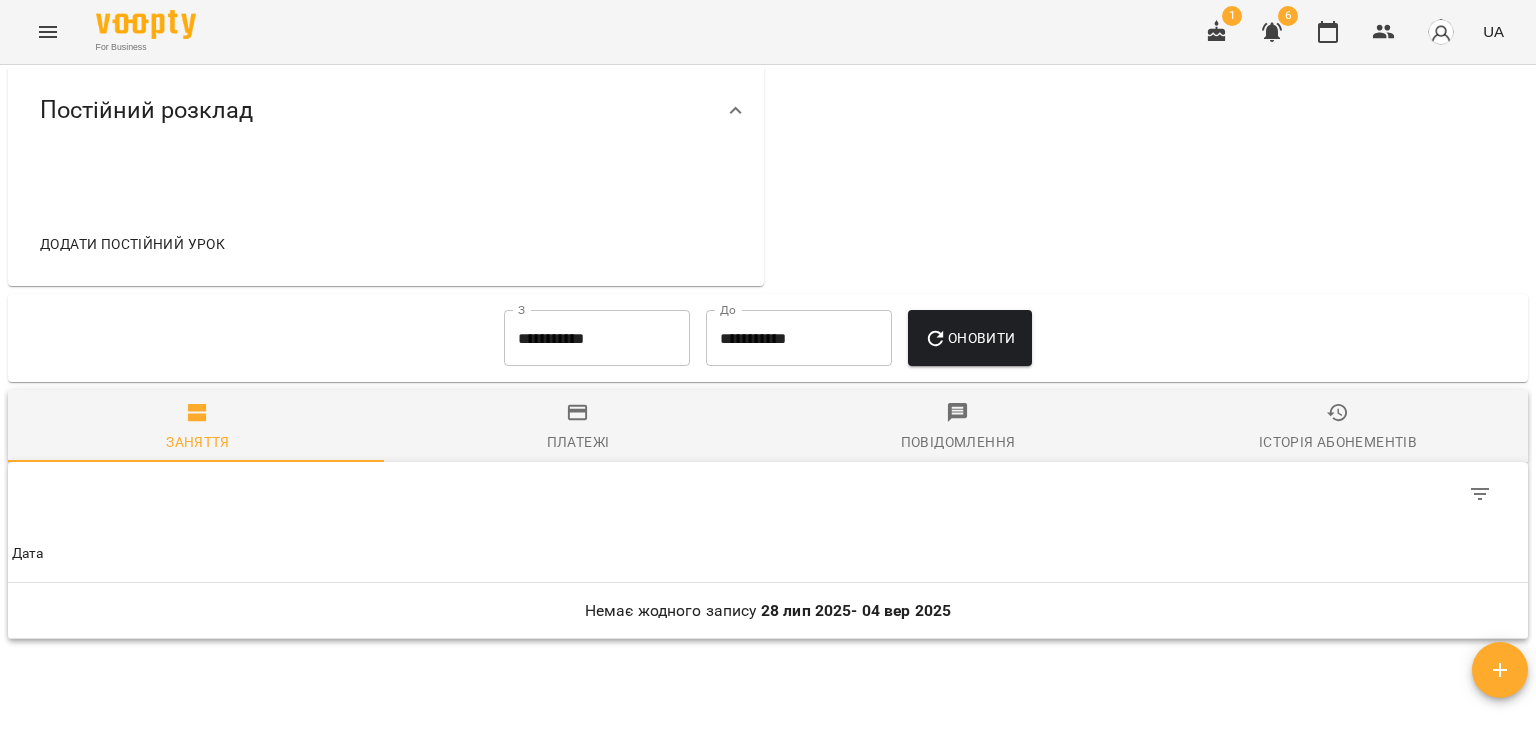 scroll, scrollTop: 993, scrollLeft: 0, axis: vertical 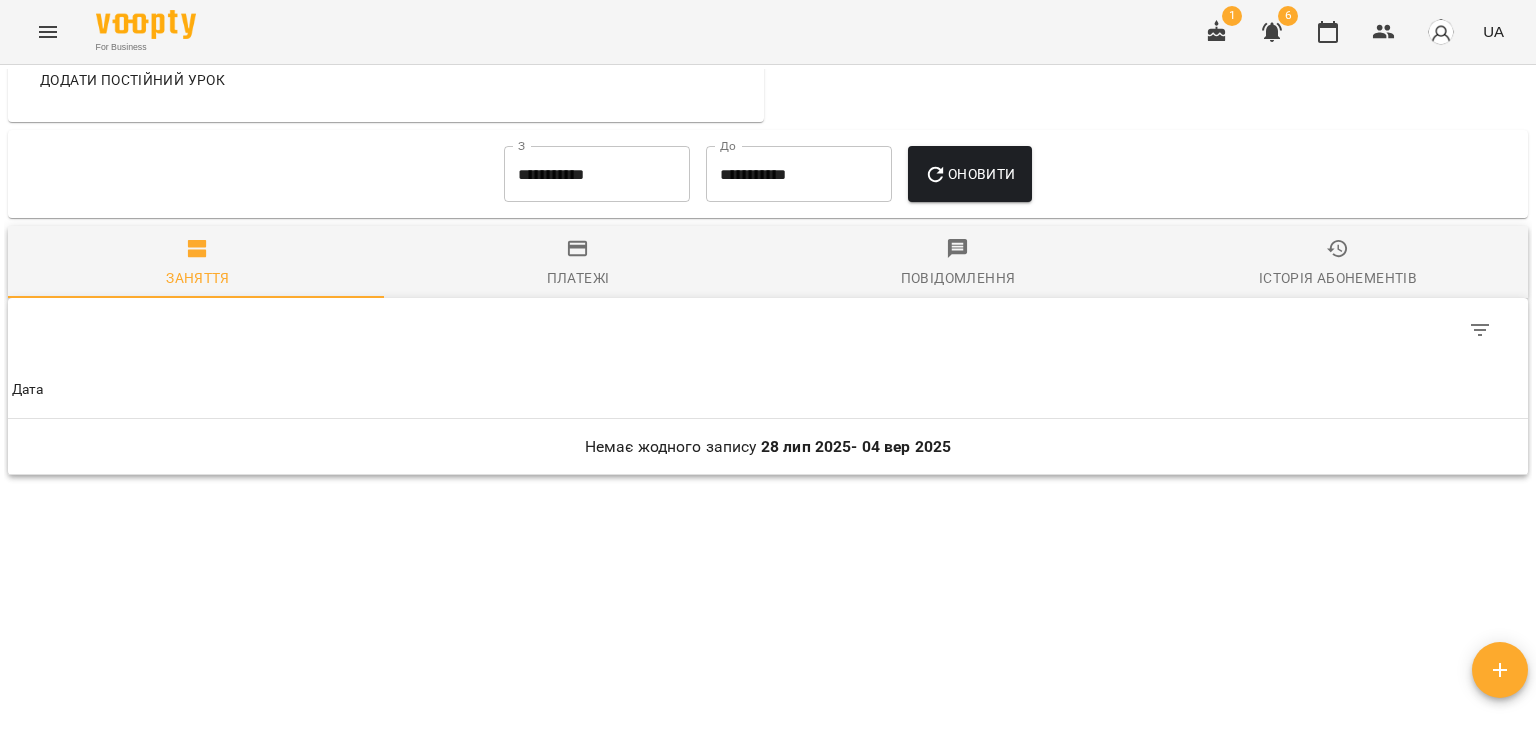 click on "**********" at bounding box center (597, 174) 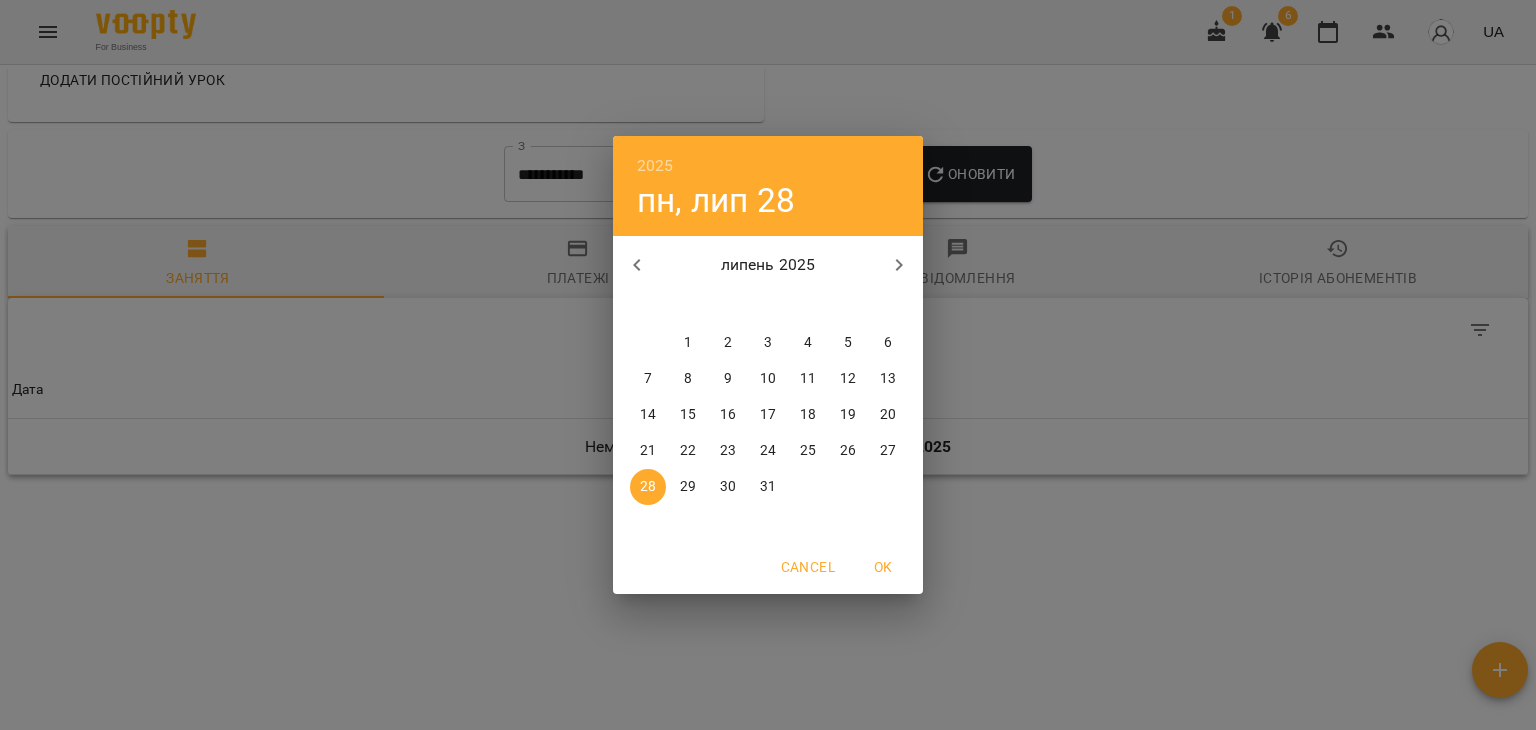 click on "1" at bounding box center (688, 343) 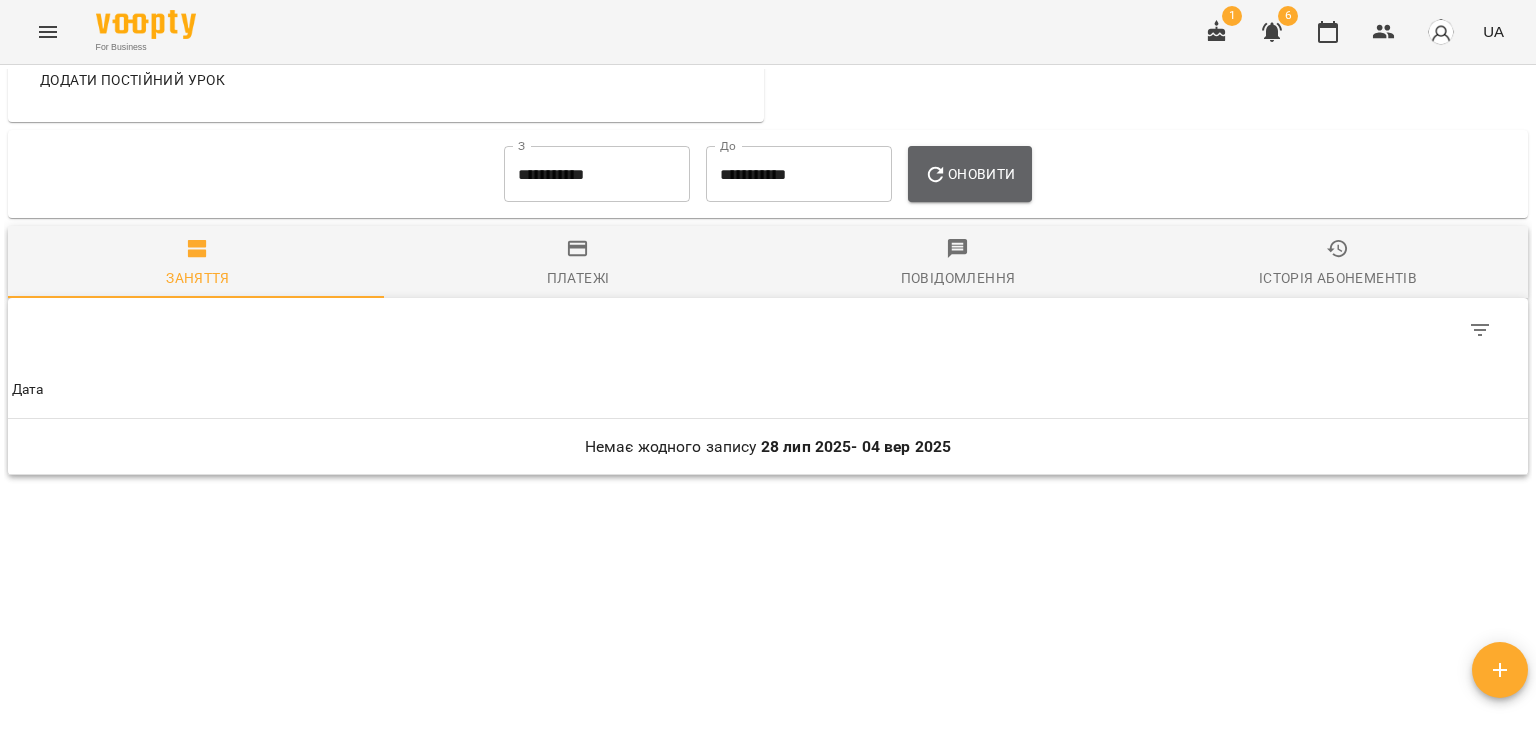 click on "Оновити" at bounding box center (969, 174) 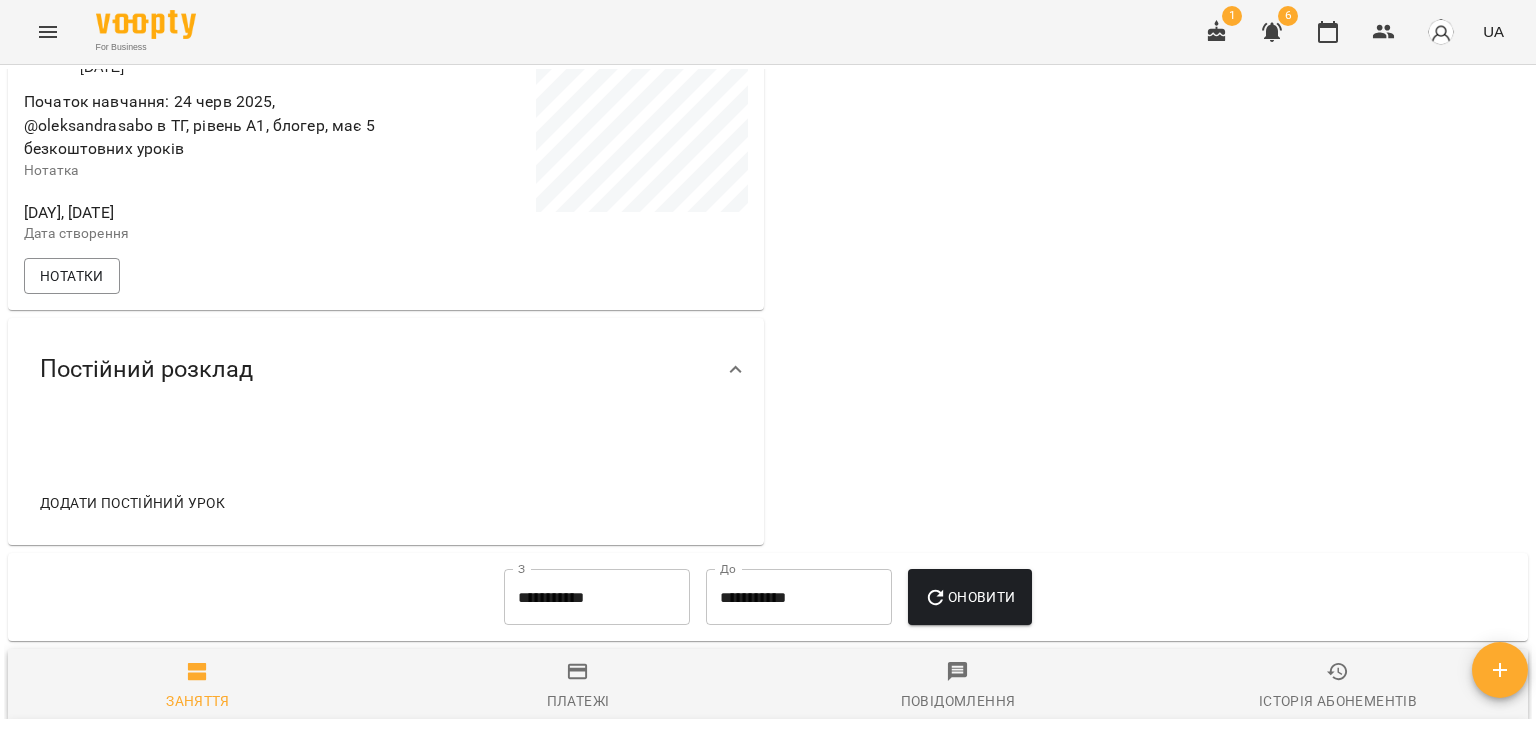 scroll, scrollTop: 532, scrollLeft: 0, axis: vertical 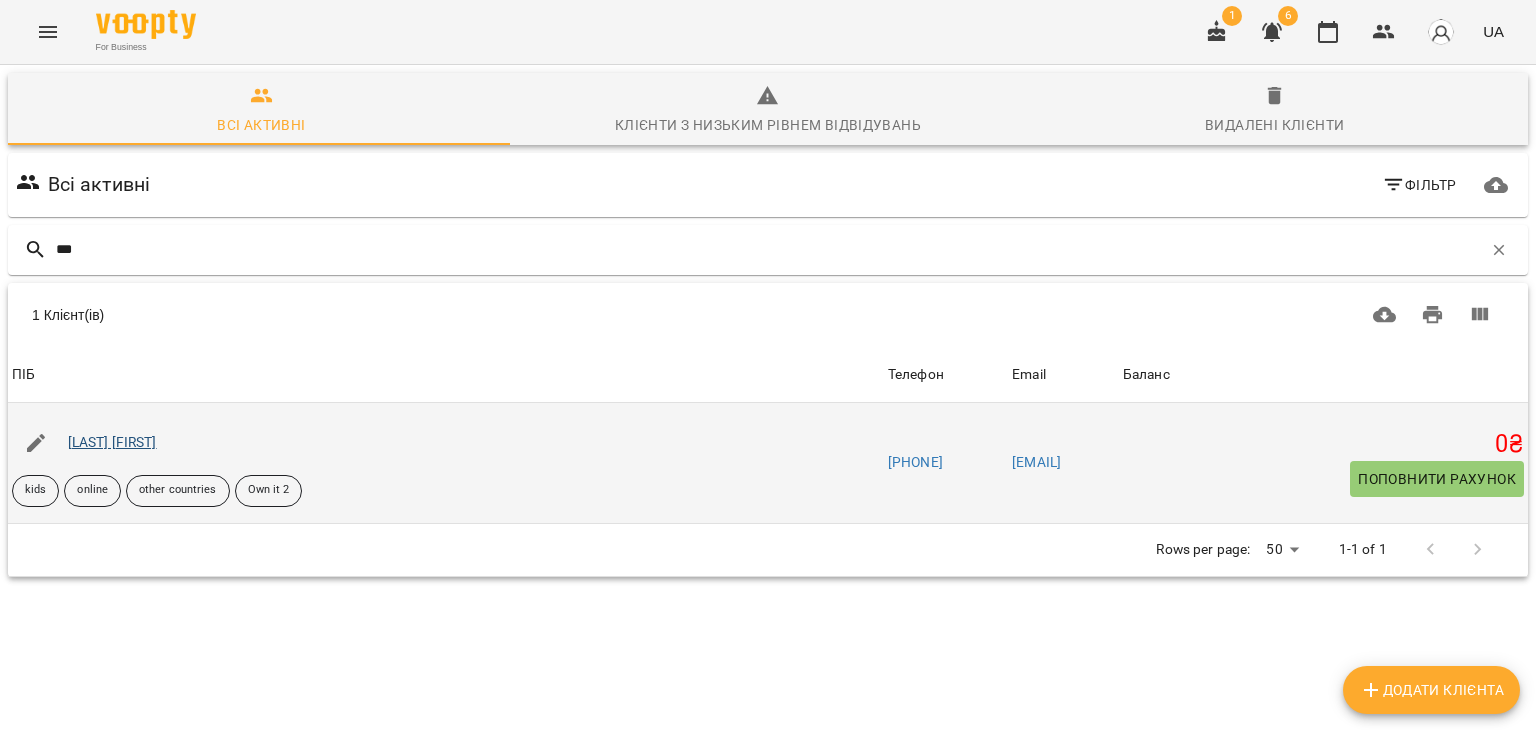 type on "***" 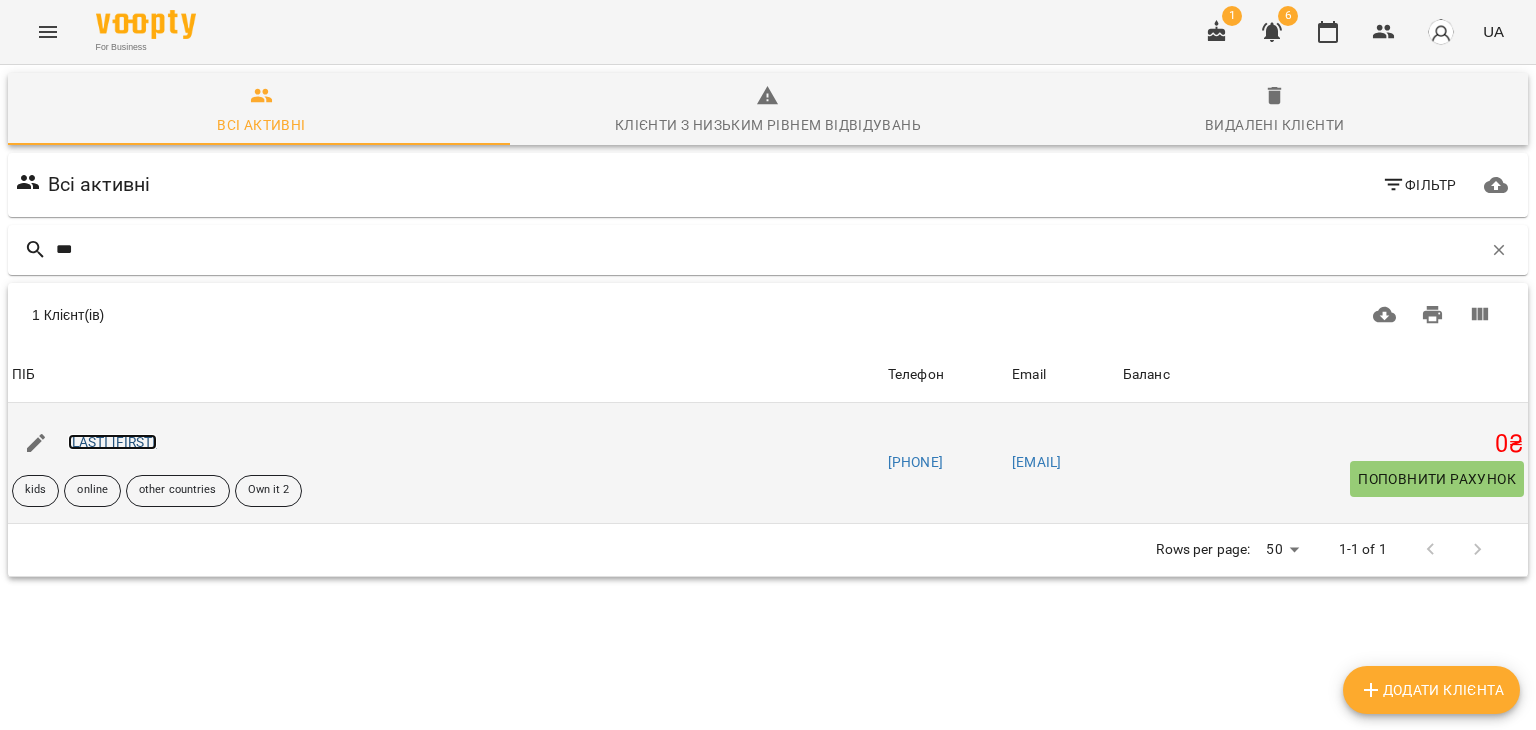 click on "[LAST] [FIRST]" at bounding box center (112, 442) 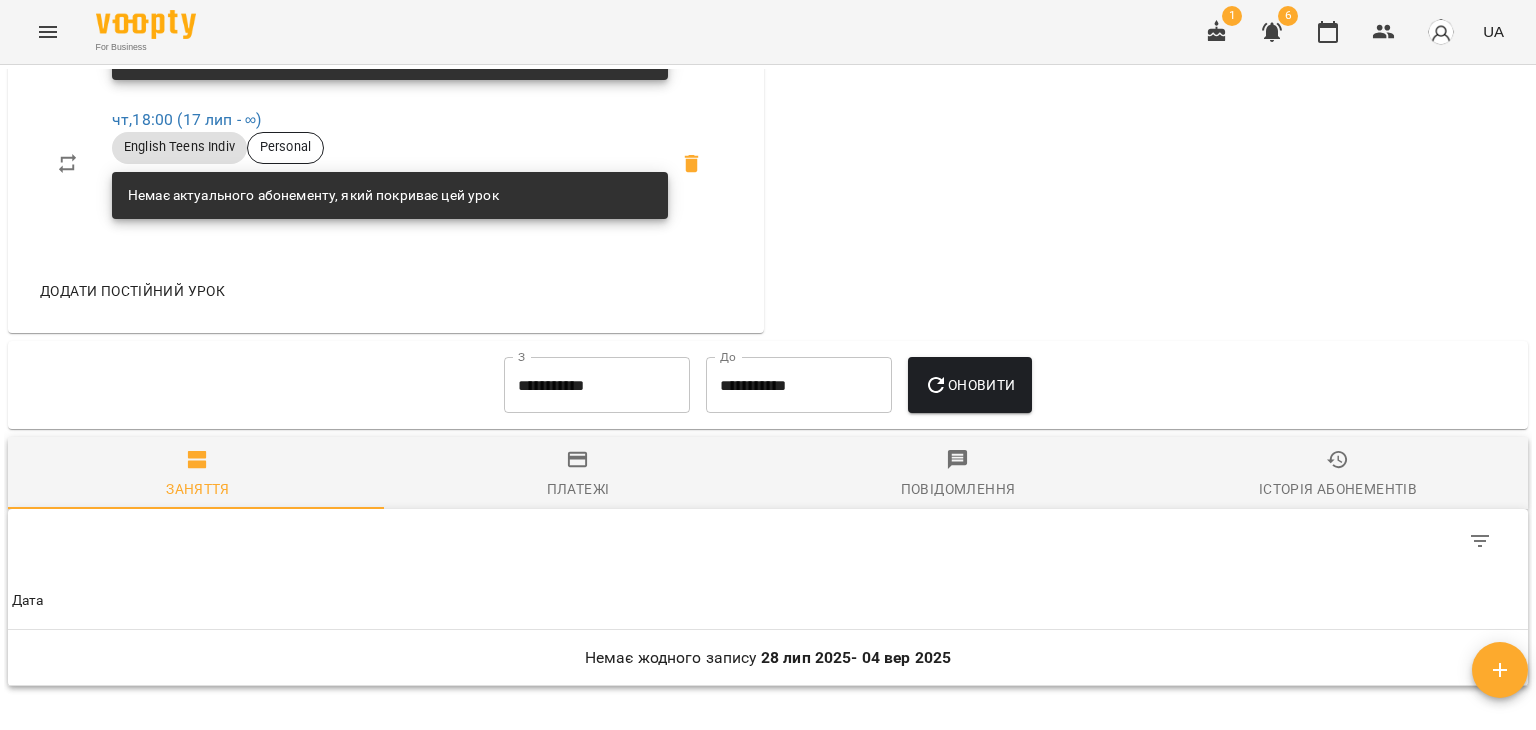 scroll, scrollTop: 1300, scrollLeft: 0, axis: vertical 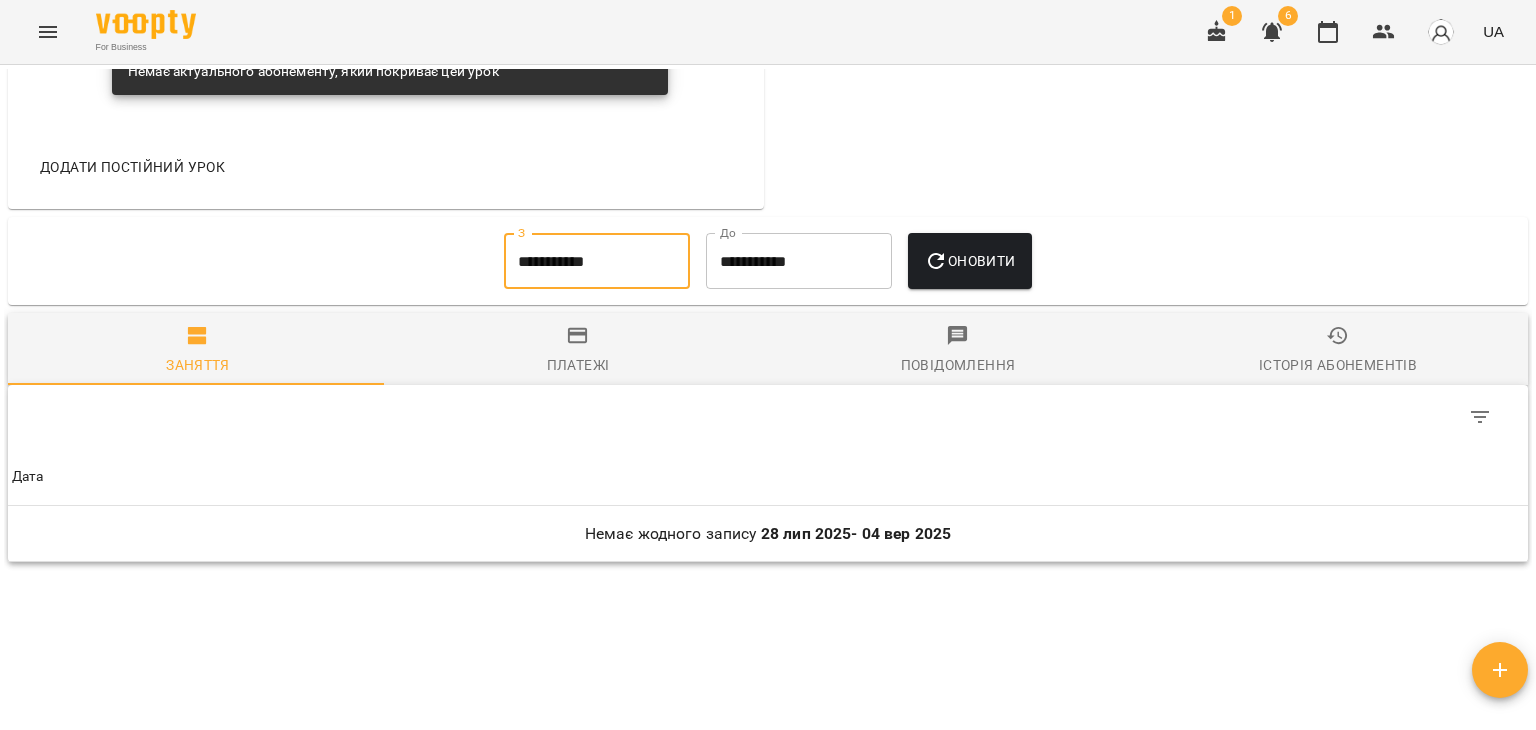 click on "**********" at bounding box center (597, 261) 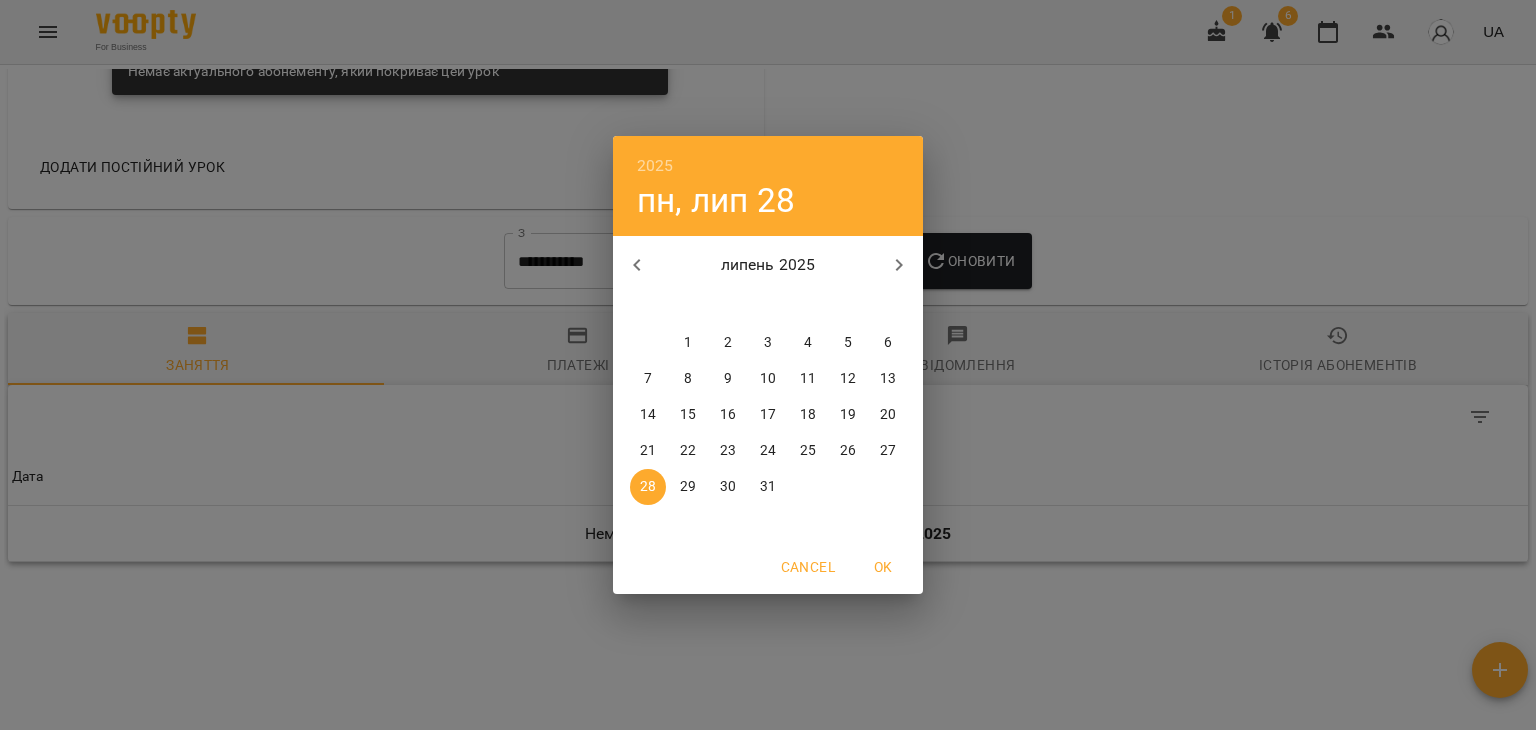 click on "1" at bounding box center (688, 343) 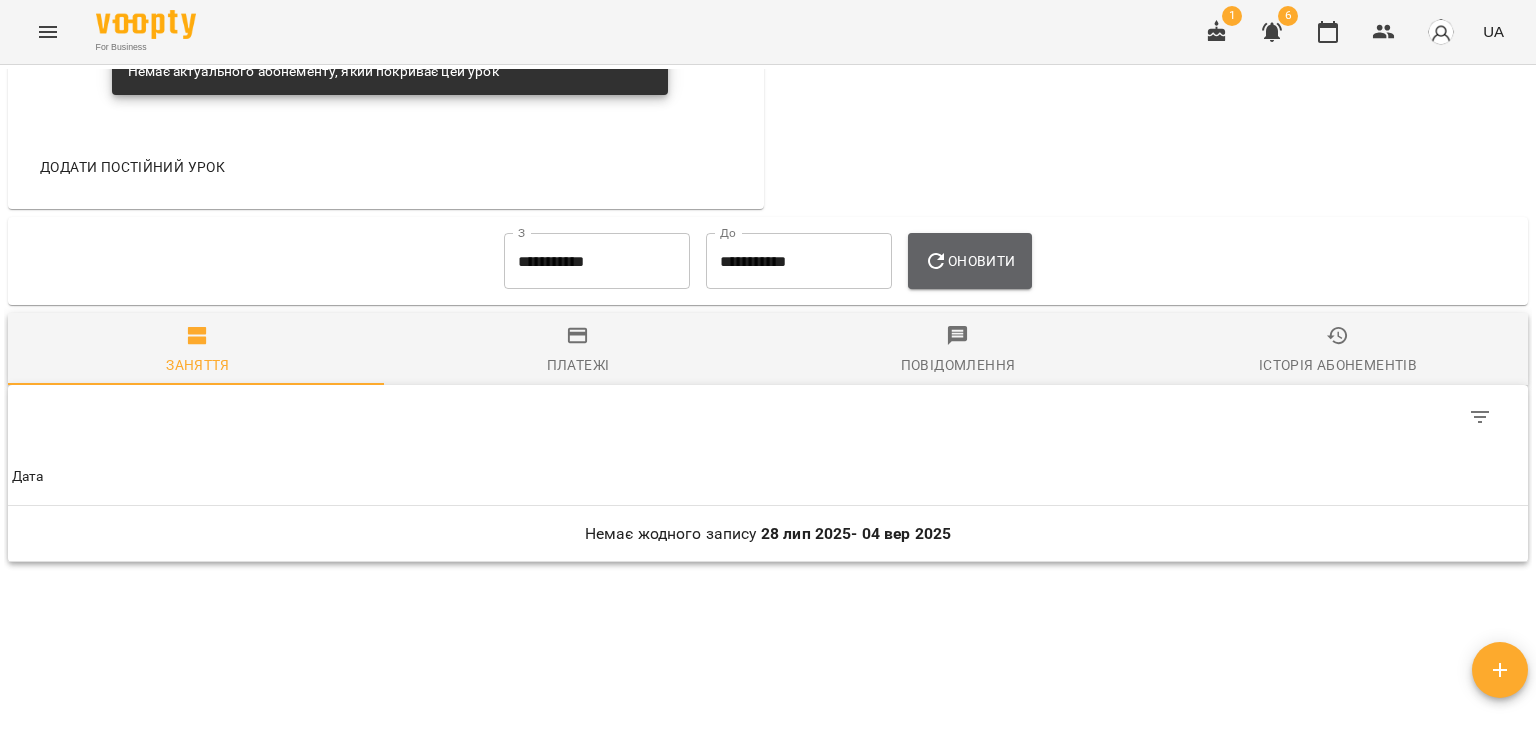 click on "Оновити" at bounding box center (969, 261) 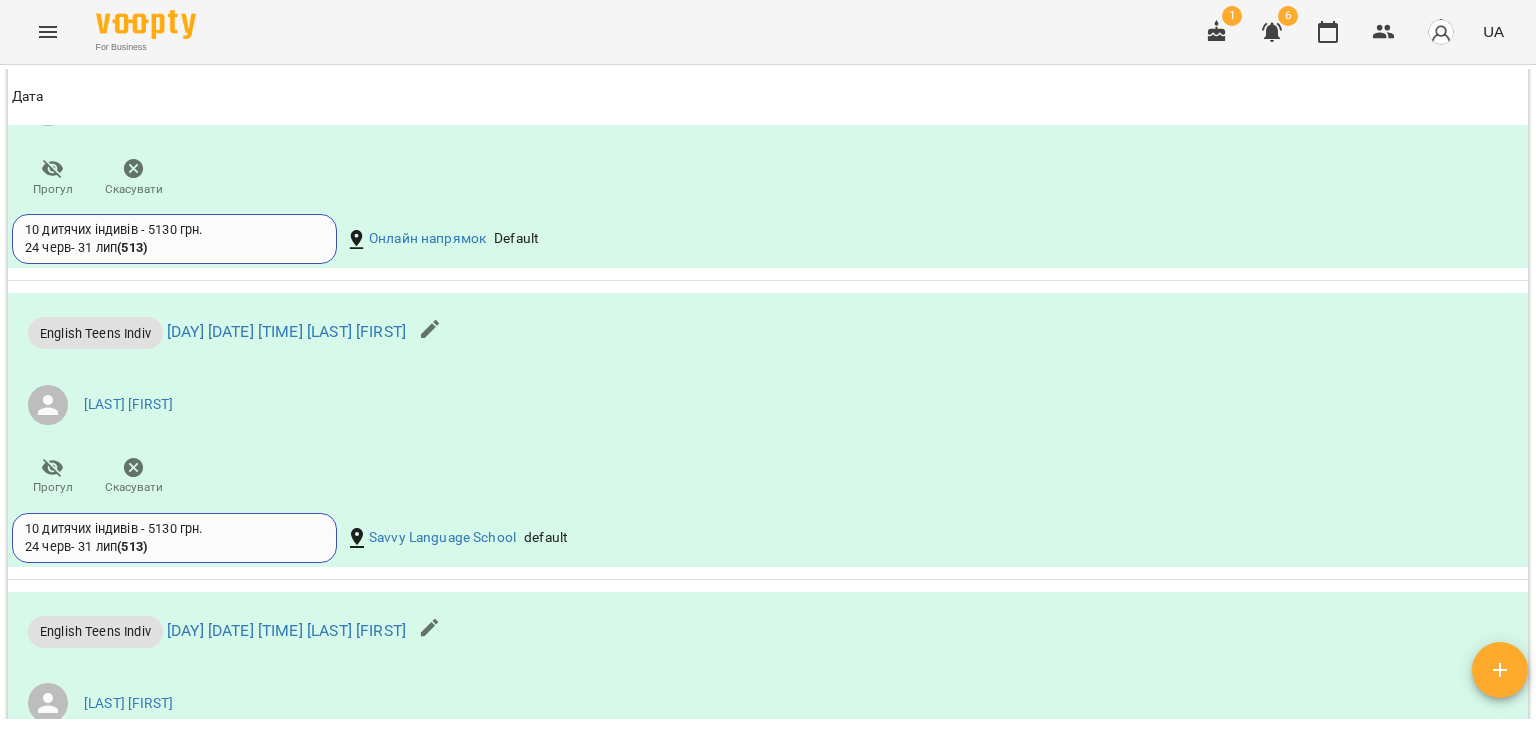 scroll, scrollTop: 2632, scrollLeft: 0, axis: vertical 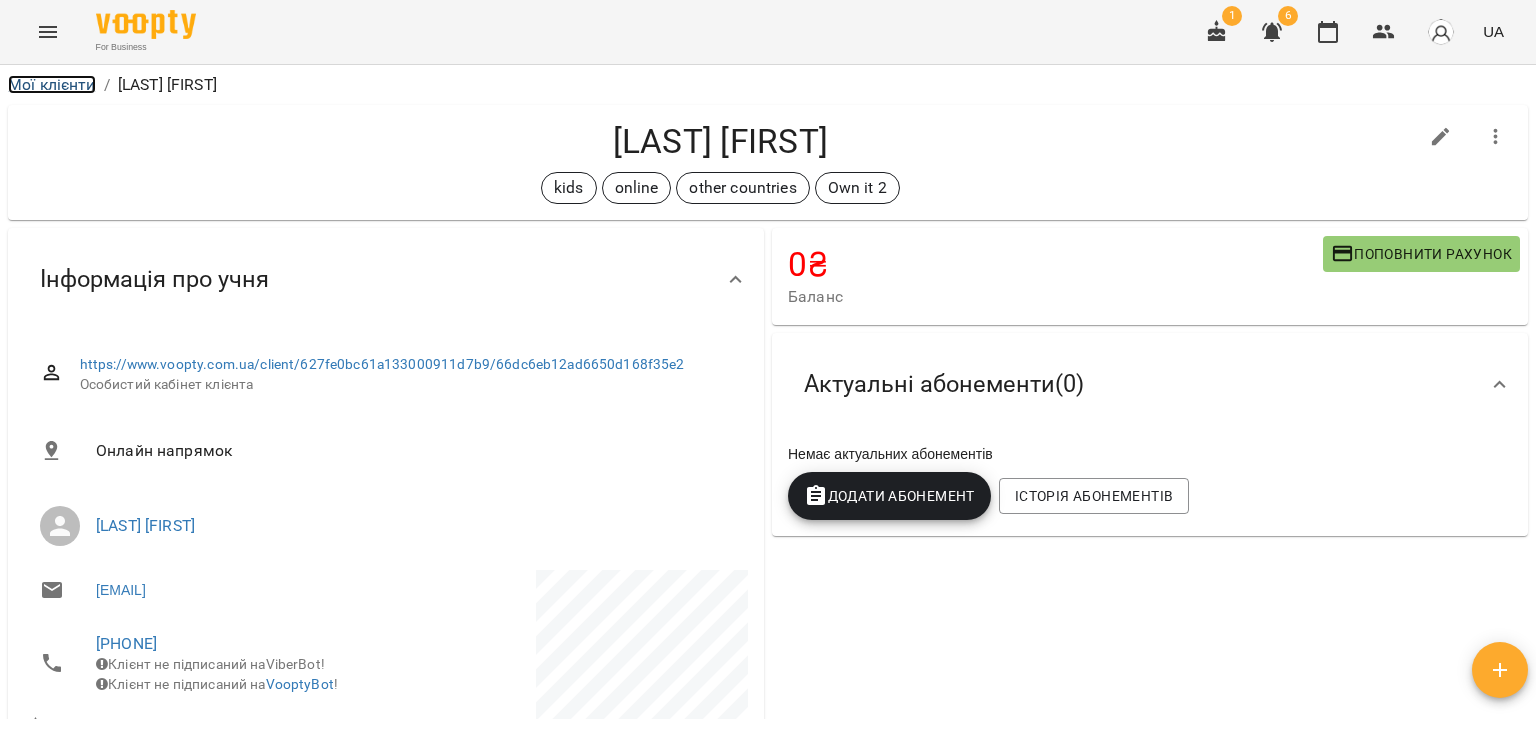 click on "Мої клієнти" at bounding box center [52, 84] 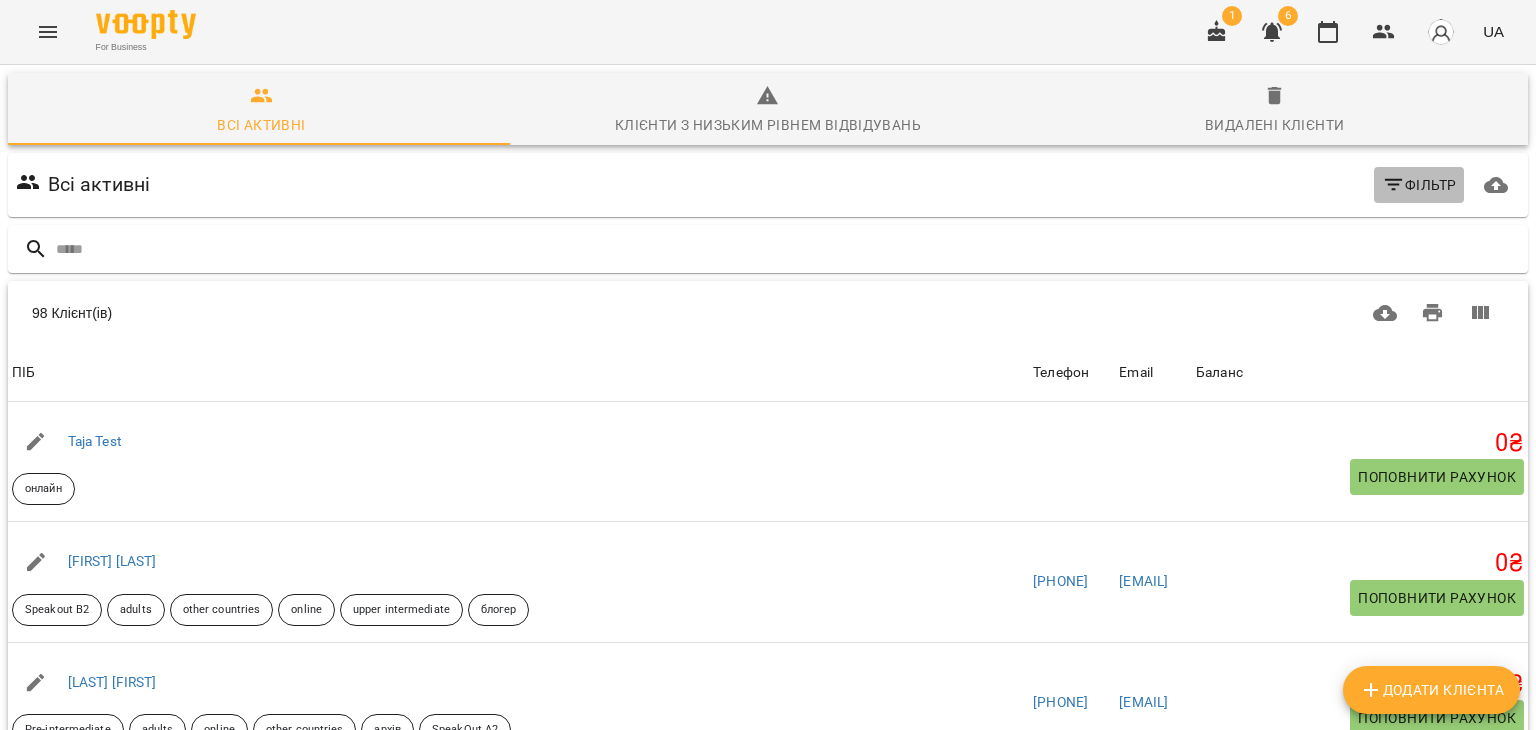 click on "Фільтр" at bounding box center (1419, 185) 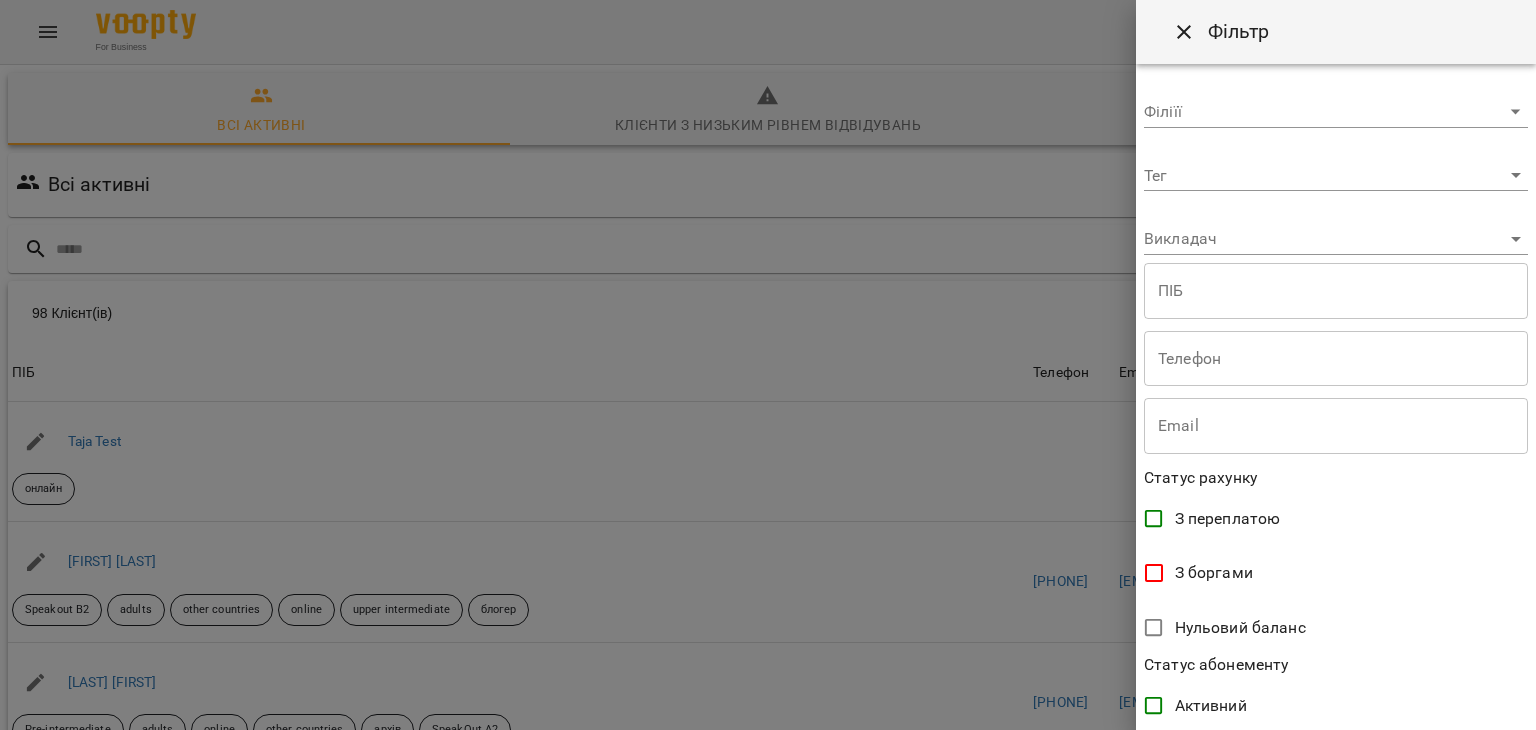 click on "For Business 1 6 UA Всі активні Клієнт(ів) 98   Клієнт(ів) ПІБ Телефон Email Баланс ПІБ Taja Test онлайн Телефон Email Баланс 0 ₴ Поповнити рахунок ПІБ [FIRST] [LAST] Speakout B2 adults other countries online upper intermediate блогер Телефон [PHONE] Email [EMAIL] Баланс 0 ₴ Поповнити рахунок ПІБ [LAST] [FIRST] Pre-intermediate  adults online other countries архів SpeakOut A2 Телефон [PHONE] Email [EMAIL] Баланс 0 ₴ Поповнити рахунок ПІБ [LAST] [FIRST] kids online Beehive 3 Телефон [PHONE] Email [EMAIL] Баланс 0 ₴ ПІБ 0" at bounding box center (768, 522) 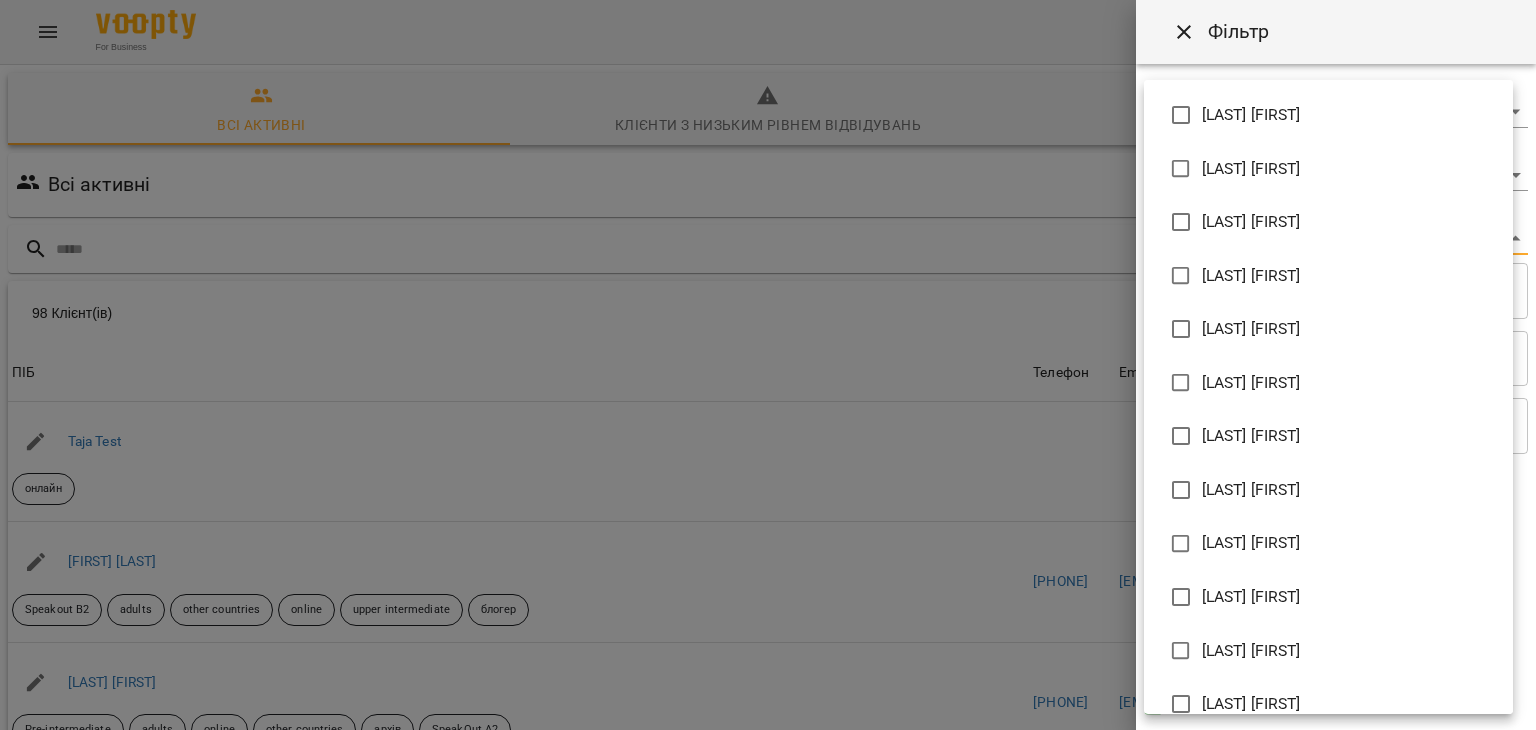 type on "**********" 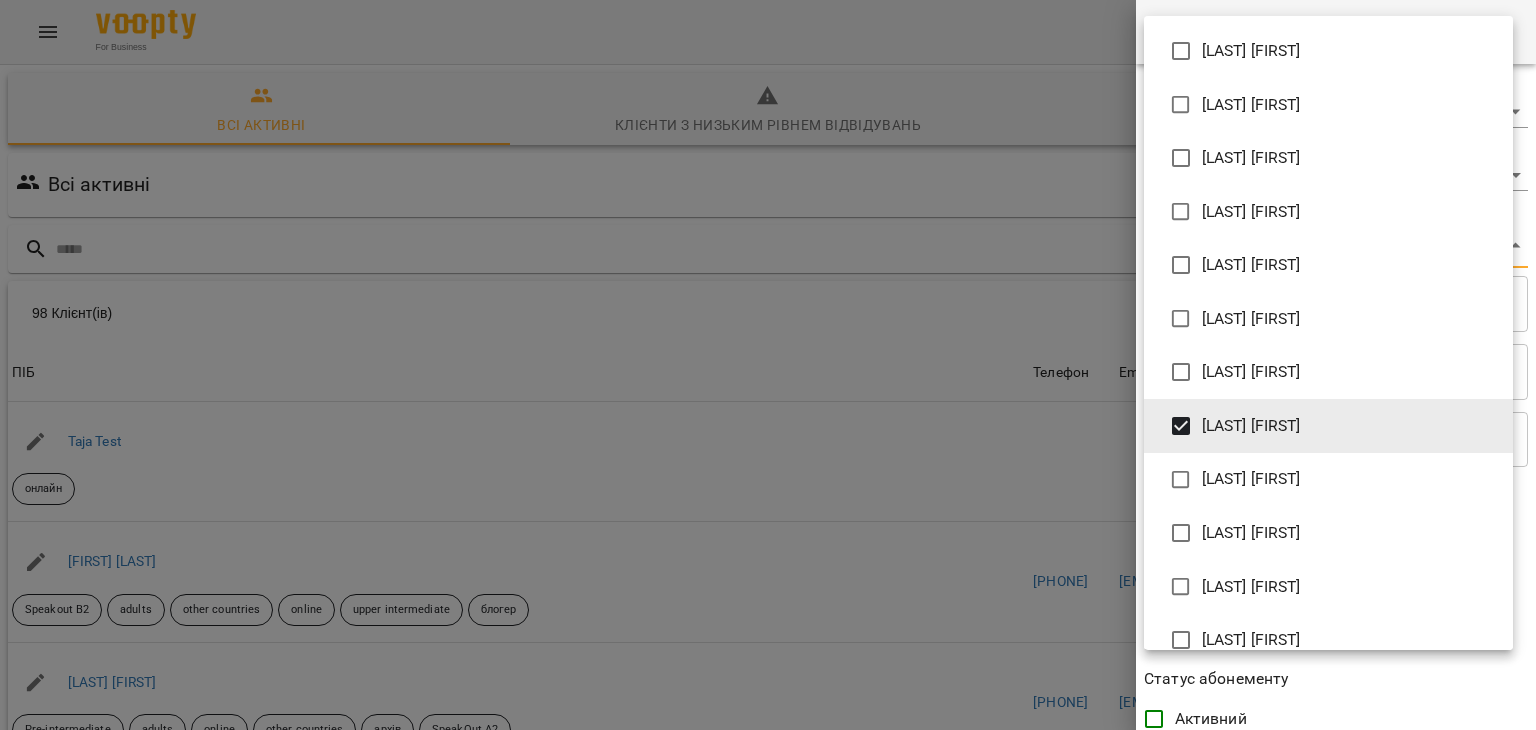 click at bounding box center [768, 365] 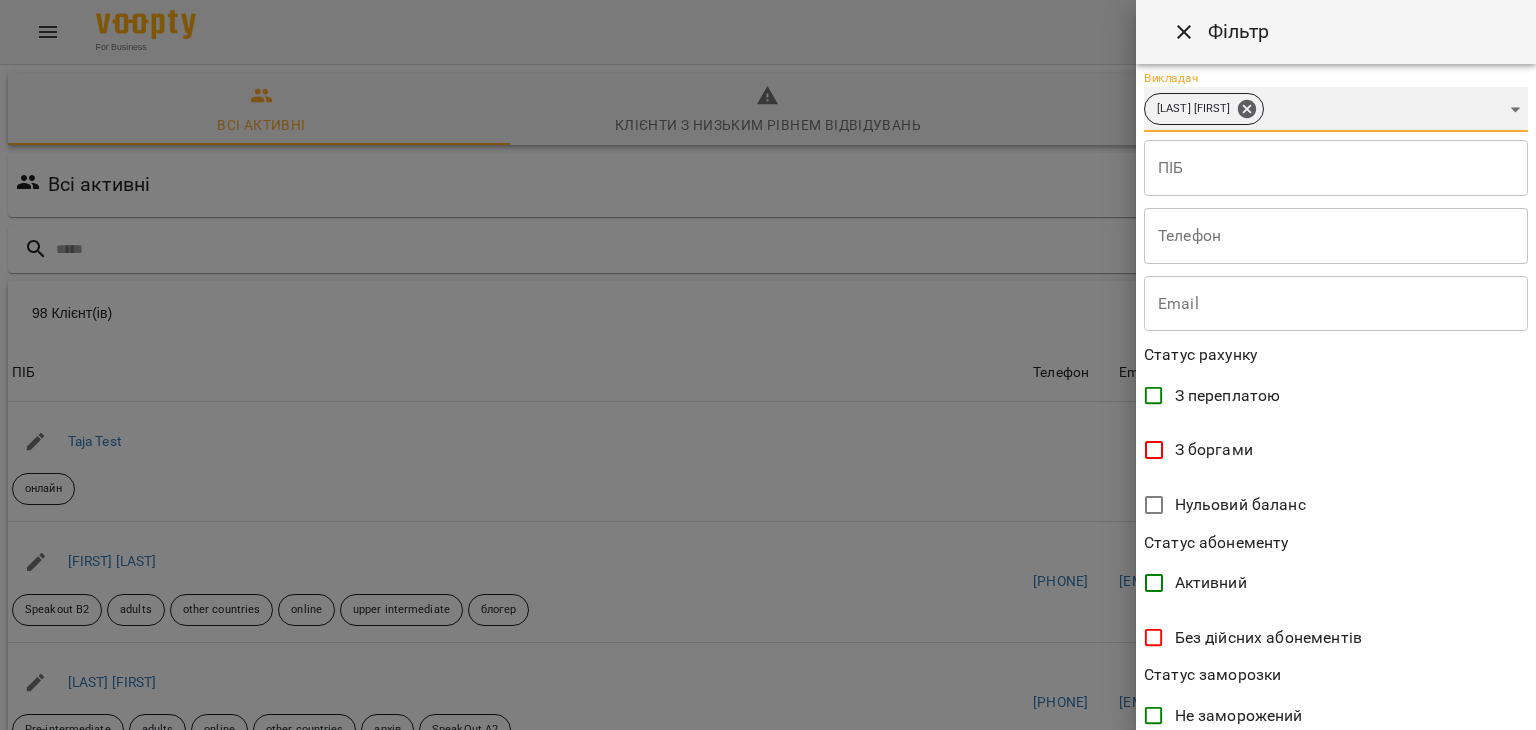 scroll, scrollTop: 397, scrollLeft: 0, axis: vertical 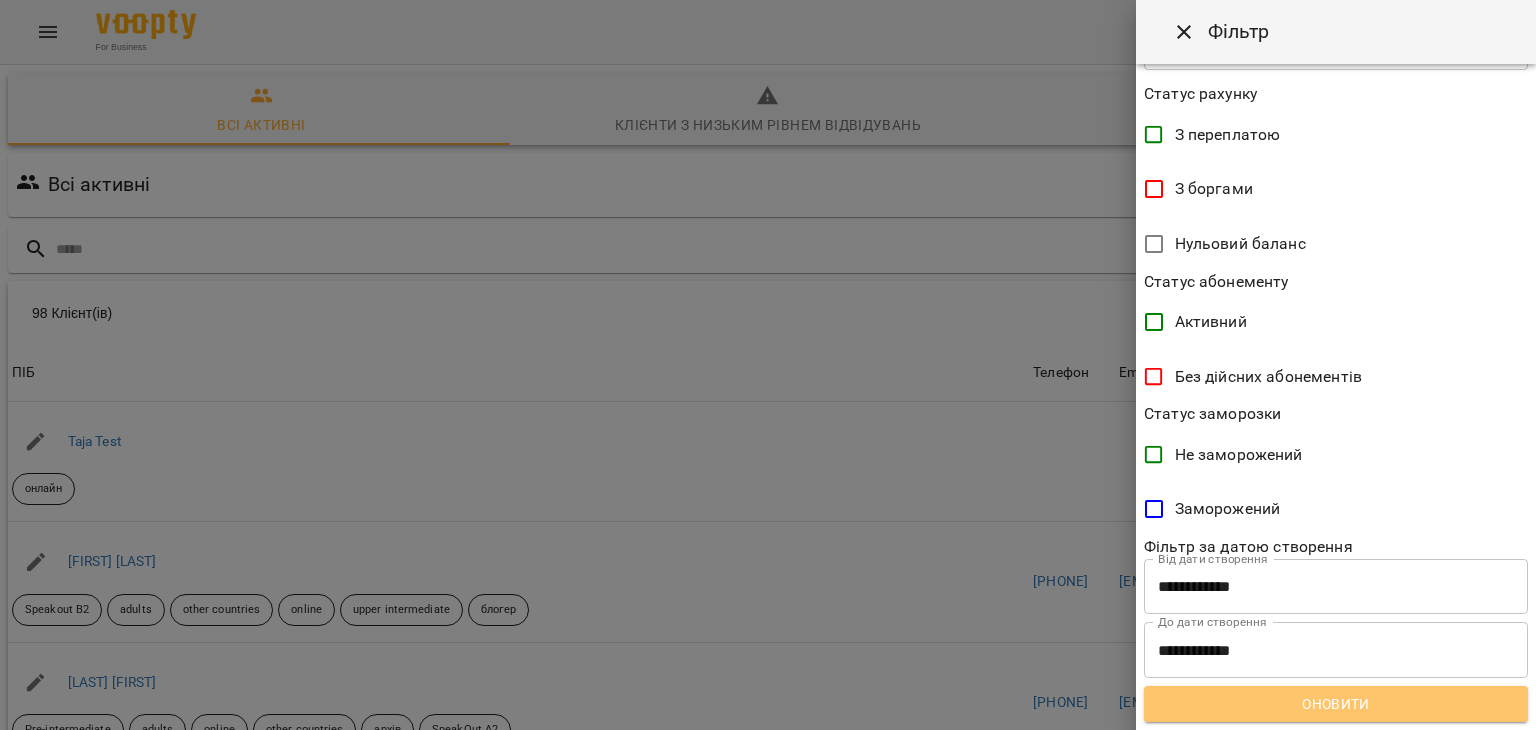 click on "Оновити" at bounding box center (1336, 704) 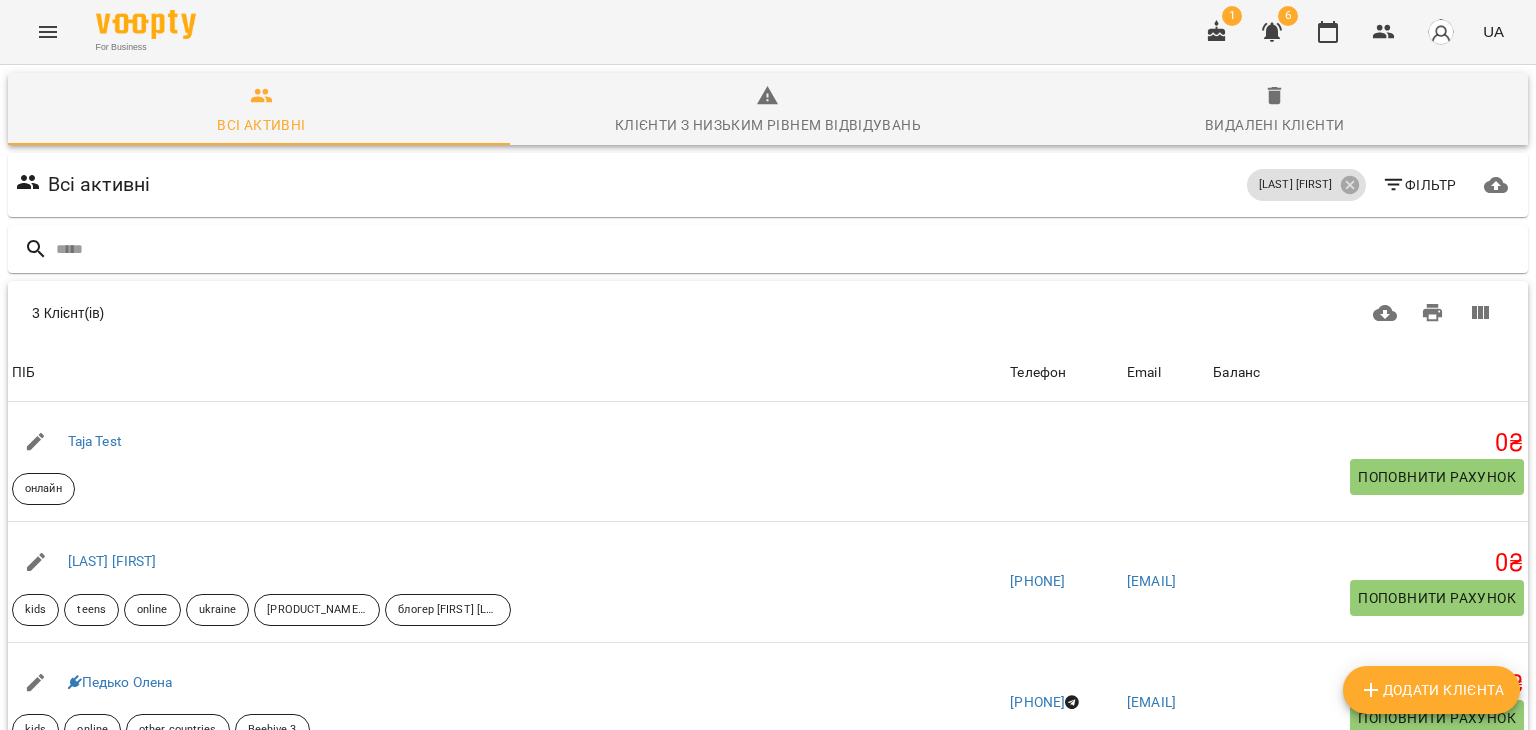 scroll, scrollTop: 0, scrollLeft: 0, axis: both 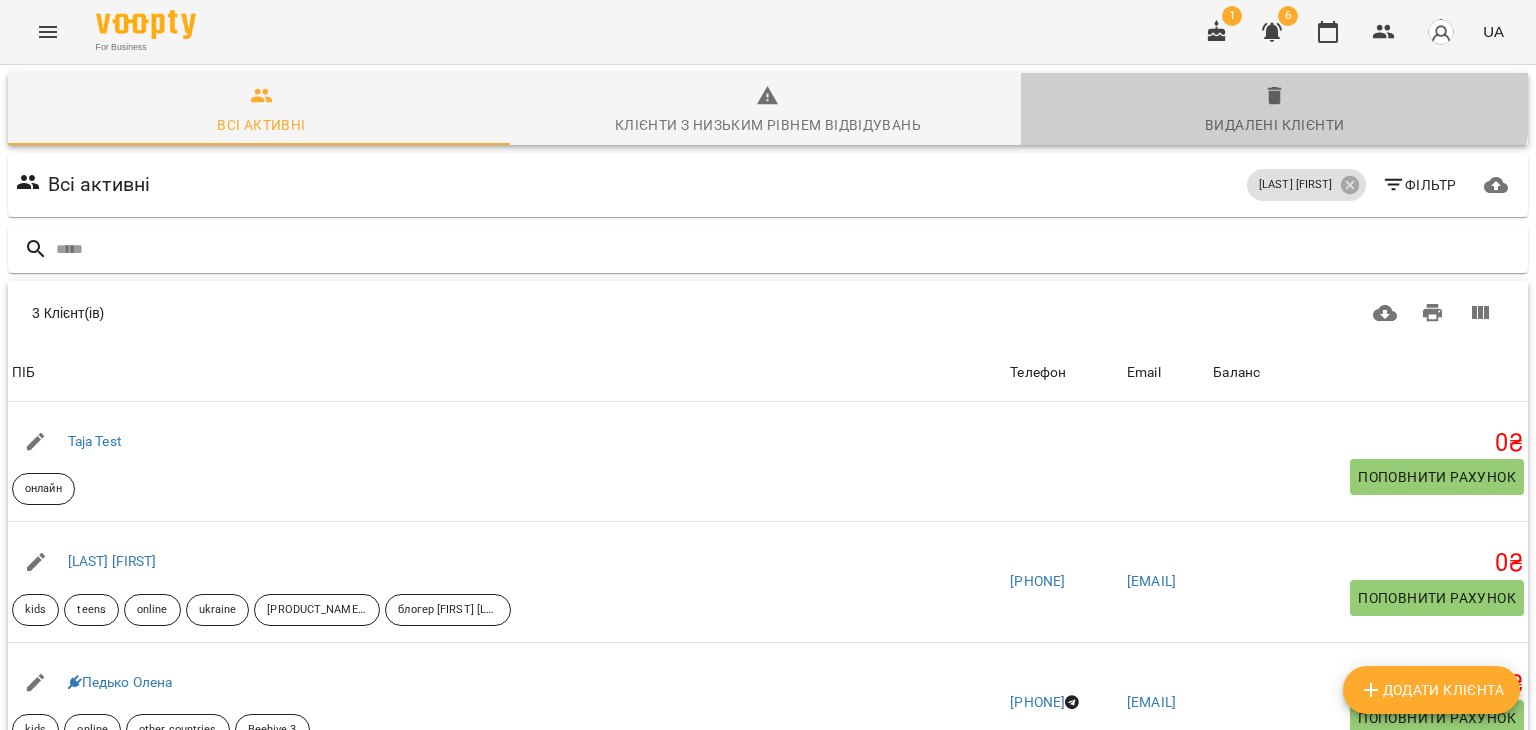 click 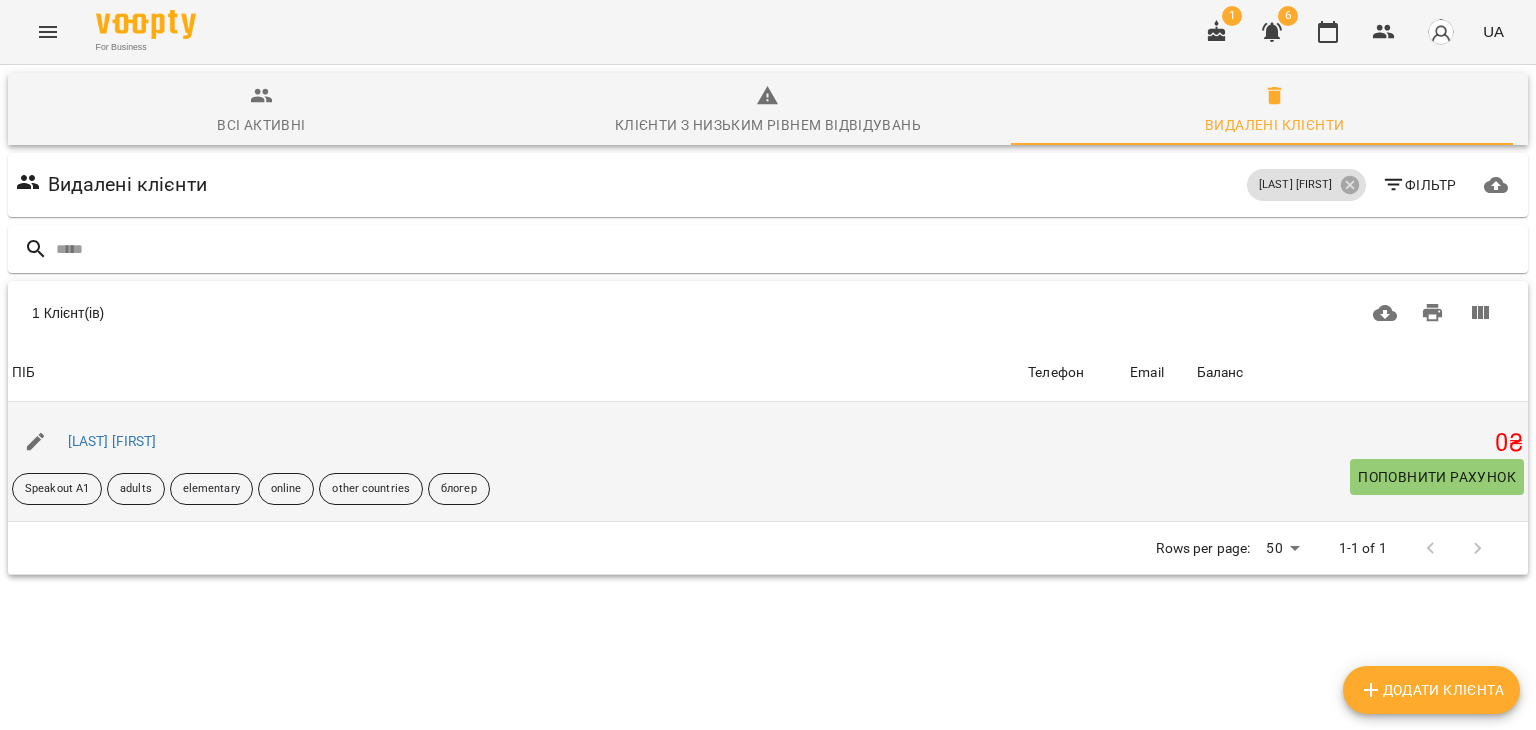 scroll, scrollTop: 0, scrollLeft: 0, axis: both 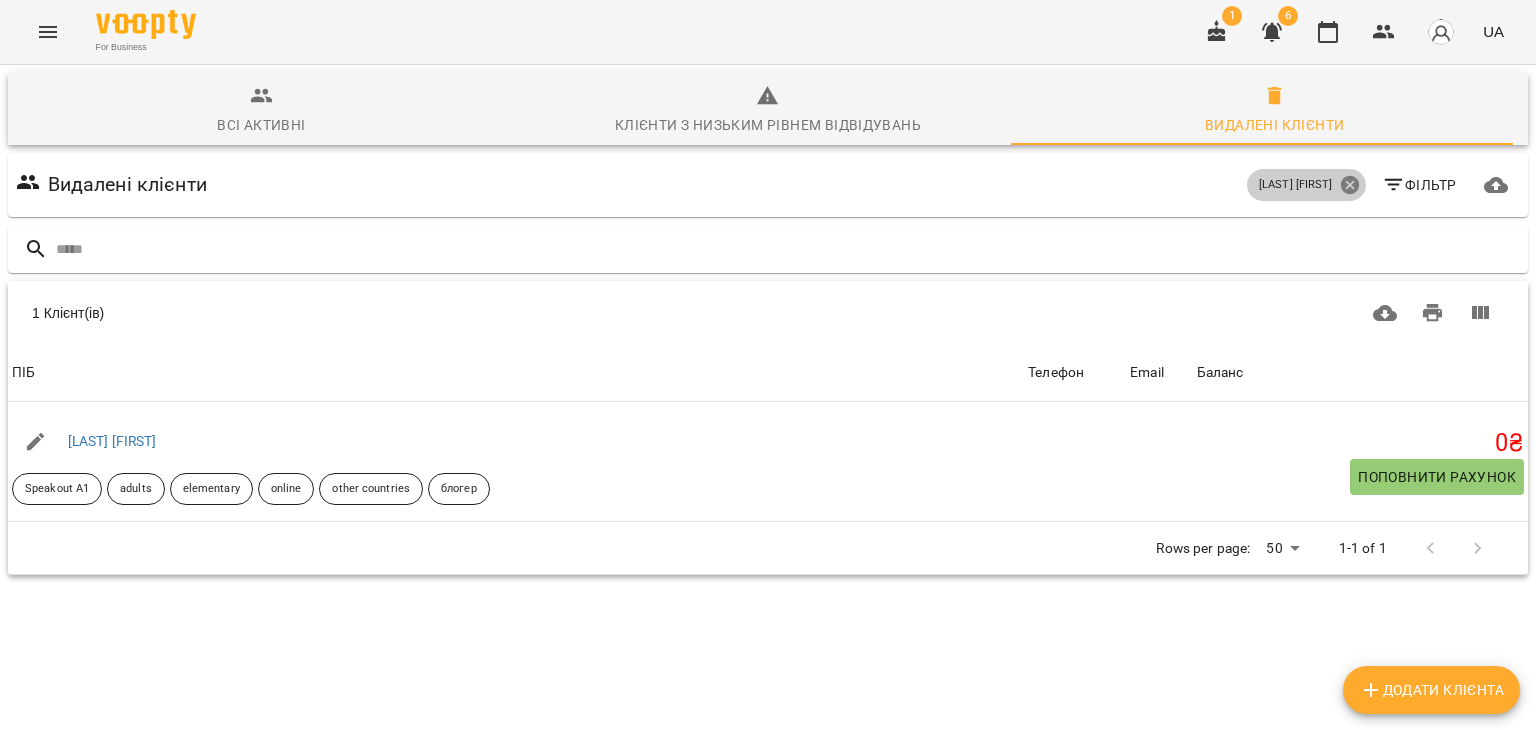 click 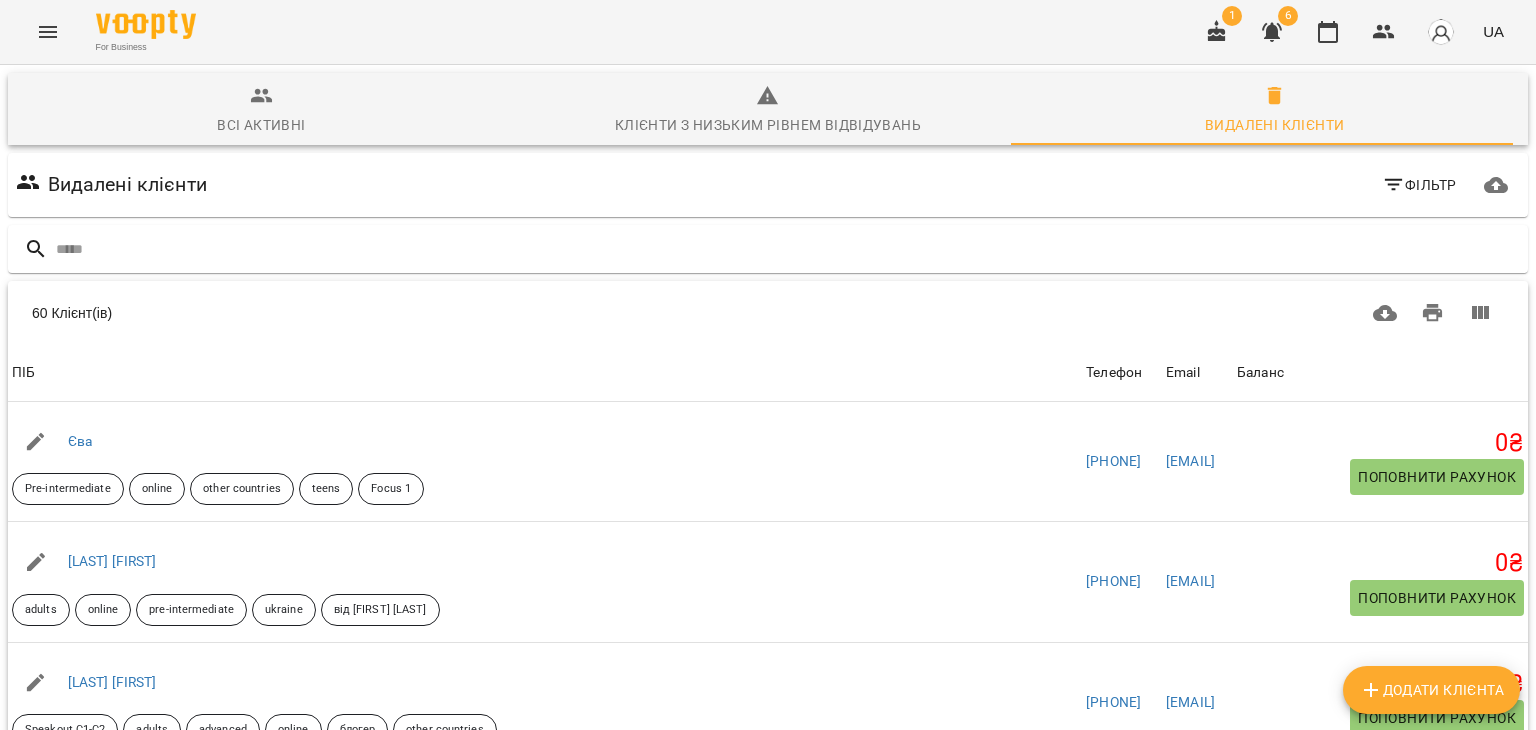 click on "Всі активні" at bounding box center [261, 111] 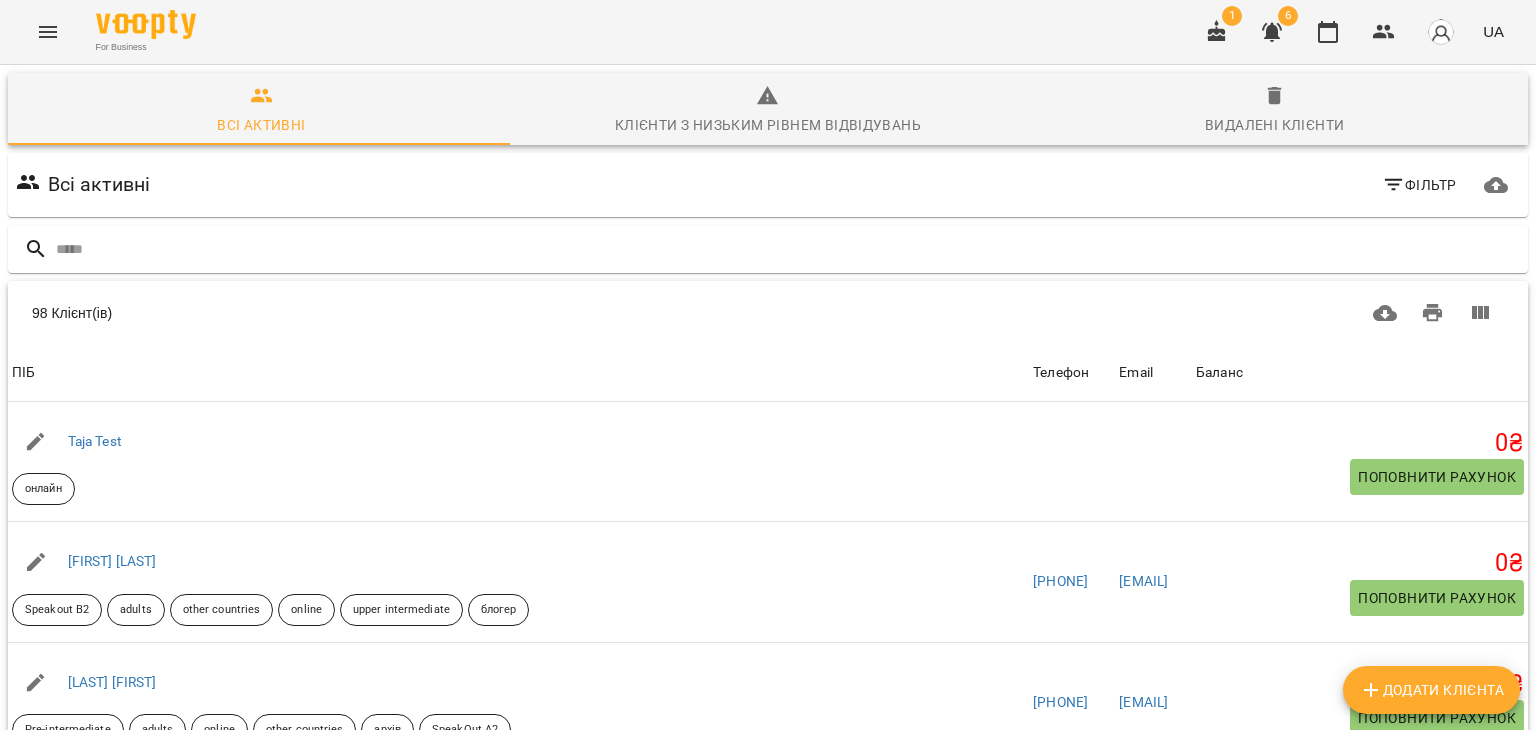 click on "Фільтр" at bounding box center (1419, 185) 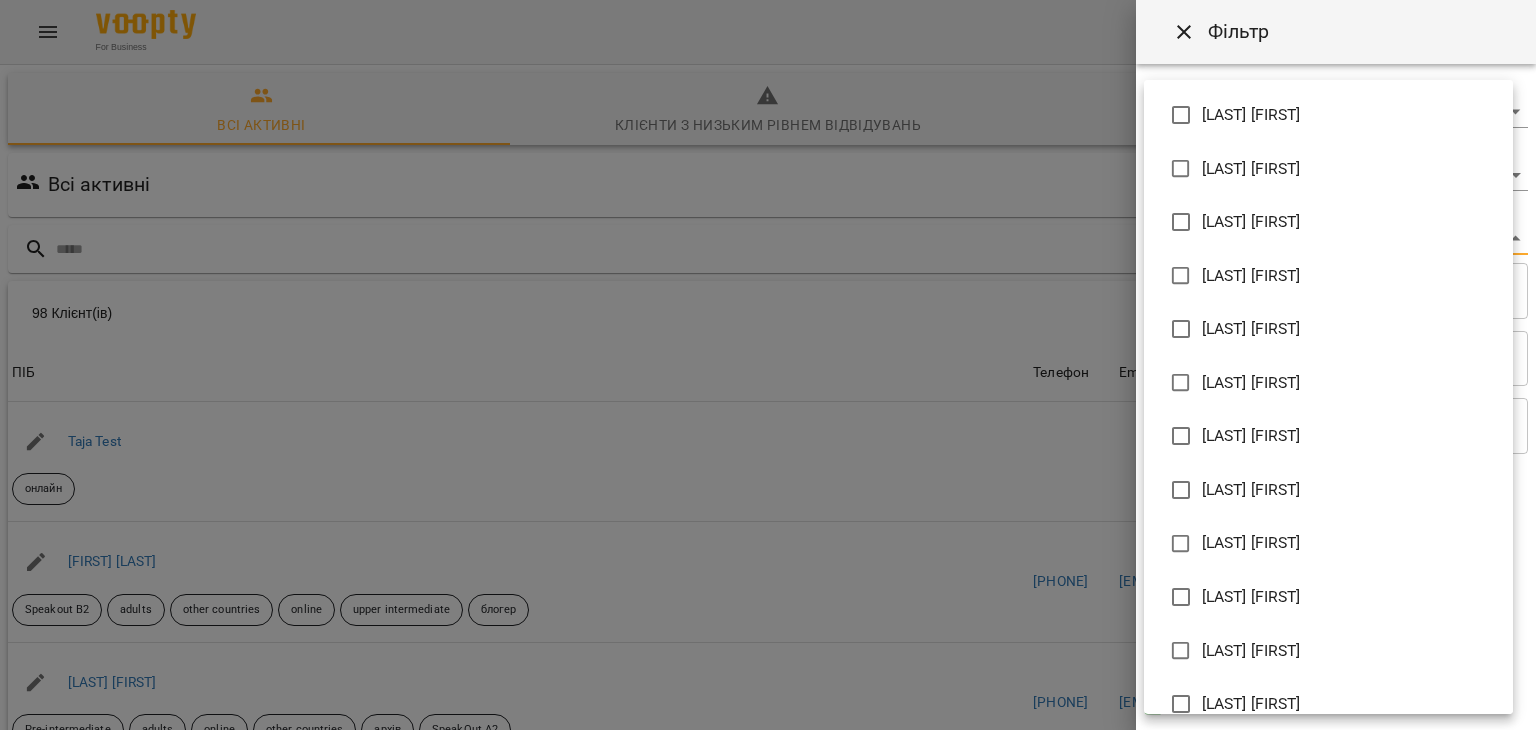 click on "For Business 1 6 UA Всі активні Клієнт(ів) 98   Клієнт(ів) ПІБ Телефон Email Баланс ПІБ Taja Test онлайн Телефон Email Баланс 0 ₴ Поповнити рахунок ПІБ [FIRST] [LAST] Speakout B2 adults other countries online upper intermediate блогер Телефон [PHONE] Email [EMAIL] Баланс 0 ₴ Поповнити рахунок ПІБ [LAST] [FIRST] Pre-intermediate  adults online other countries архів SpeakOut A2 Телефон [PHONE] Email [EMAIL] Баланс 0 ₴ Поповнити рахунок ПІБ [LAST] [FIRST] kids online Beehive 3 Телефон [PHONE] Email [EMAIL] Баланс 0 ₴ ПІБ 0" at bounding box center [768, 522] 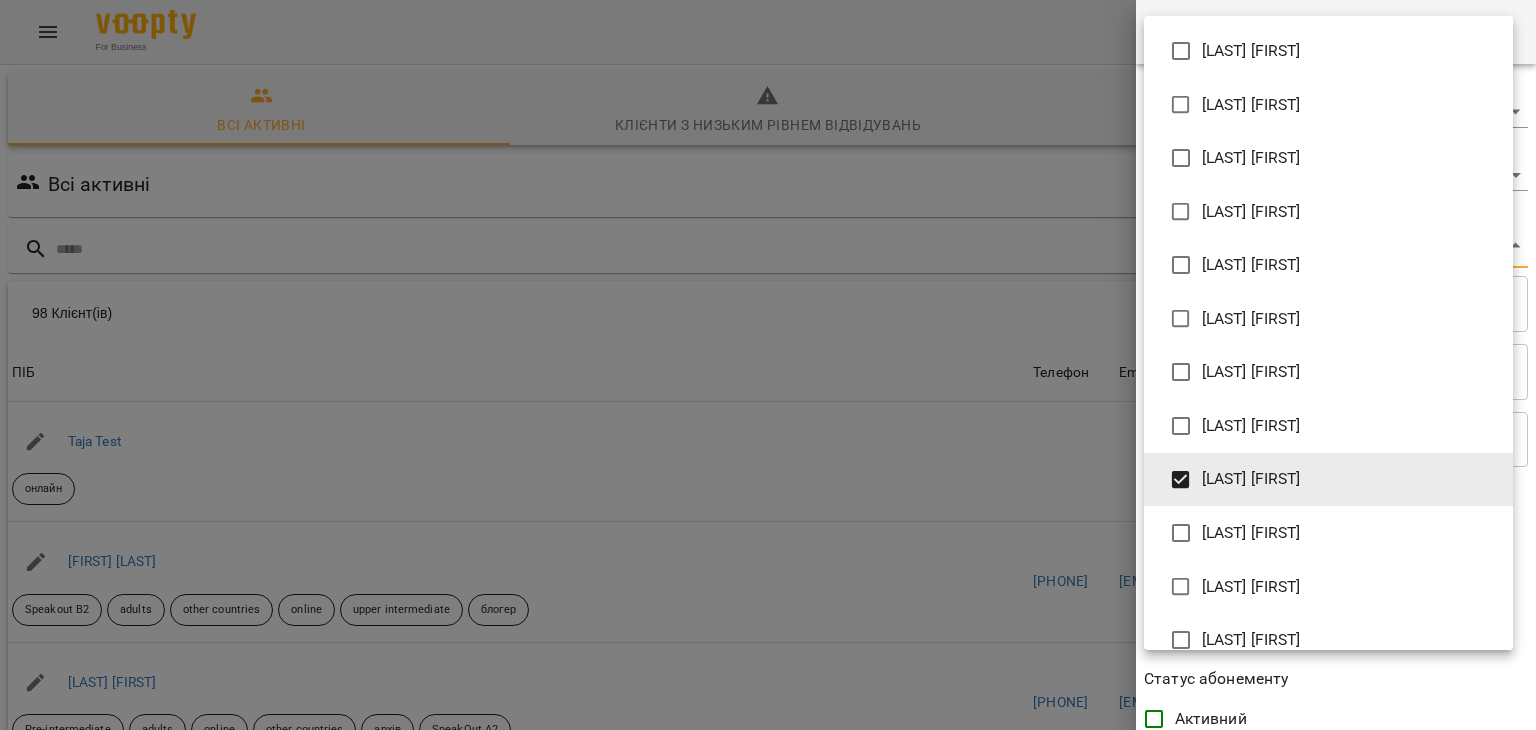 click at bounding box center (768, 365) 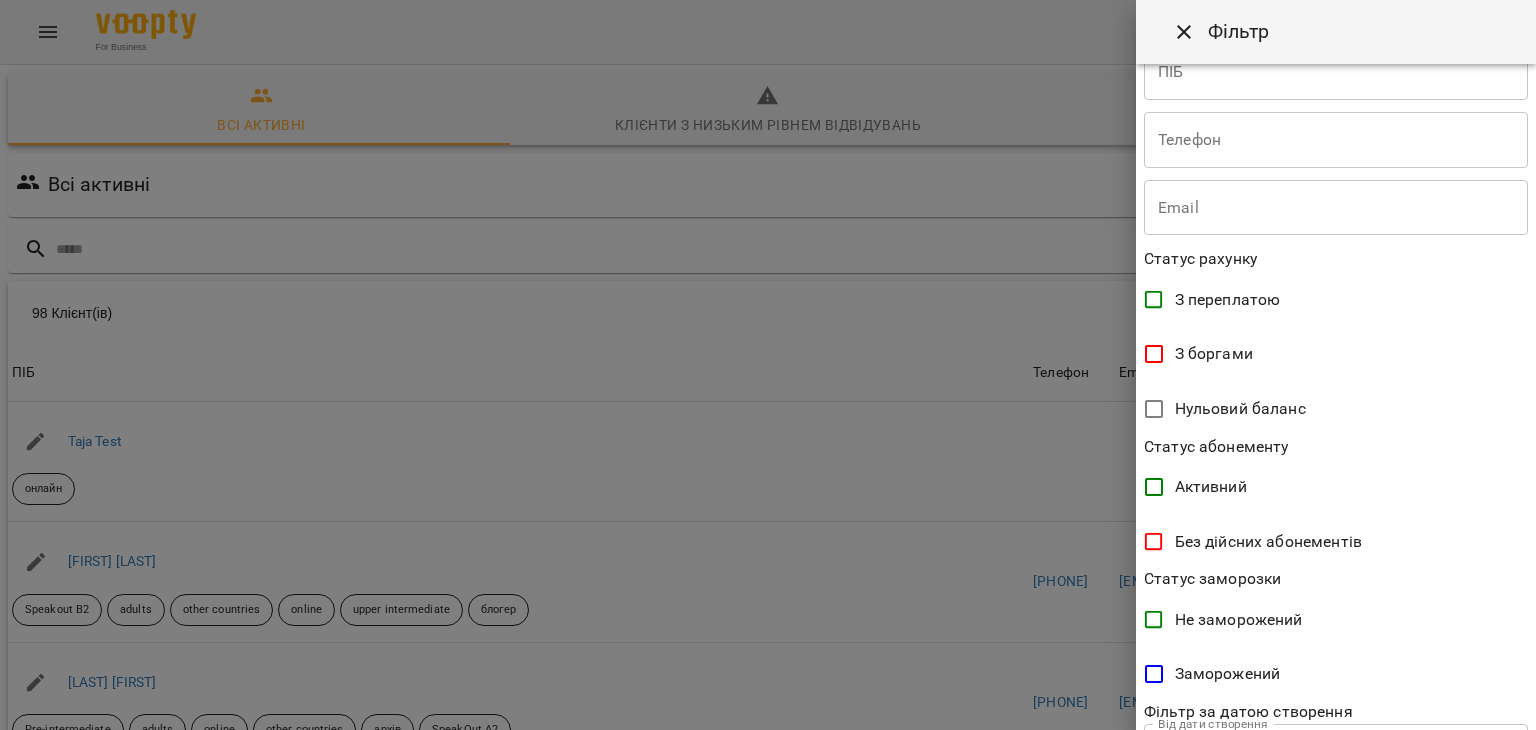 scroll, scrollTop: 397, scrollLeft: 0, axis: vertical 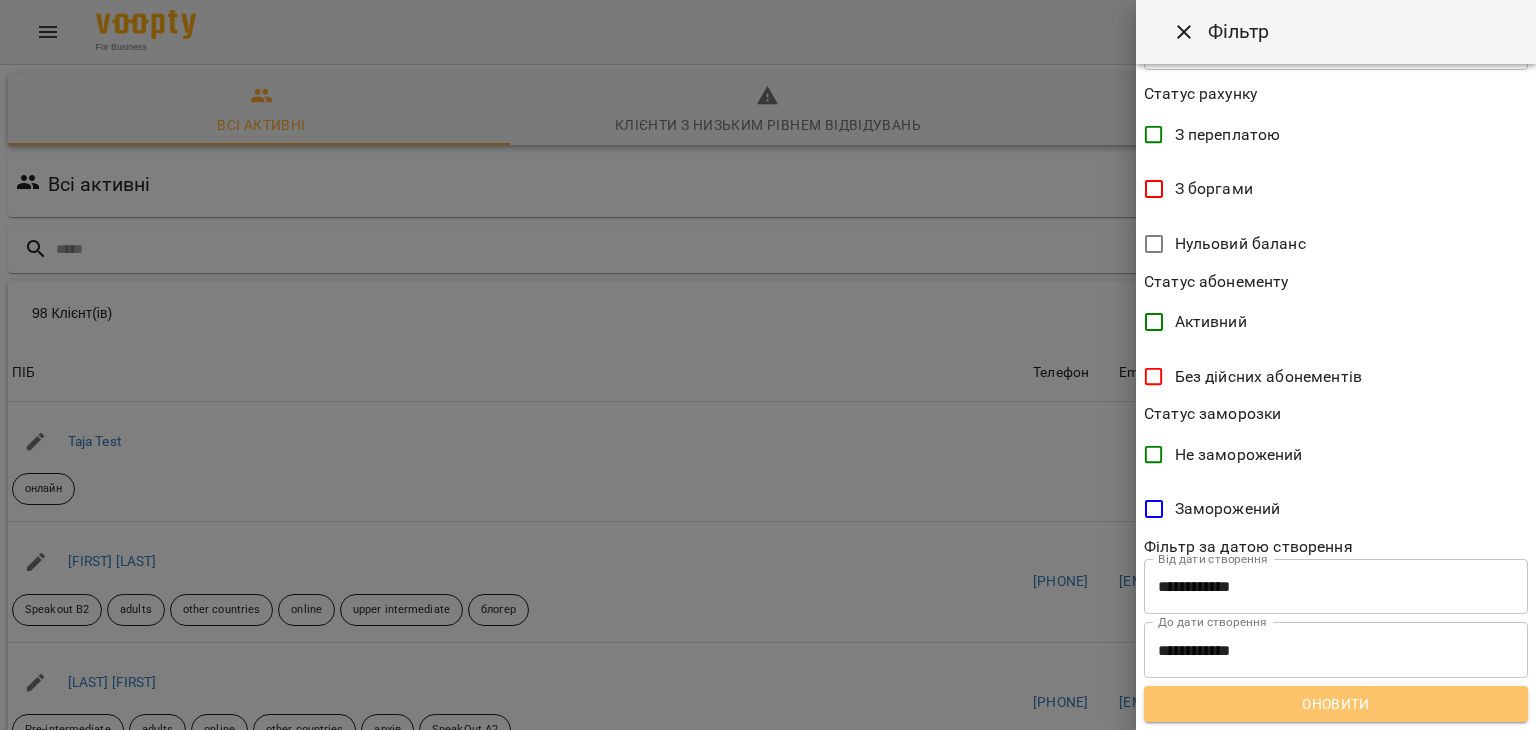 click on "Оновити" at bounding box center [1336, 704] 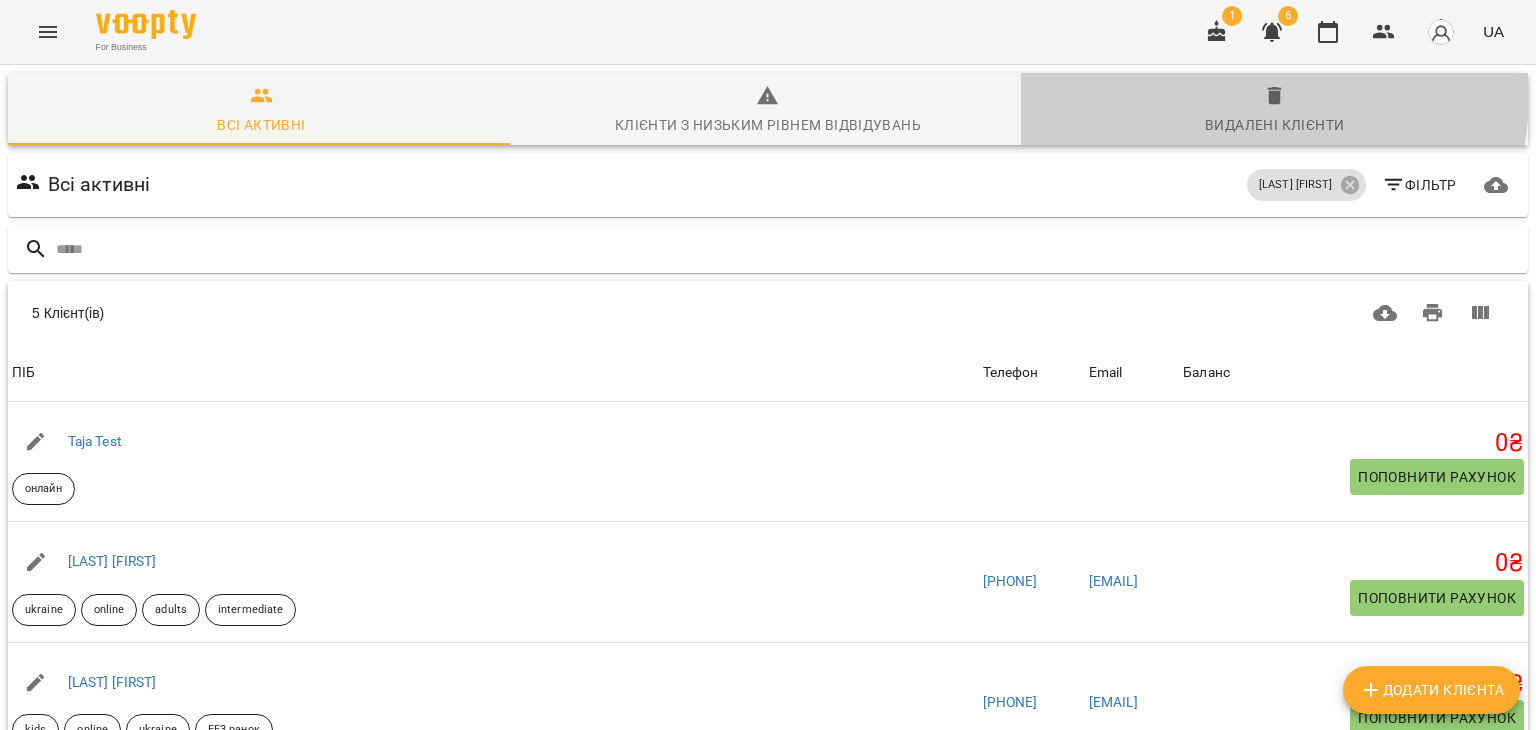 click 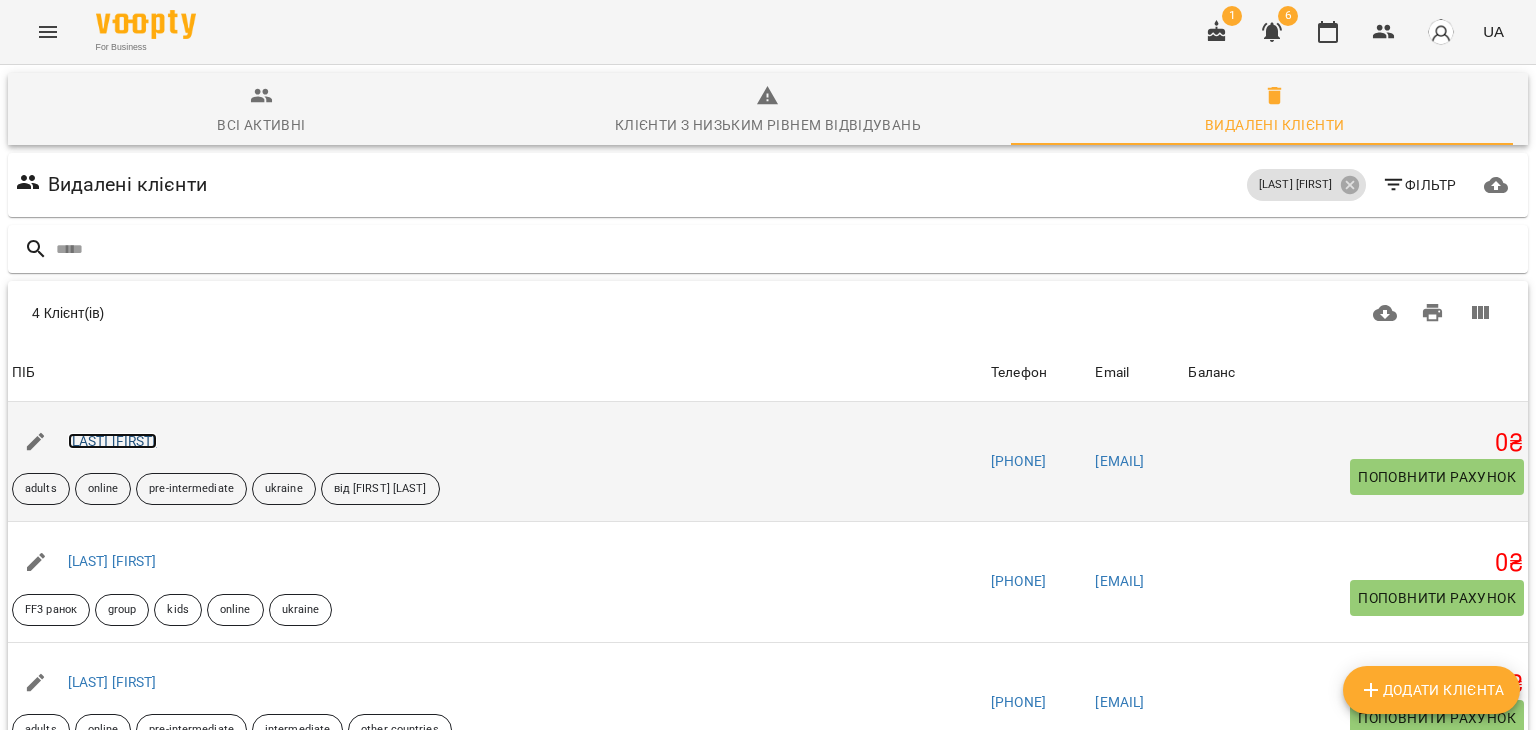 click on "[LAST] [FIRST]" at bounding box center (112, 441) 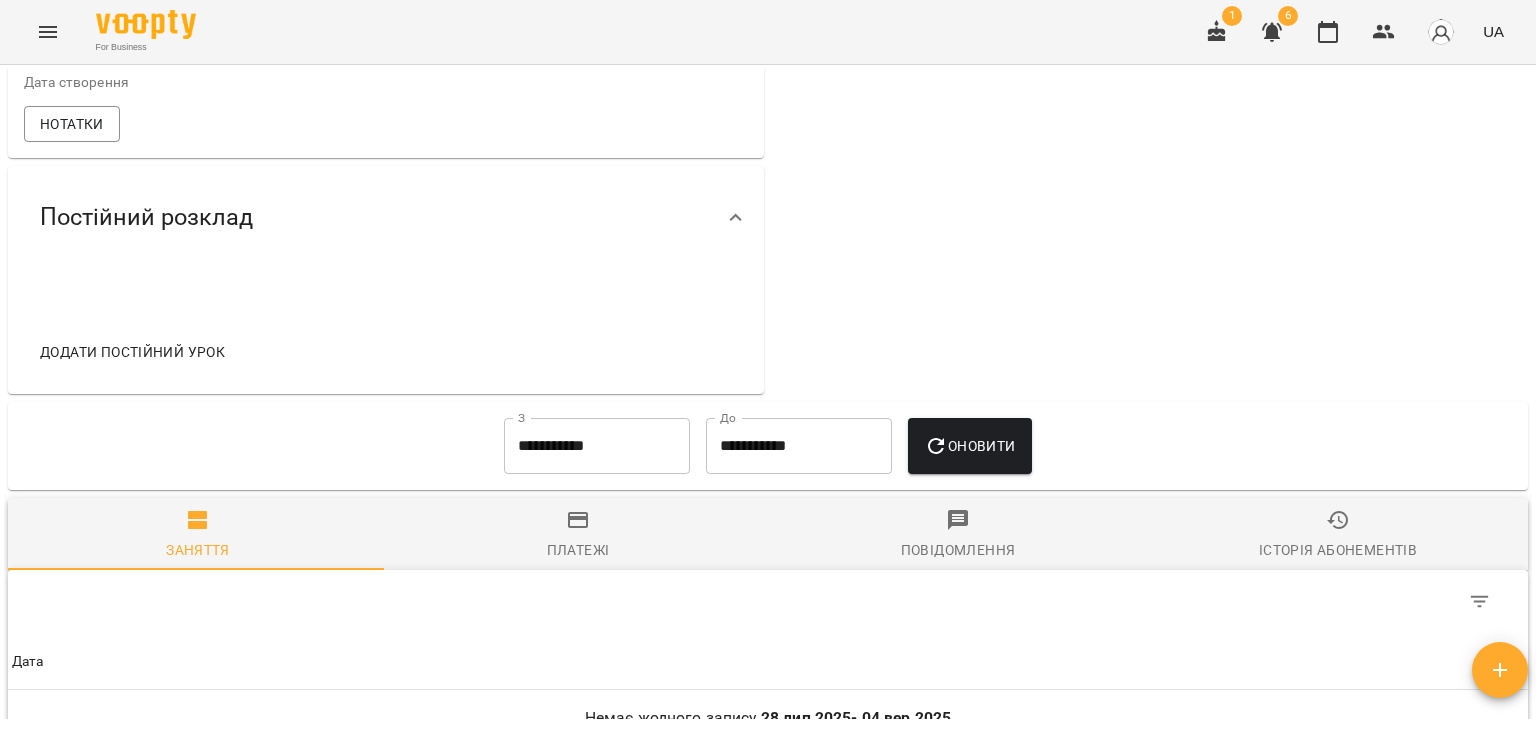 scroll, scrollTop: 900, scrollLeft: 0, axis: vertical 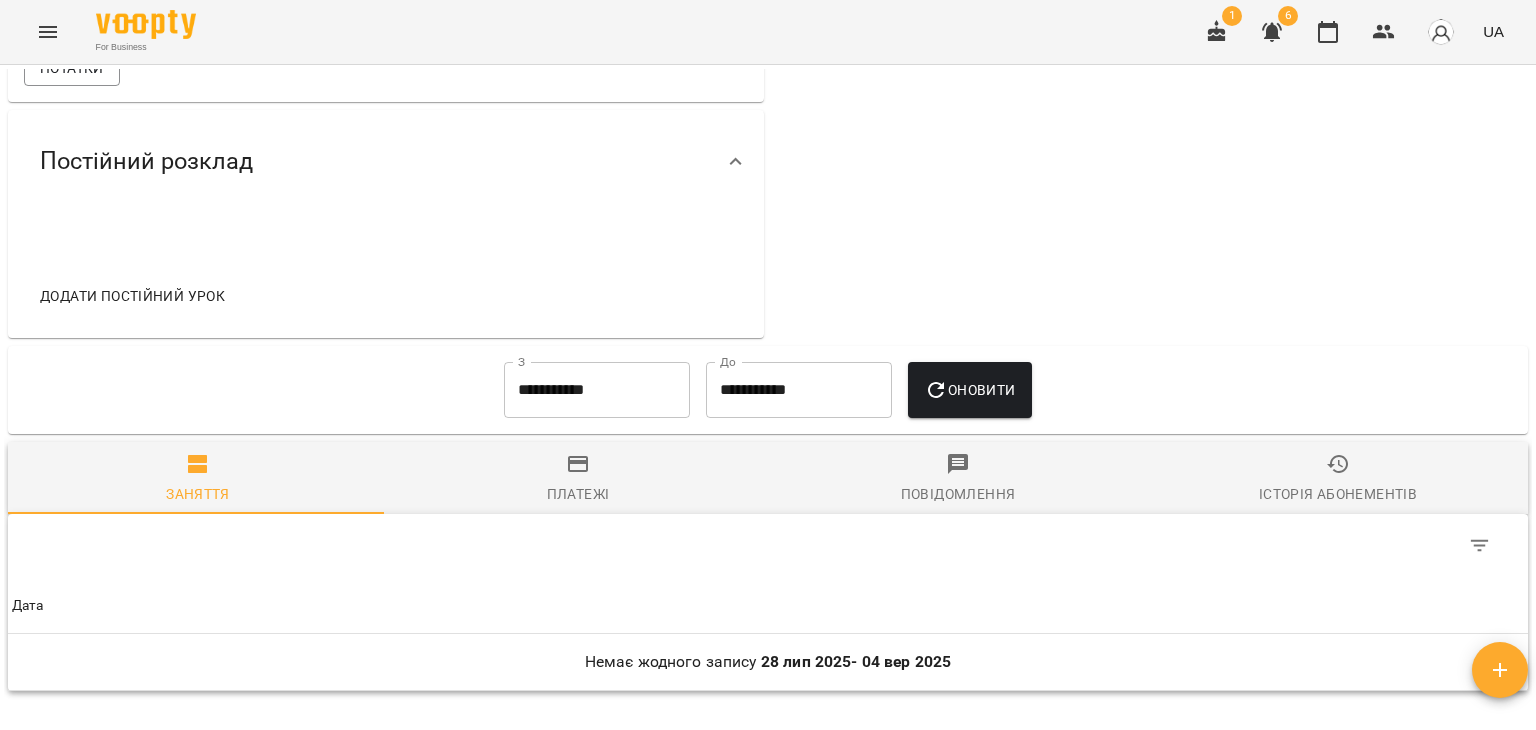 click on "**********" at bounding box center (597, 390) 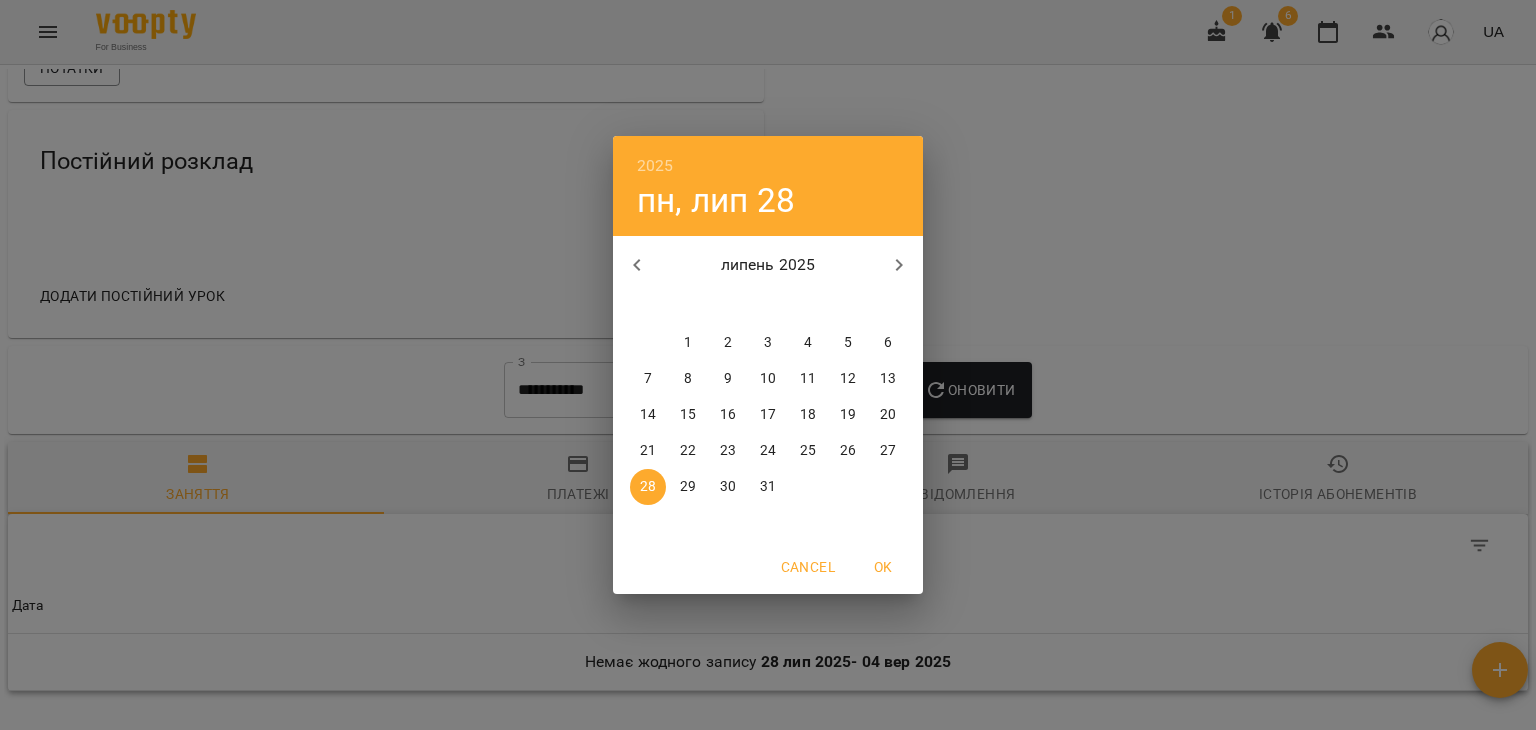 click on "1" at bounding box center [688, 343] 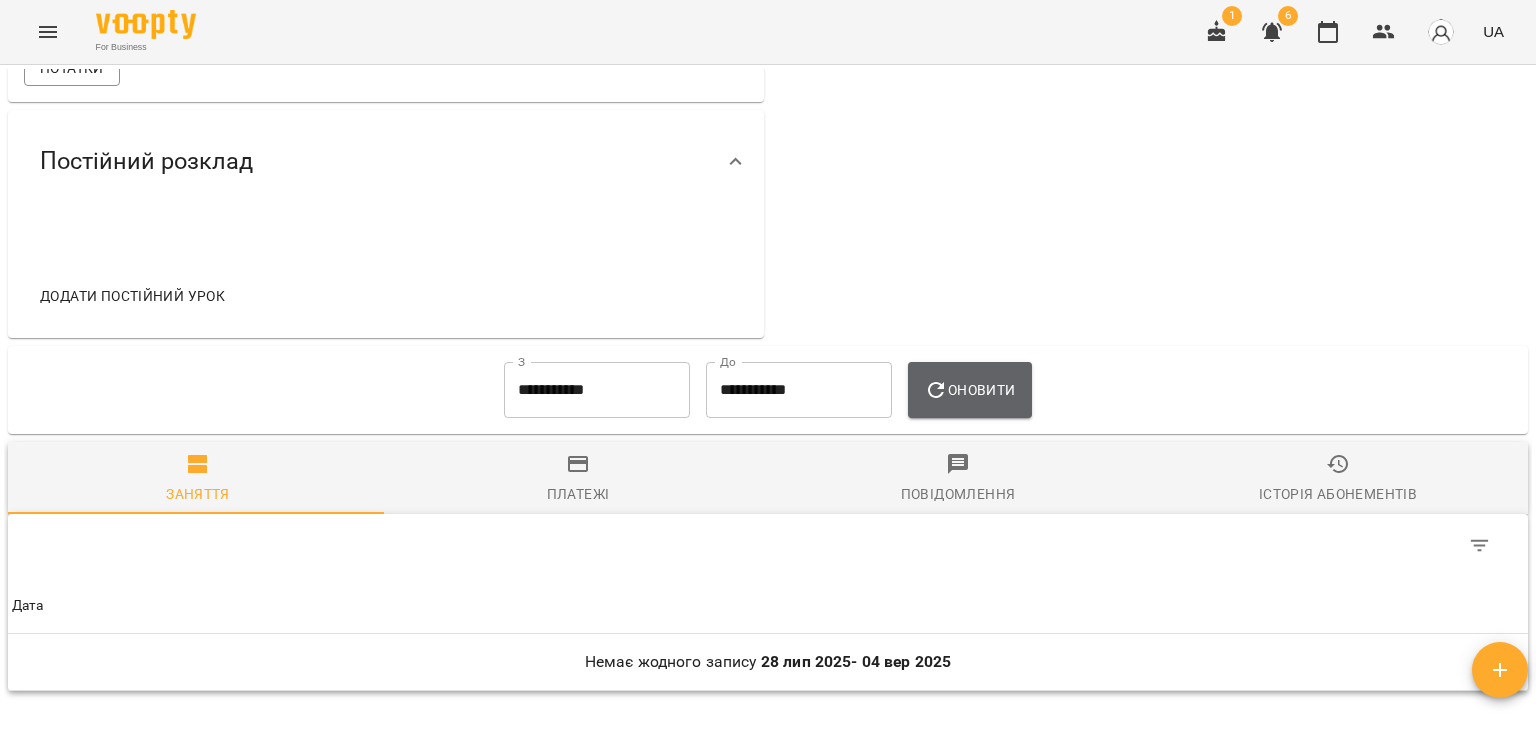 click on "Оновити" at bounding box center (969, 390) 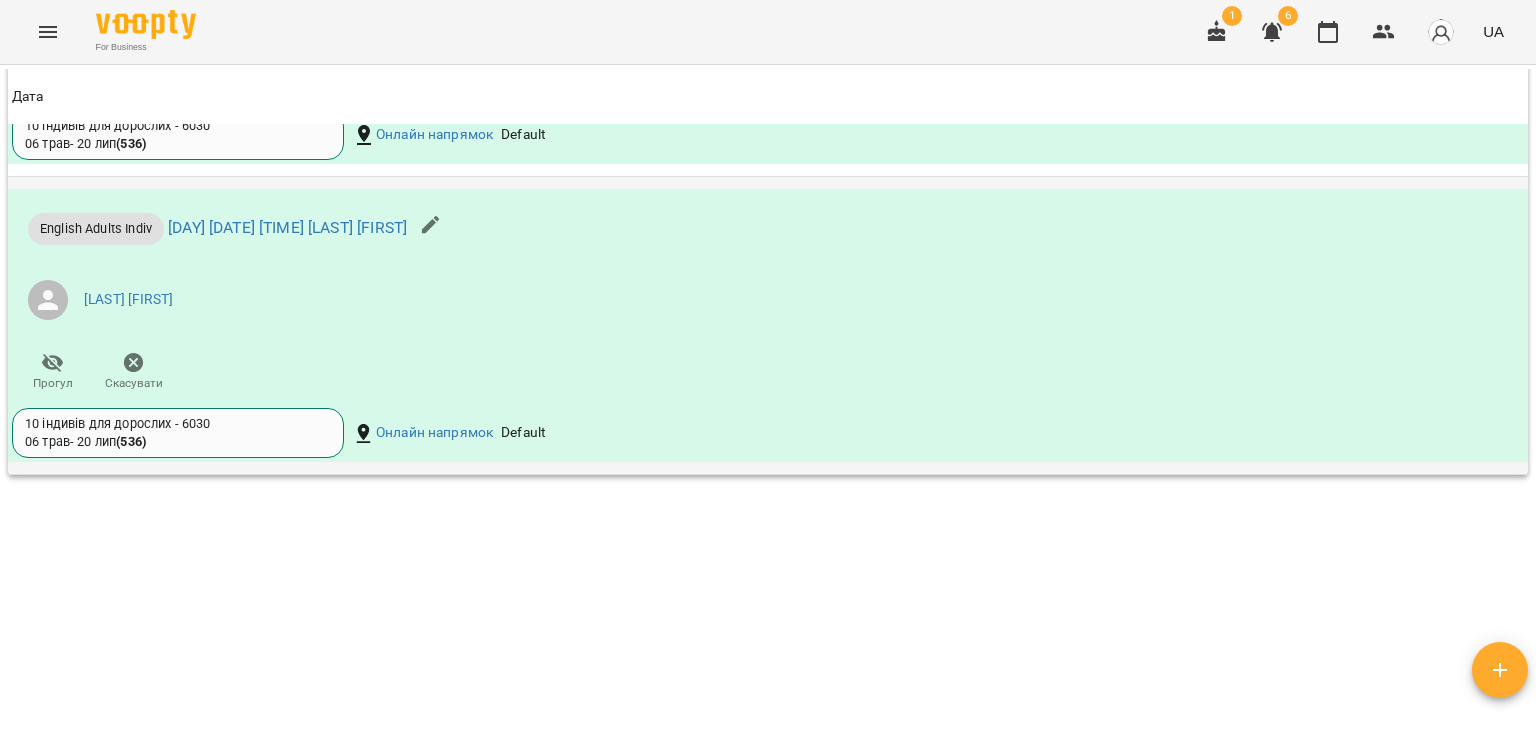 scroll, scrollTop: 1670, scrollLeft: 0, axis: vertical 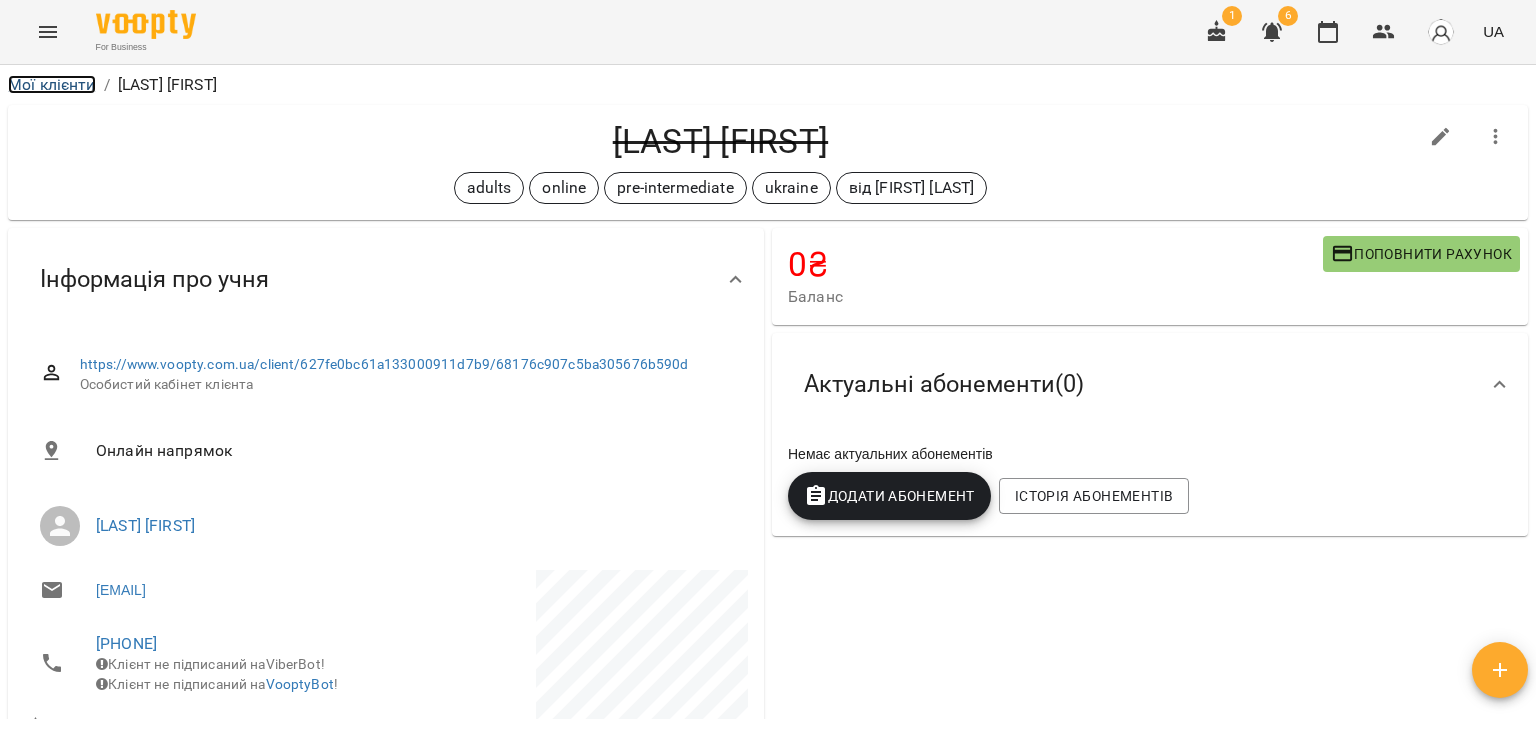 click on "Мої клієнти" at bounding box center (52, 84) 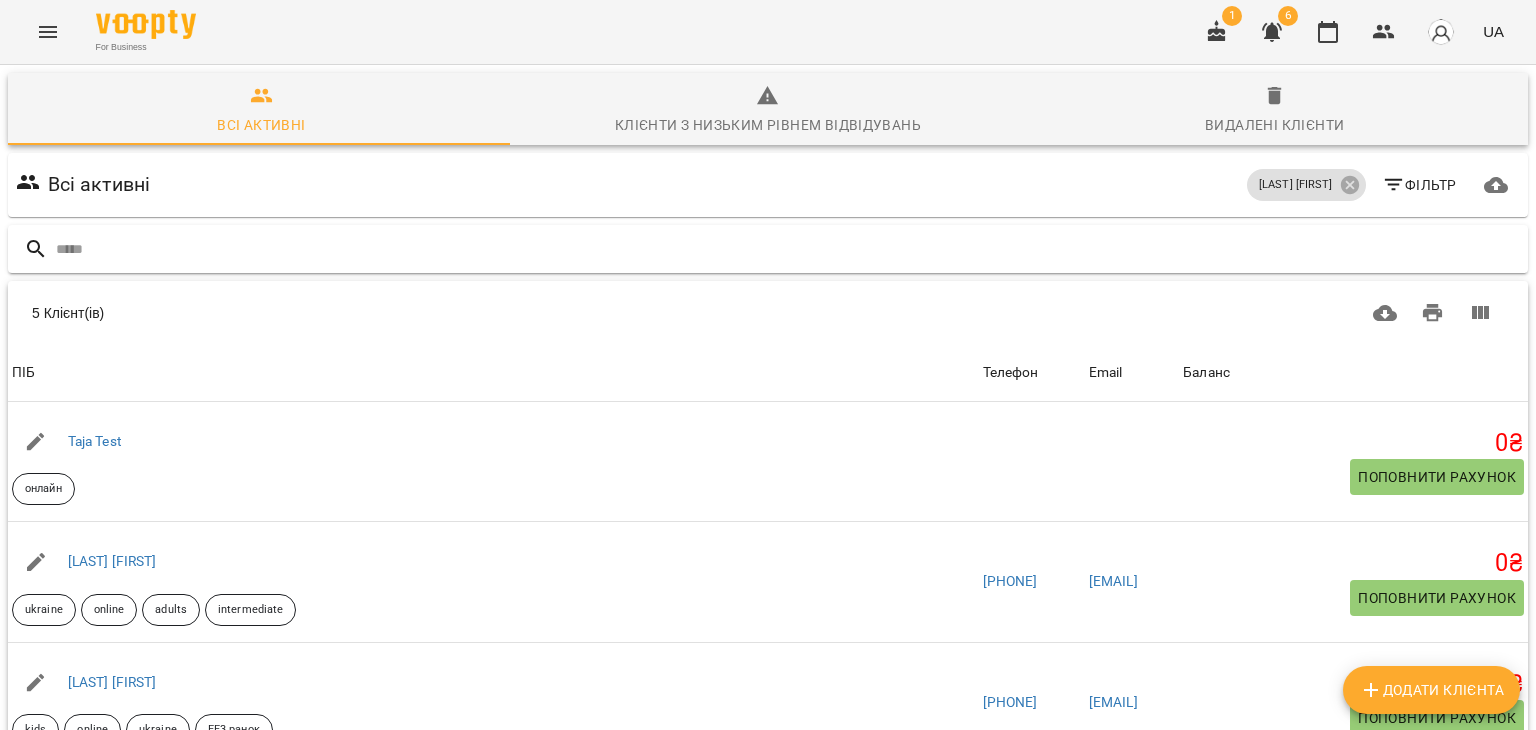 click at bounding box center (788, 249) 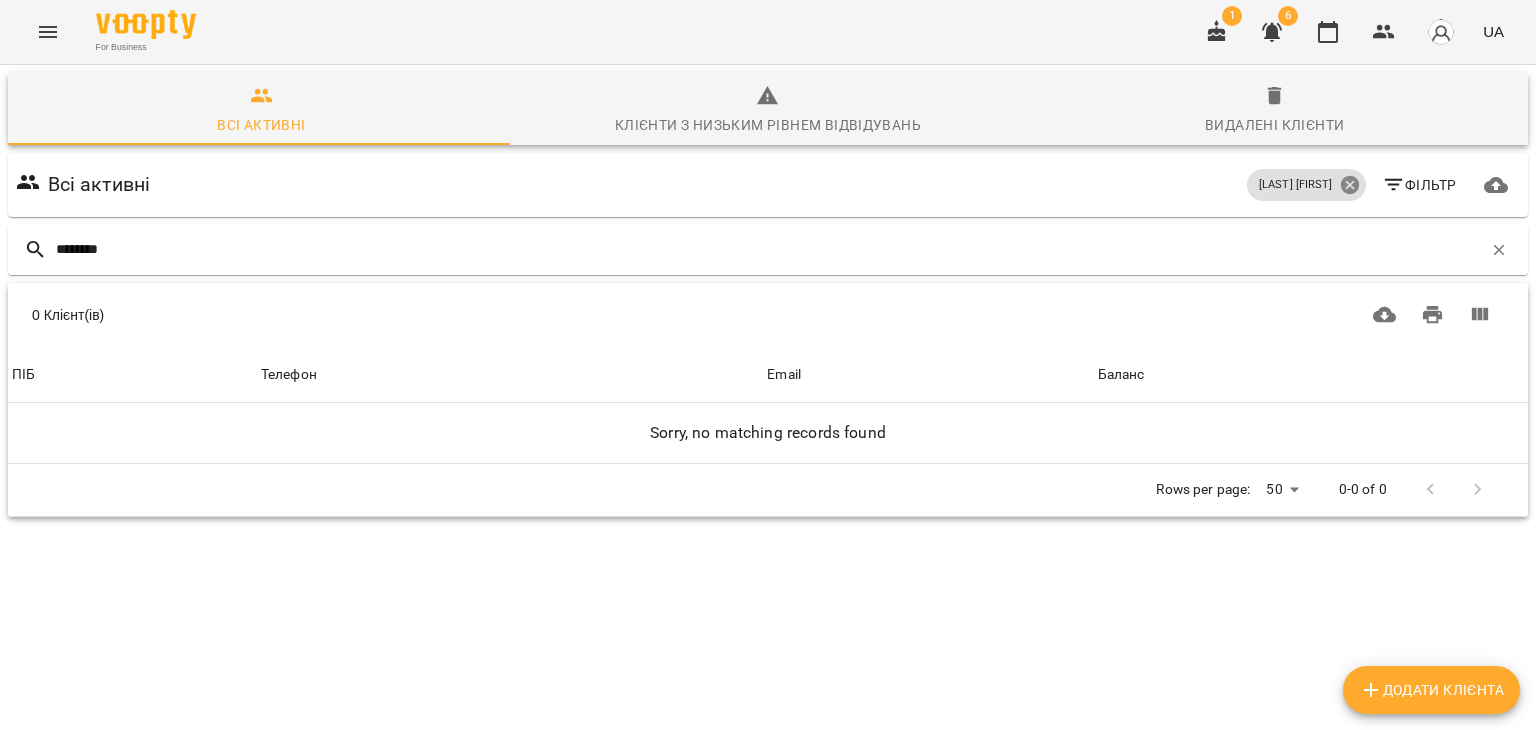 type on "********" 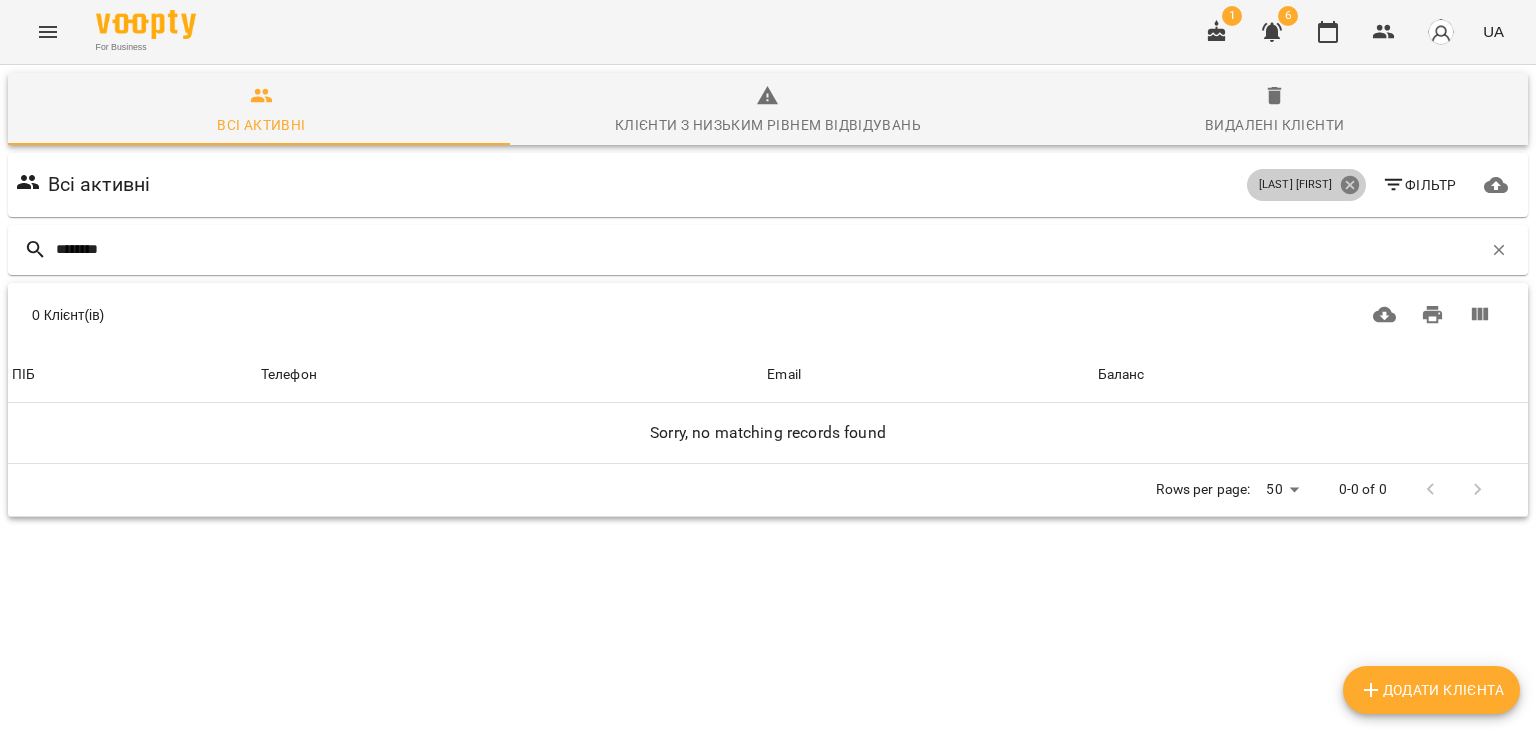 click 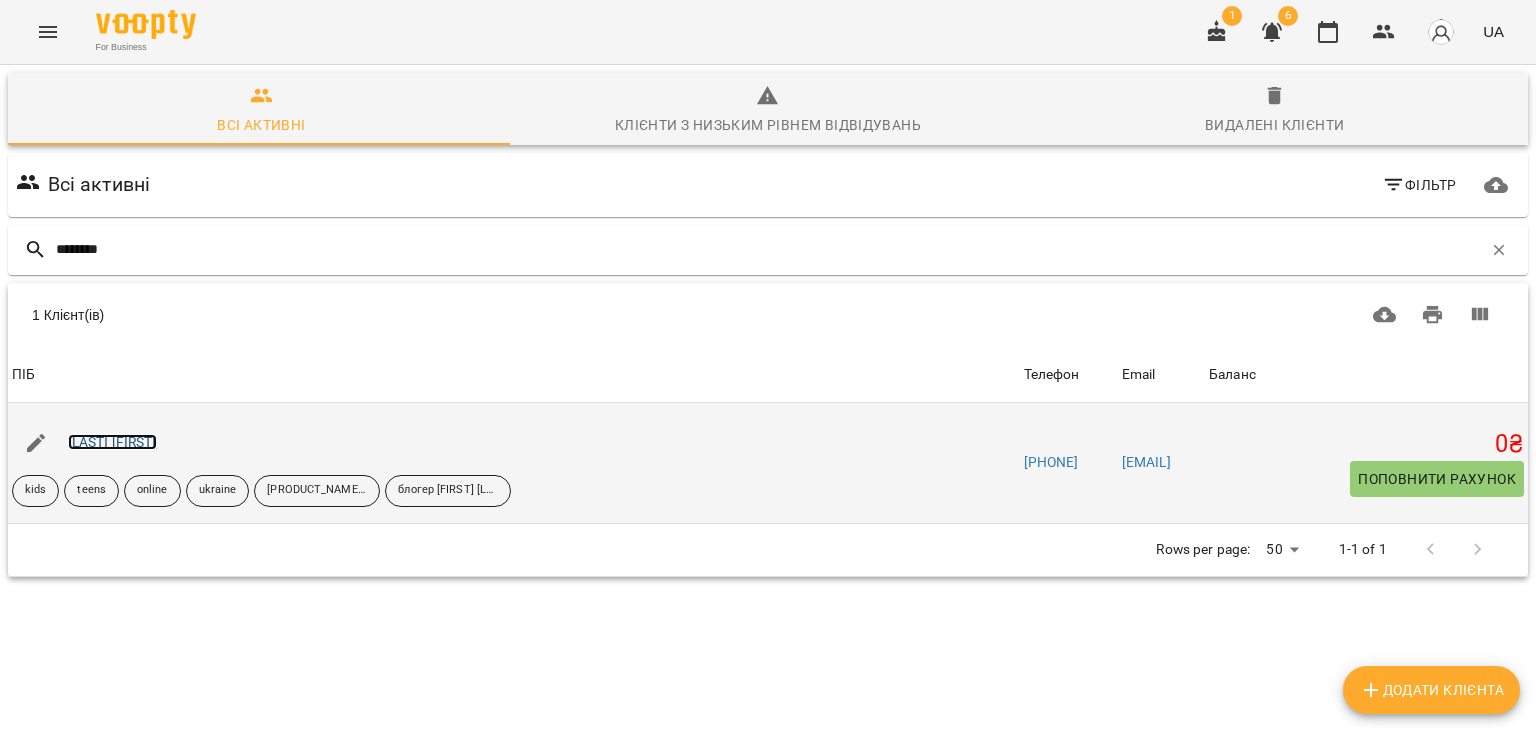 click on "[LAST] [FIRST]" at bounding box center (112, 442) 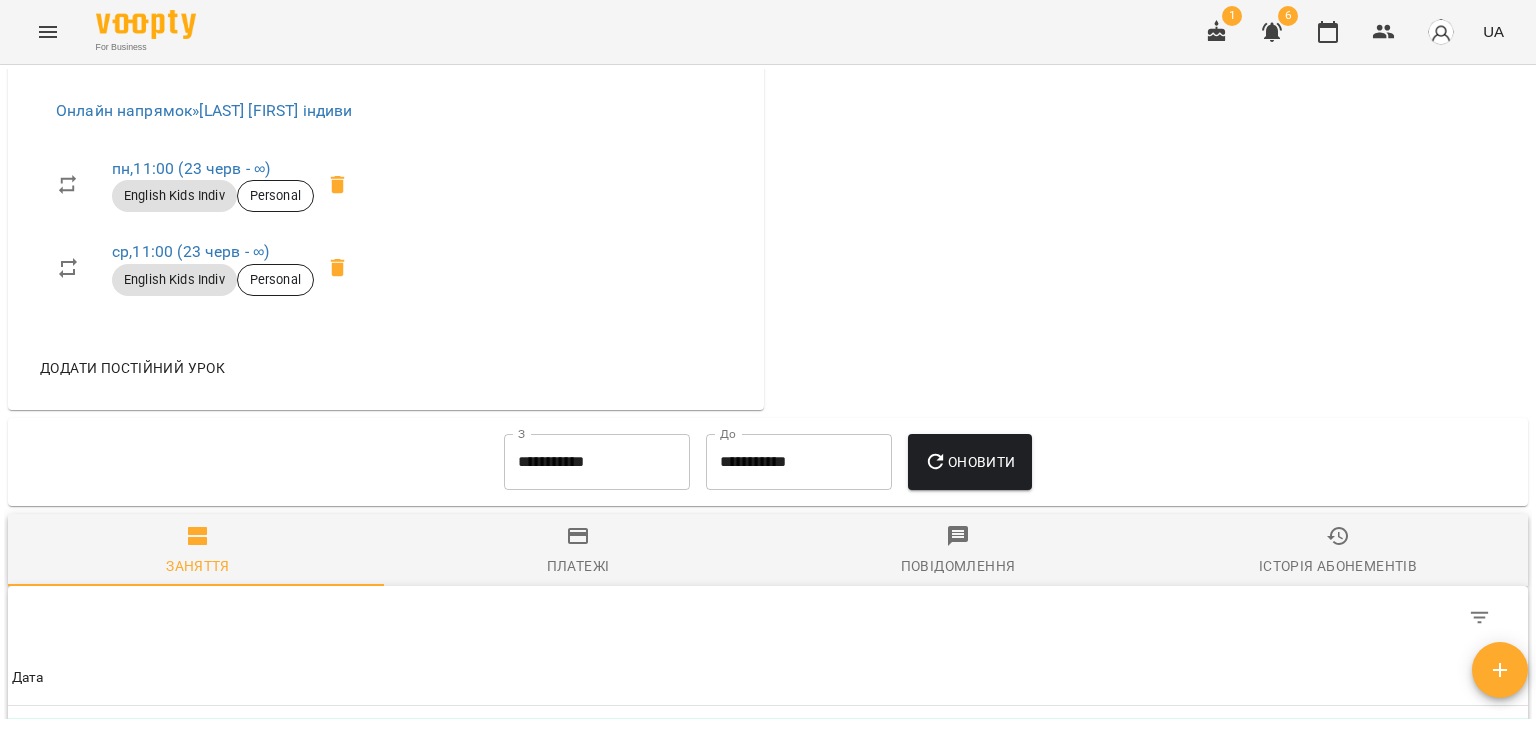 scroll, scrollTop: 1047, scrollLeft: 0, axis: vertical 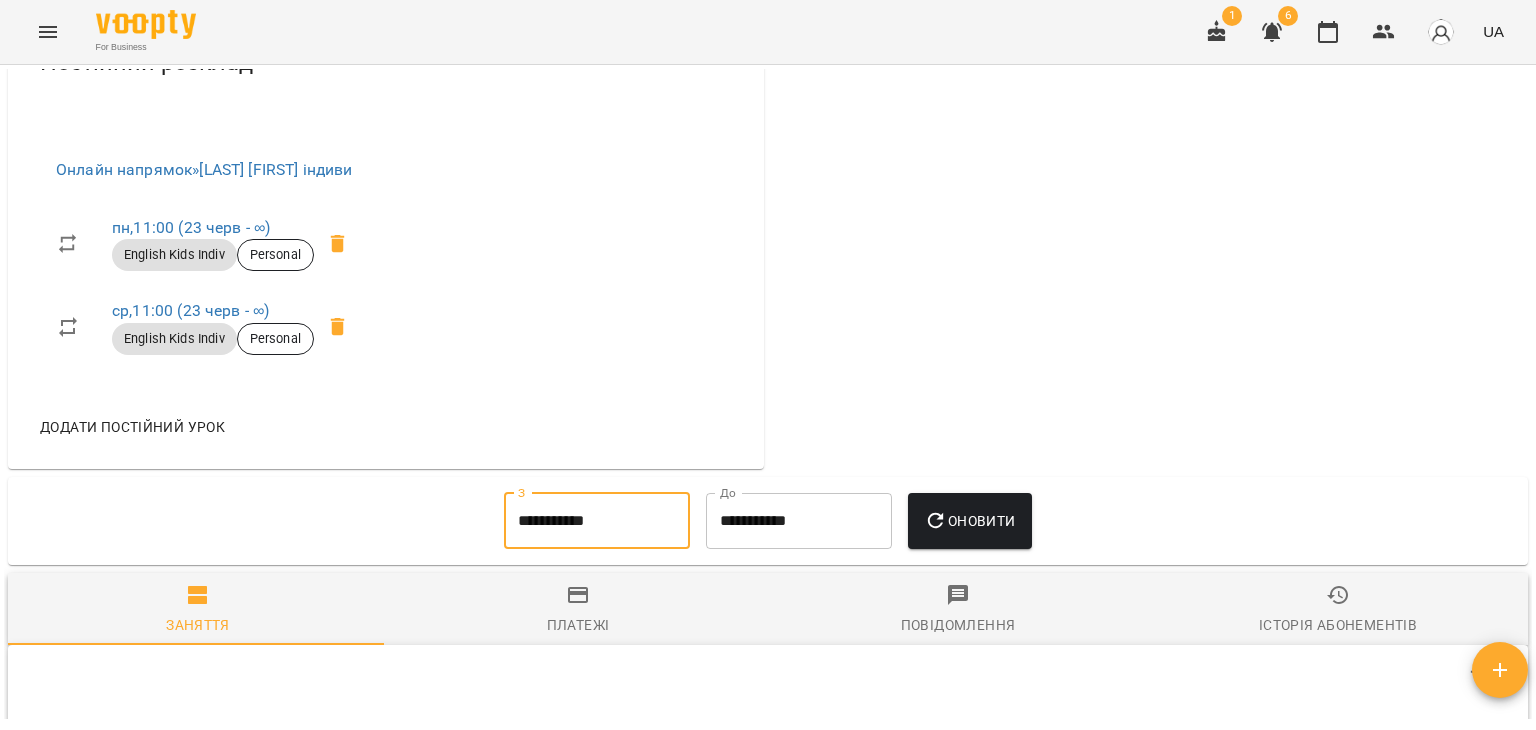 click on "**********" at bounding box center [597, 521] 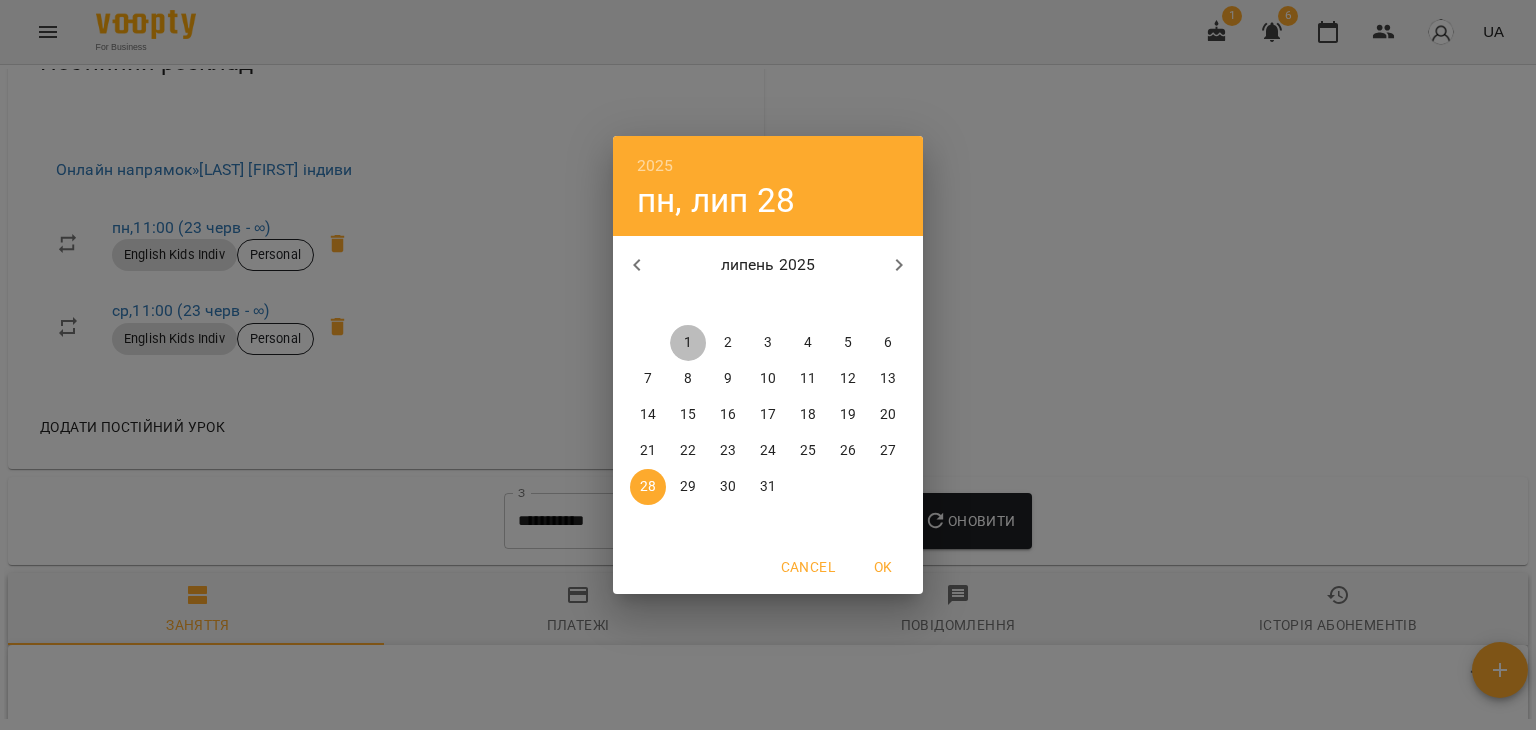 click on "1" at bounding box center [688, 343] 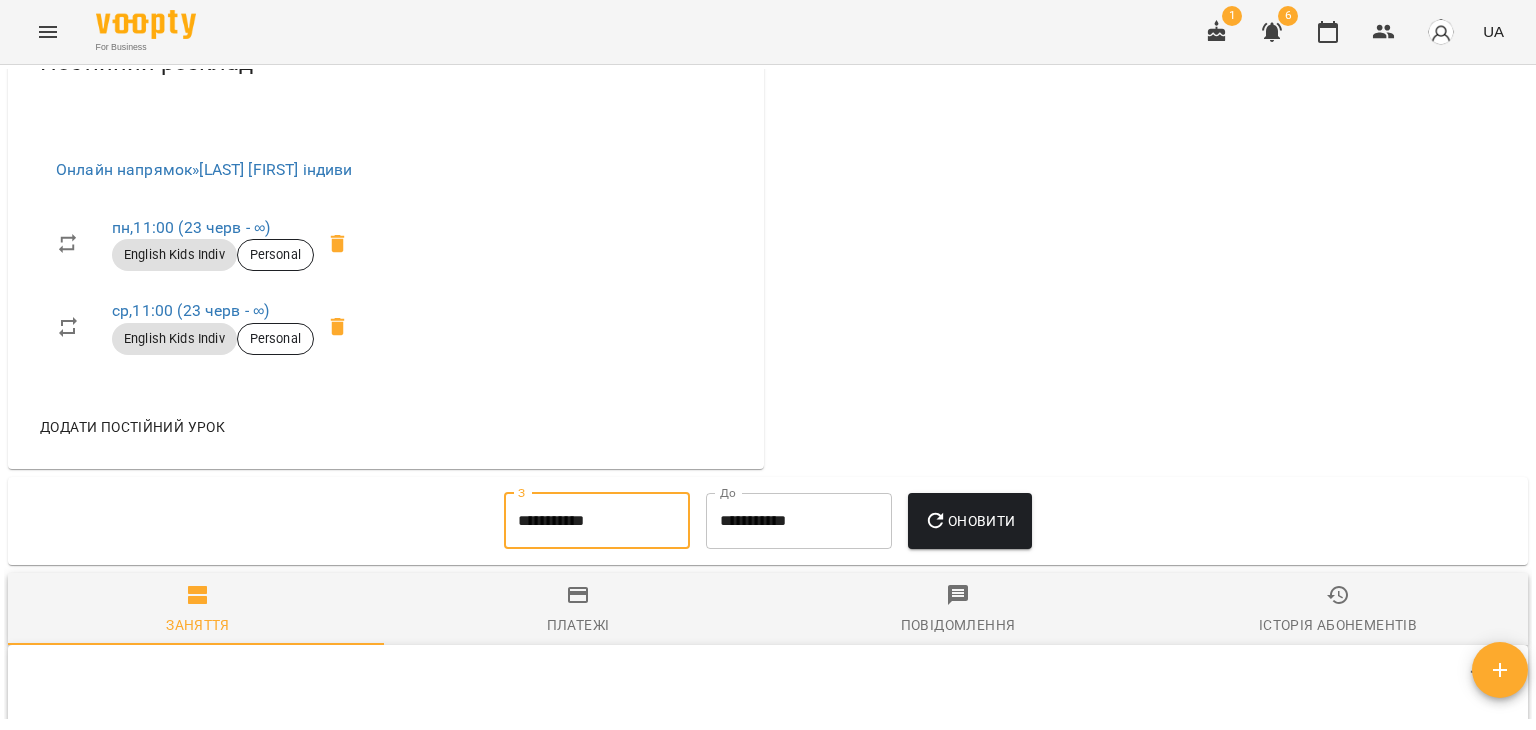click on "**********" at bounding box center (799, 521) 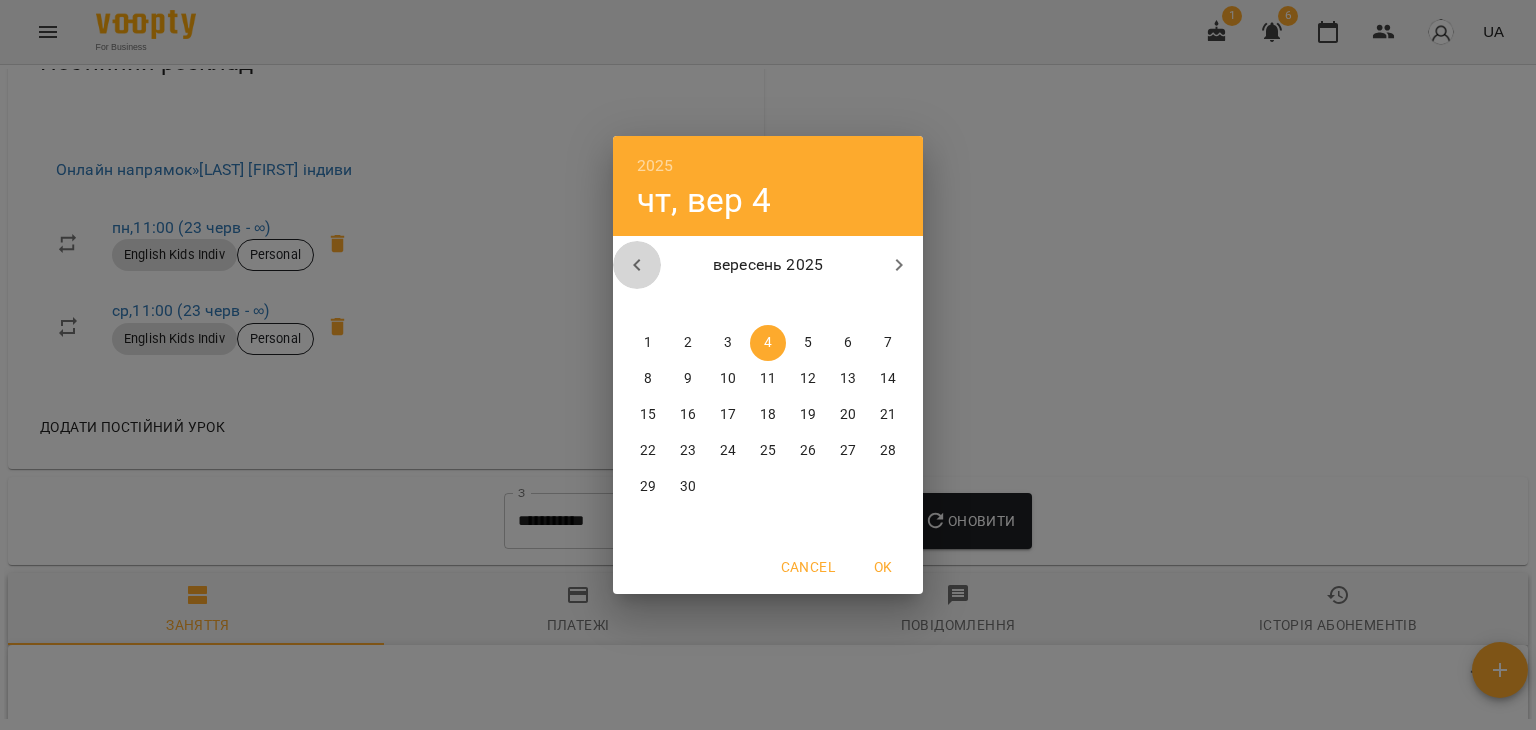 click 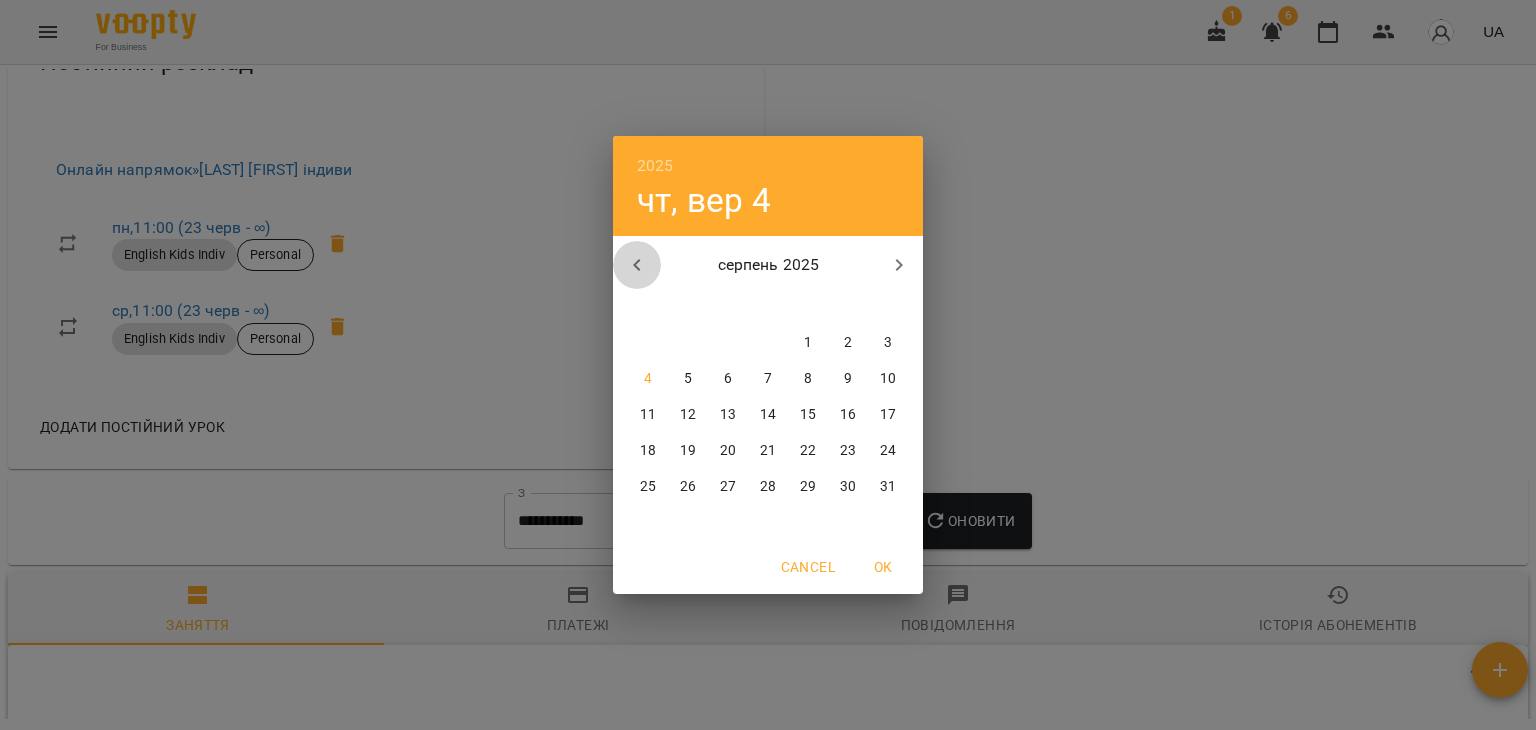 click 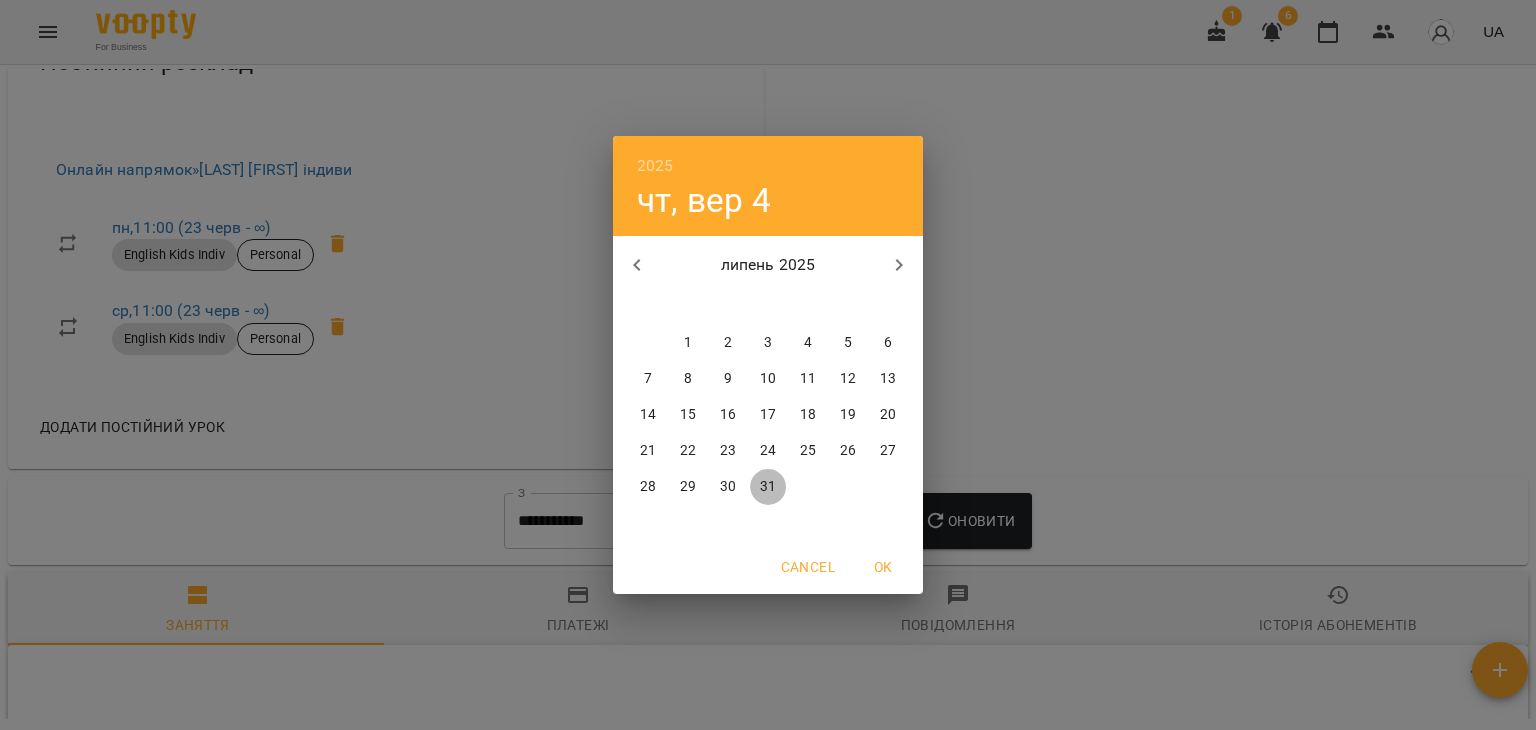 click on "31" at bounding box center (768, 487) 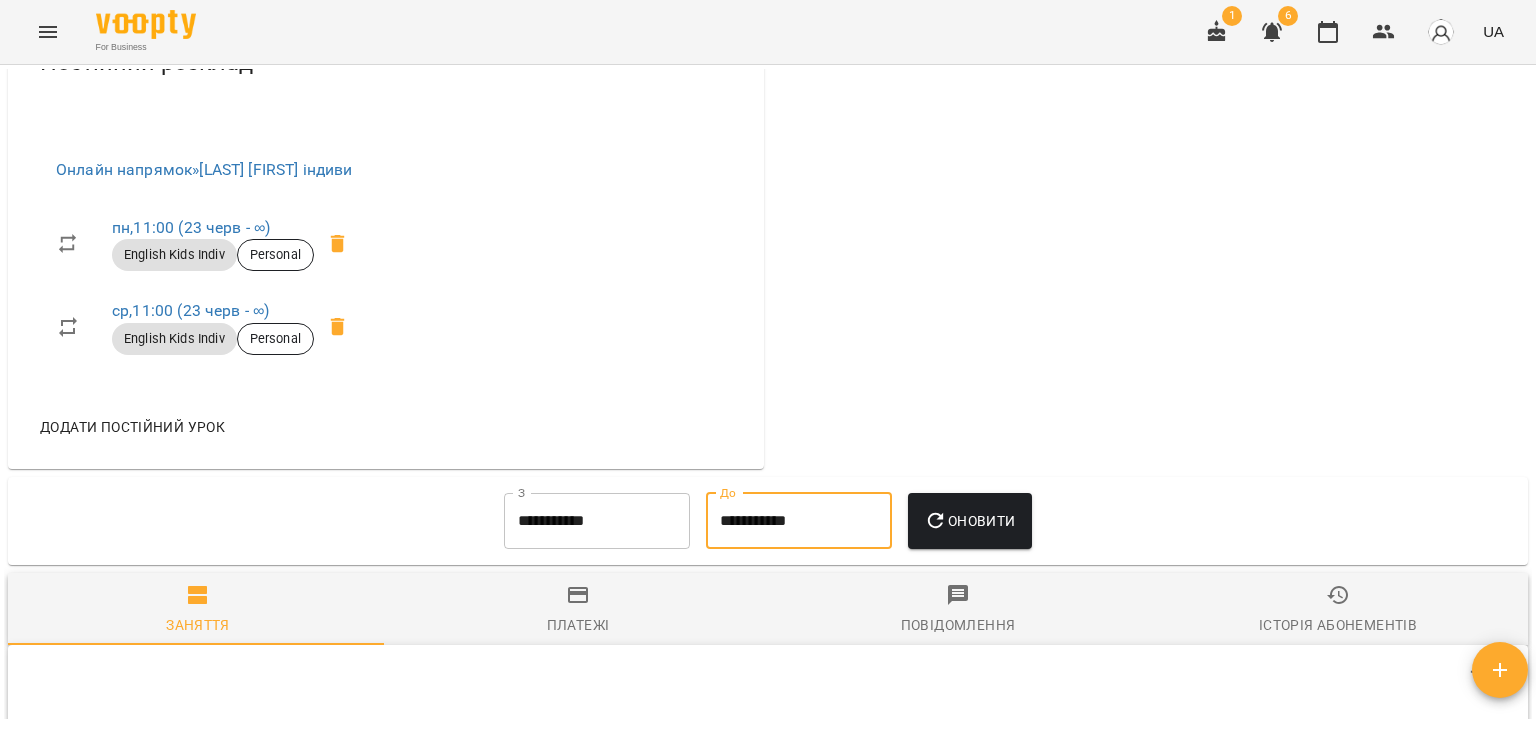 click on "Оновити" at bounding box center (969, 521) 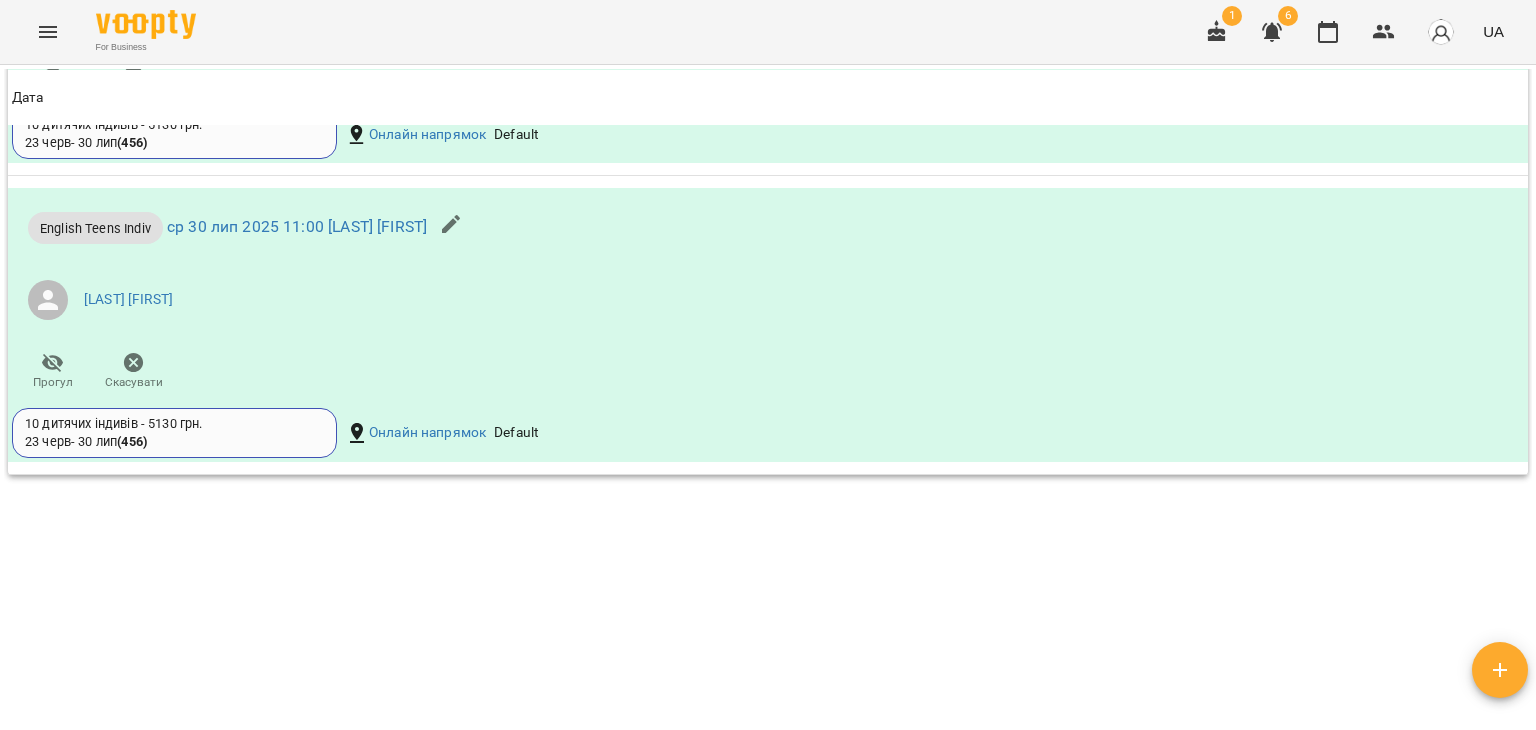 scroll, scrollTop: 3440, scrollLeft: 0, axis: vertical 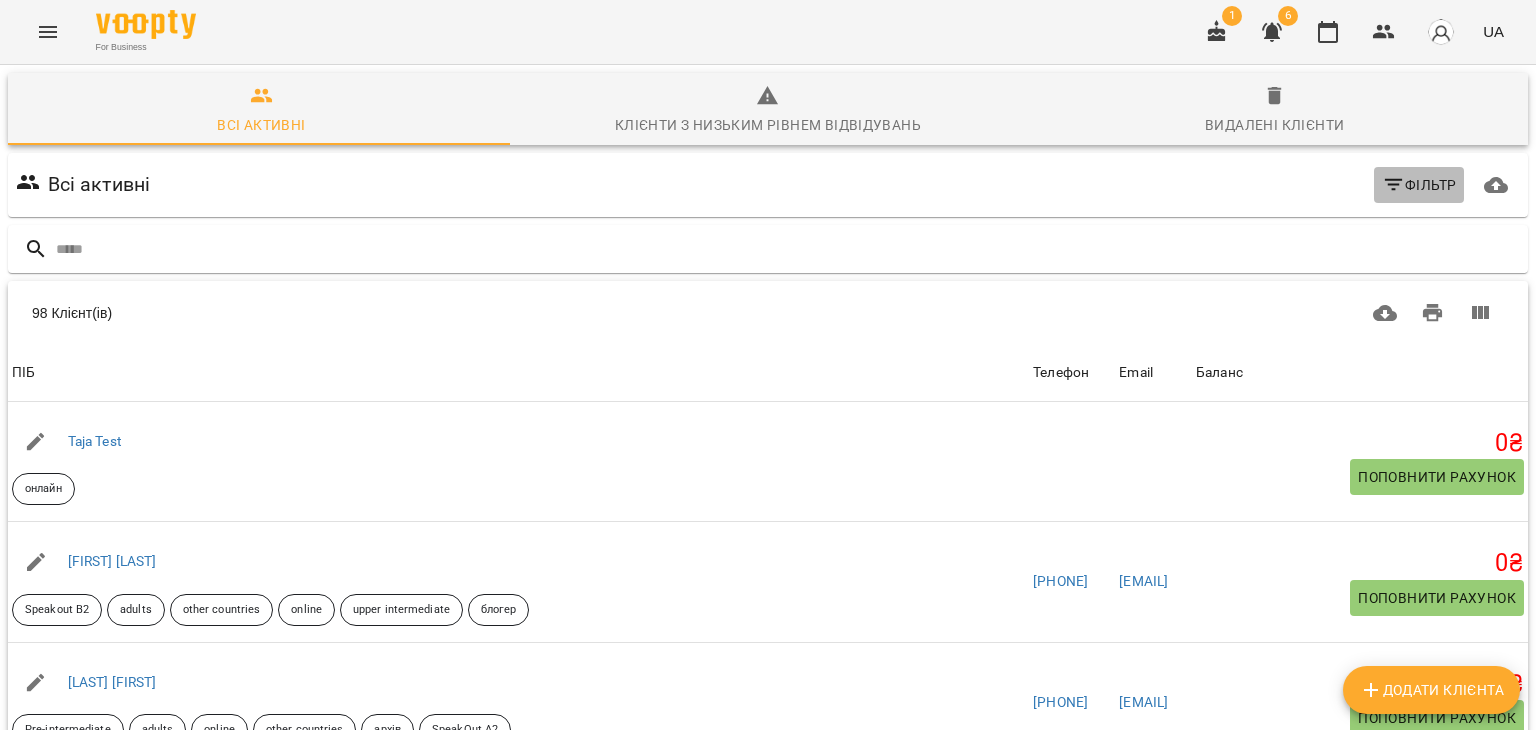 click on "Фільтр" at bounding box center [1419, 185] 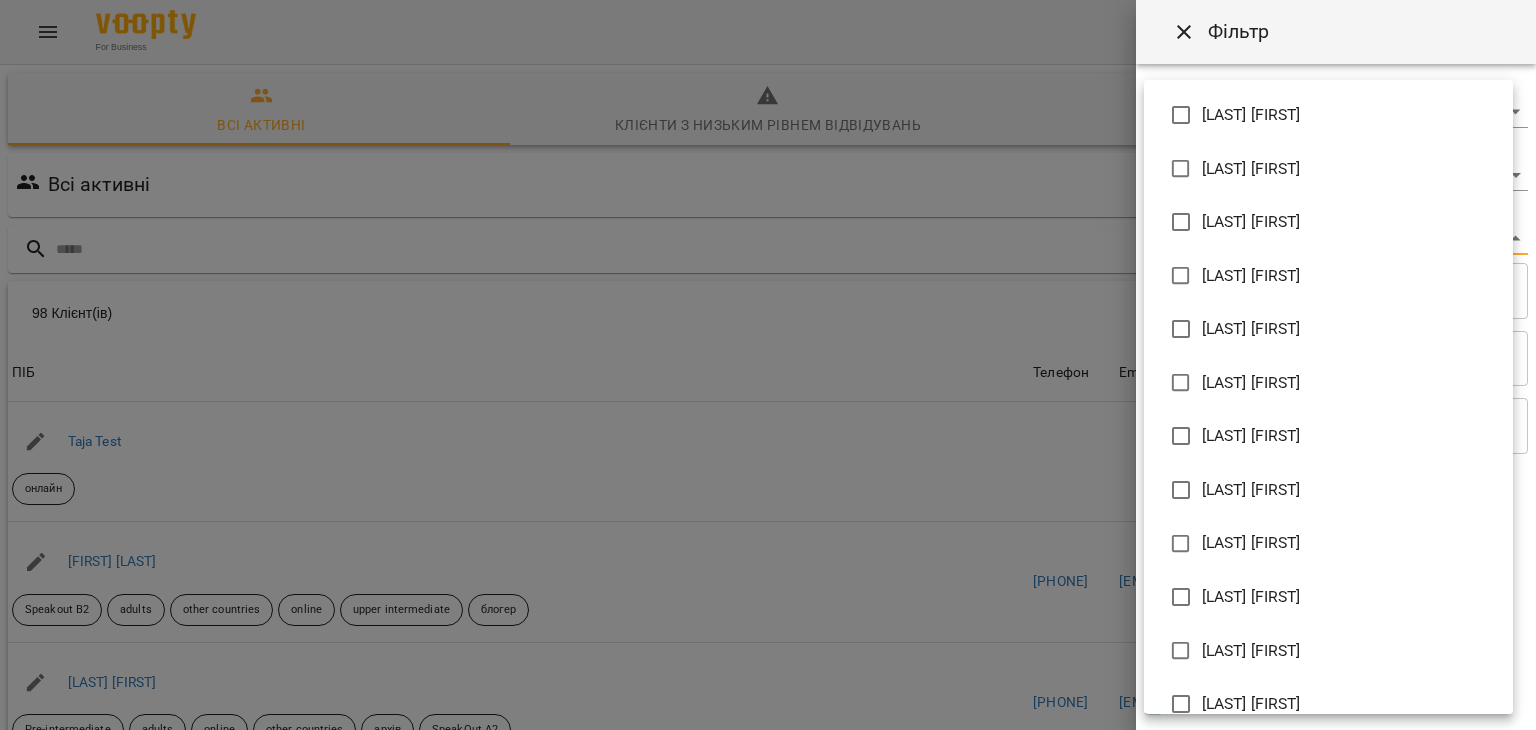 click on "For Business 1 6 UA Всі активні Клієнт(ів) 98   Клієнт(ів) ПІБ Телефон Email Баланс ПІБ Taja Test онлайн Телефон Email Баланс 0 ₴ Поповнити рахунок ПІБ [FIRST] [LAST] Speakout B2 adults other countries online upper intermediate блогер Телефон [PHONE] Email [EMAIL] Баланс 0 ₴ Поповнити рахунок ПІБ [LAST] [FIRST] Pre-intermediate  adults online other countries архів SpeakOut A2 Телефон [PHONE] Email [EMAIL] Баланс 0 ₴ Поповнити рахунок ПІБ [LAST] [FIRST] kids online Beehive 3 Телефон [PHONE] Email [EMAIL] Баланс 0 ₴ ПІБ 0" at bounding box center (768, 522) 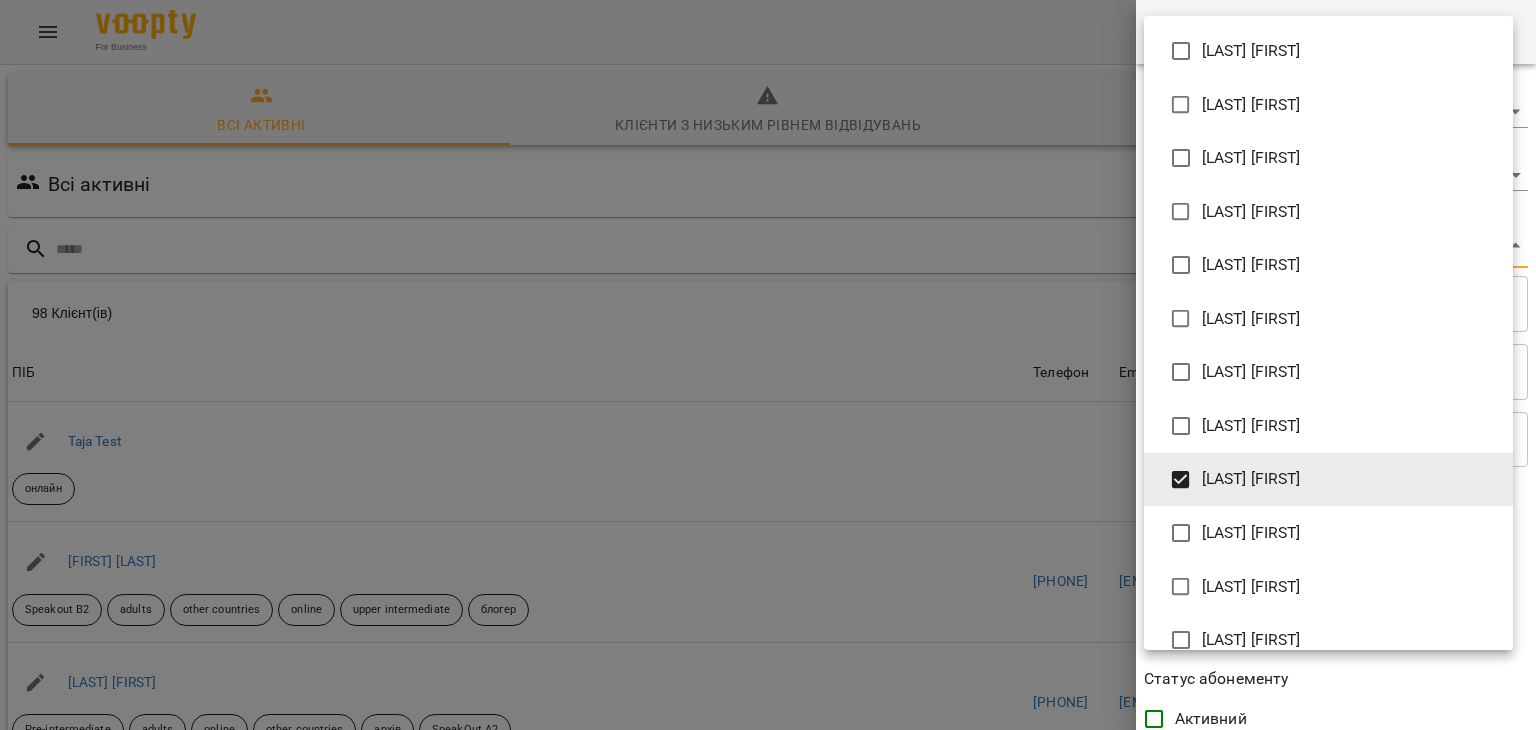 click at bounding box center (768, 365) 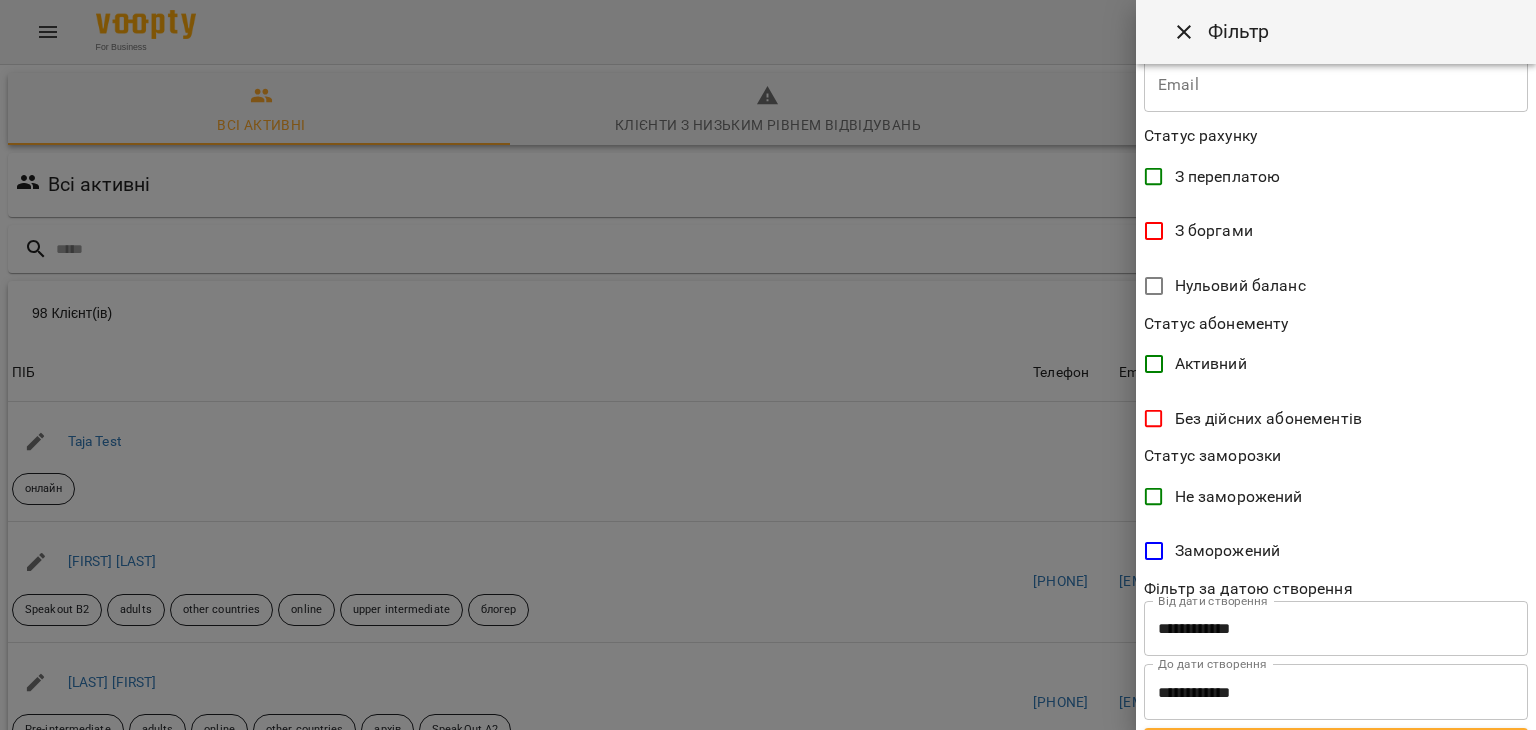 scroll, scrollTop: 397, scrollLeft: 0, axis: vertical 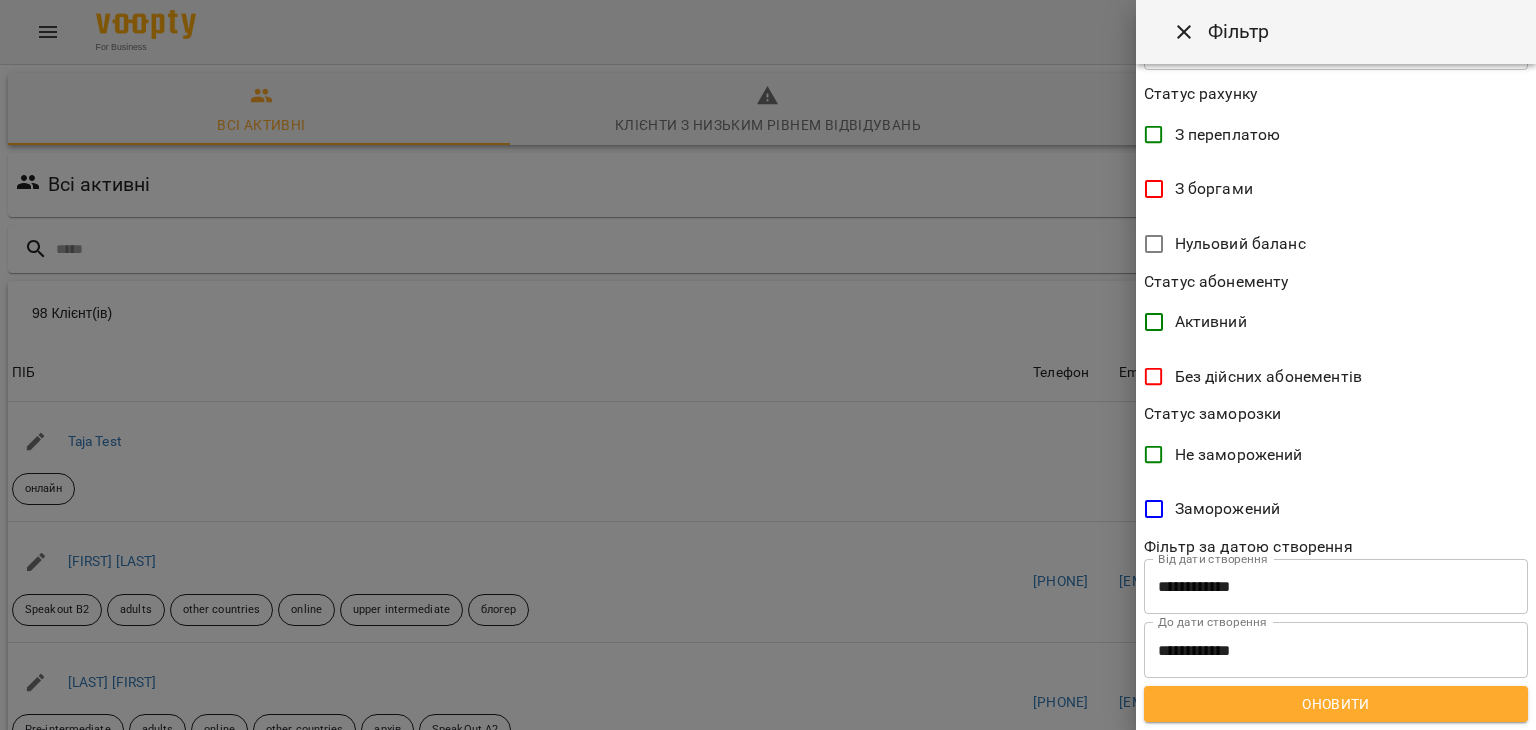 click on "Оновити" at bounding box center [1336, 704] 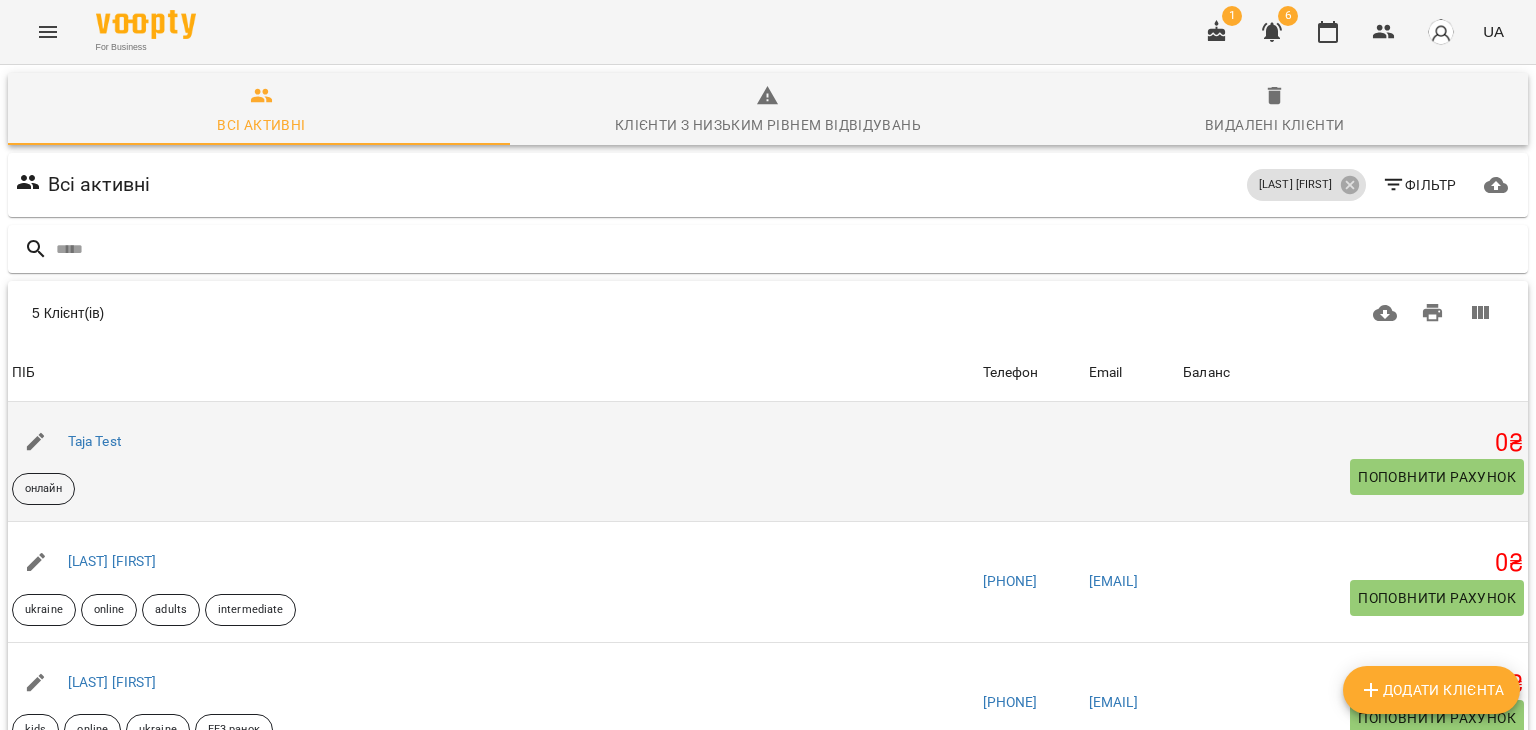 scroll, scrollTop: 236, scrollLeft: 0, axis: vertical 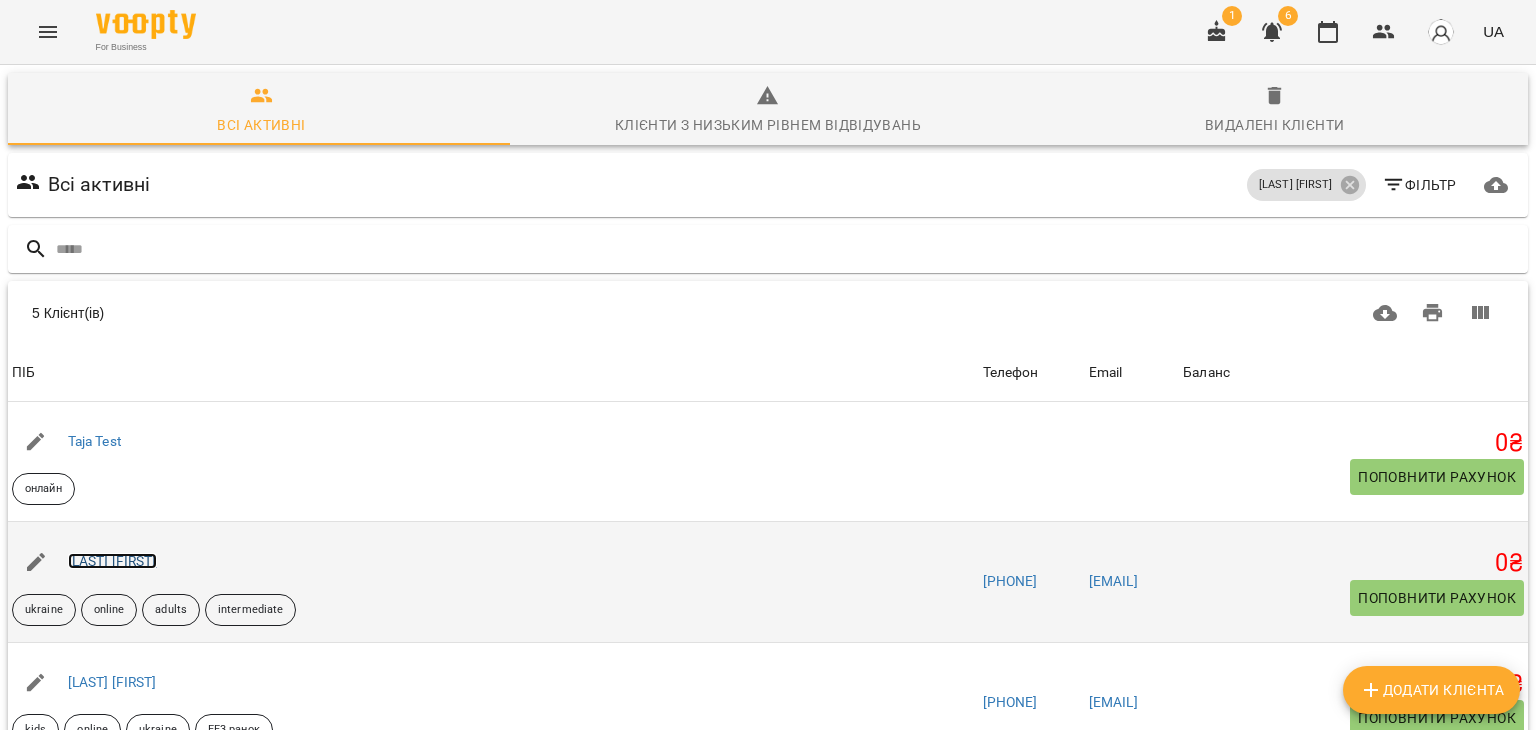 click on "[LAST] [FIRST]" at bounding box center [112, 561] 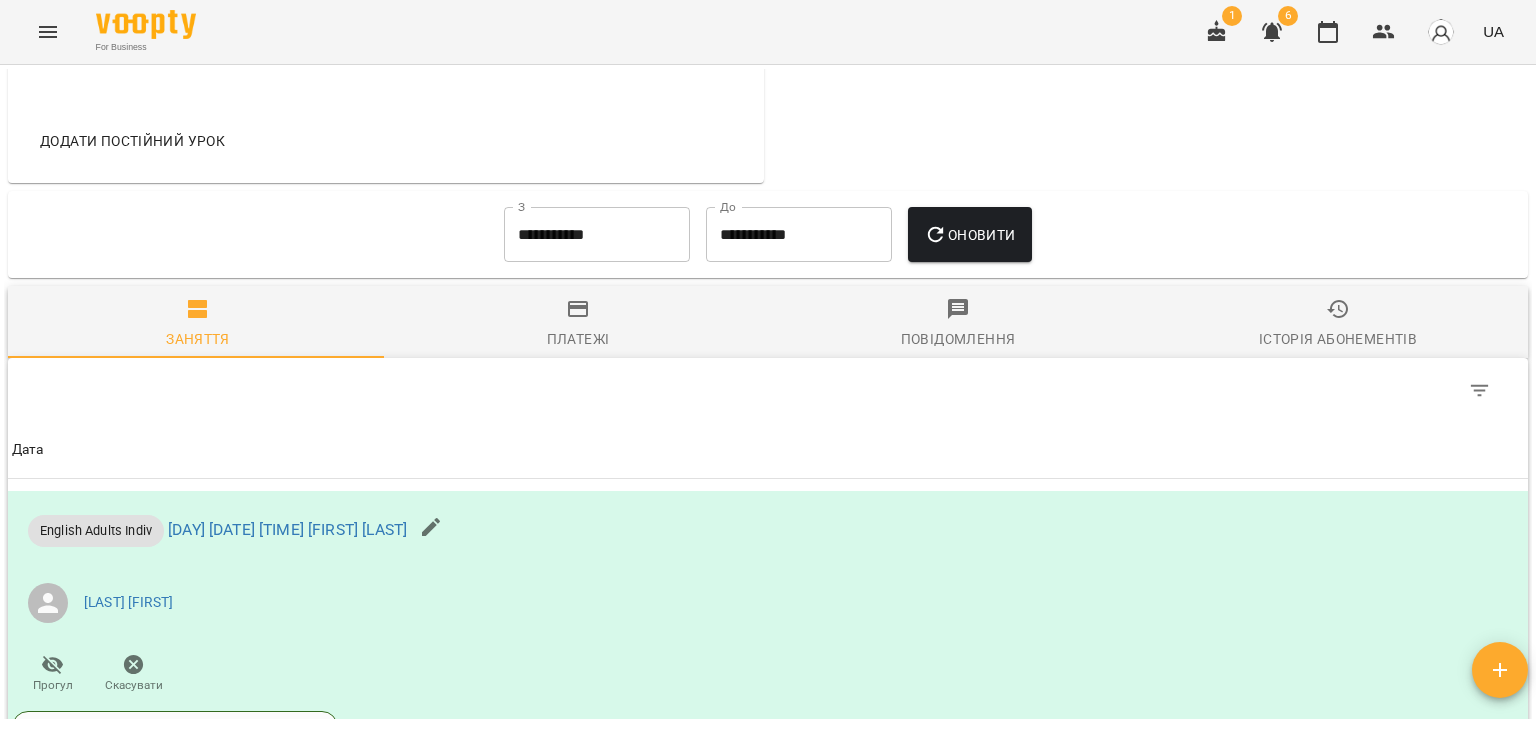 scroll, scrollTop: 1200, scrollLeft: 0, axis: vertical 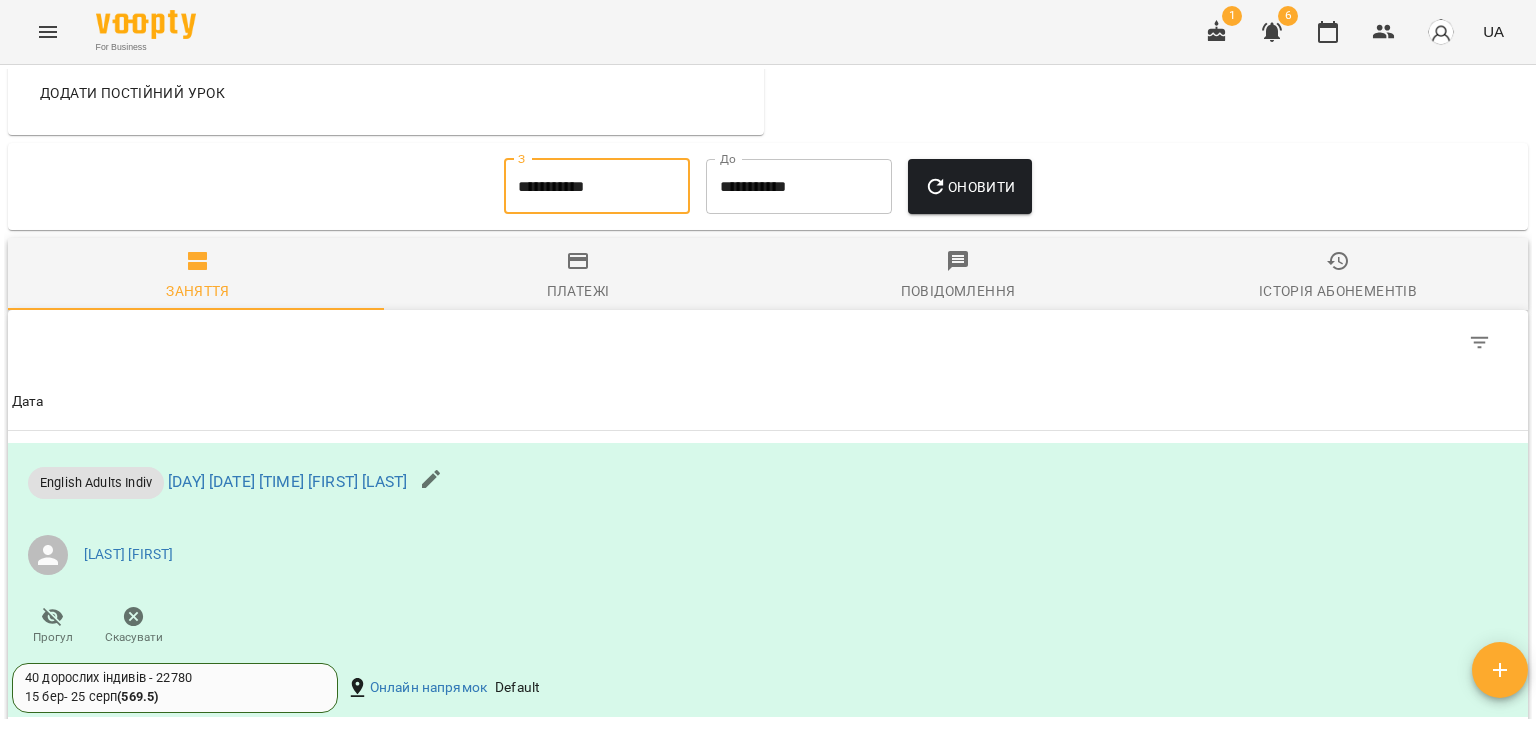 click on "**********" at bounding box center (597, 187) 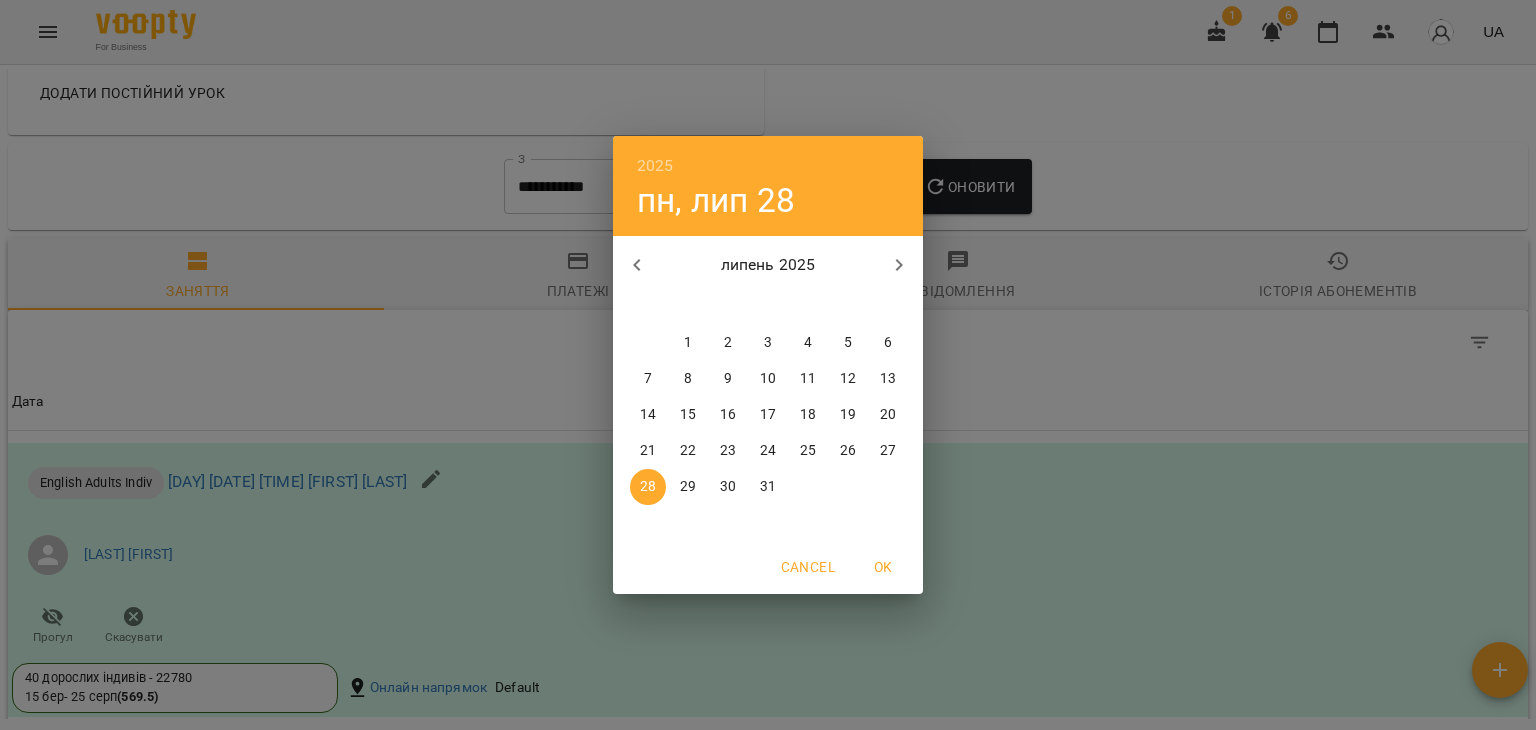 click on "1" at bounding box center (688, 343) 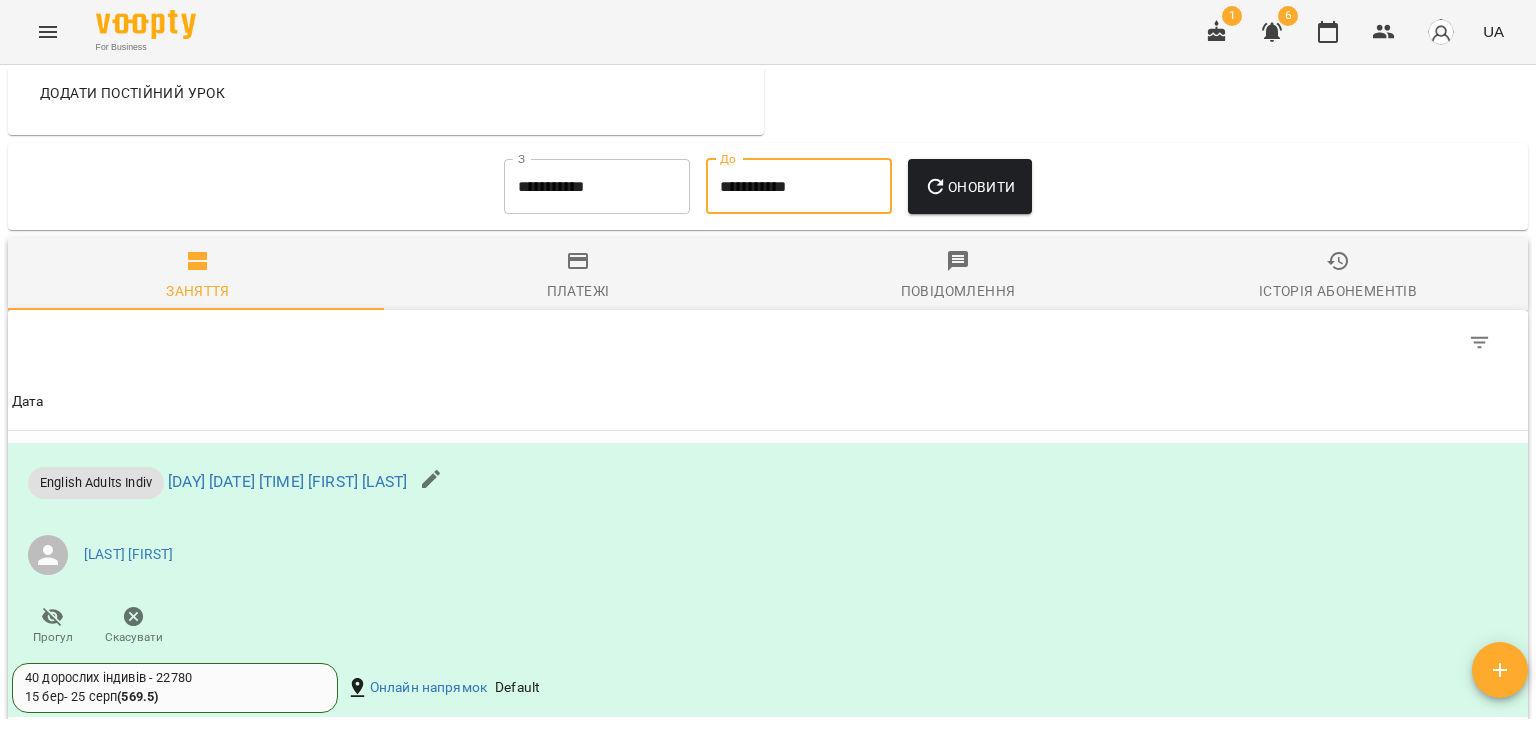 click on "**********" at bounding box center [799, 187] 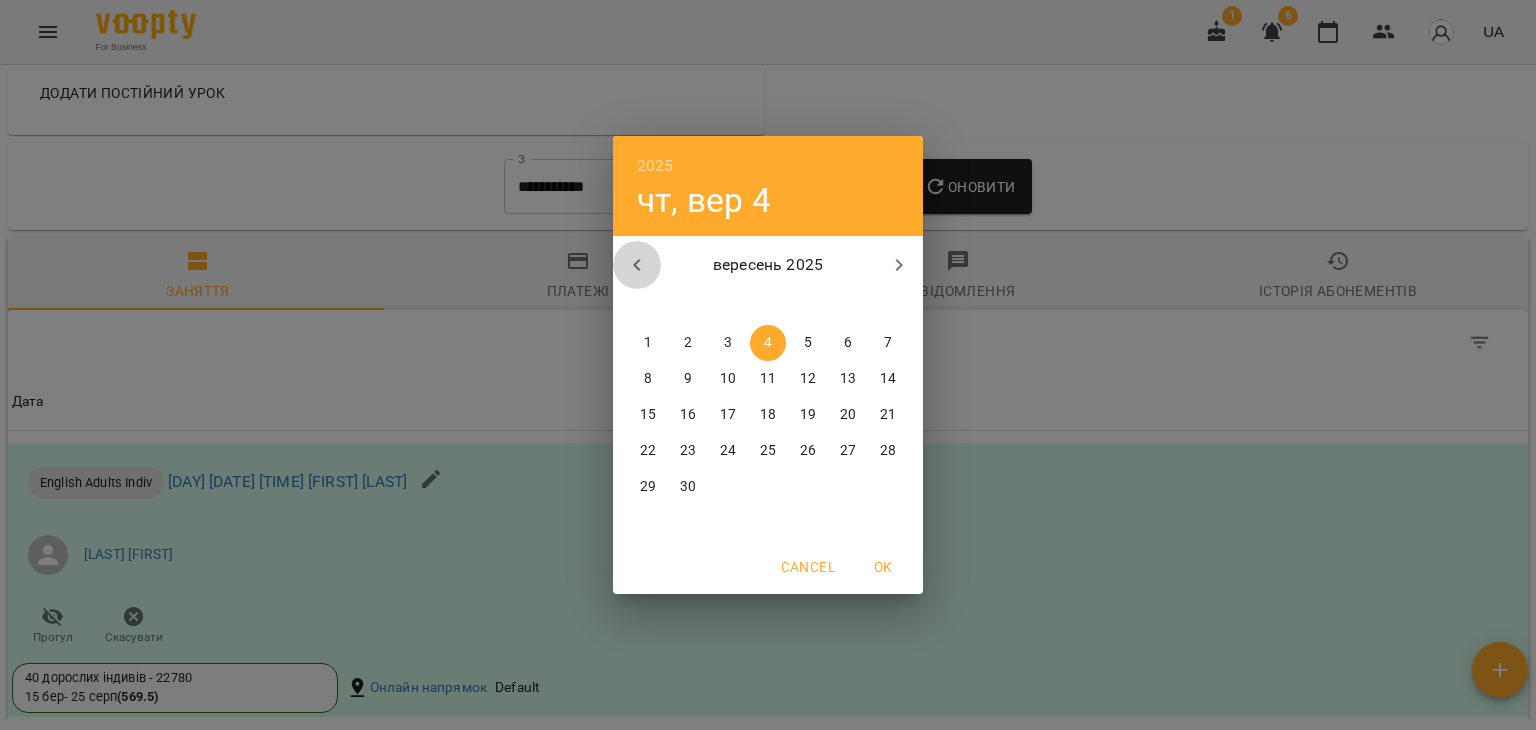 click 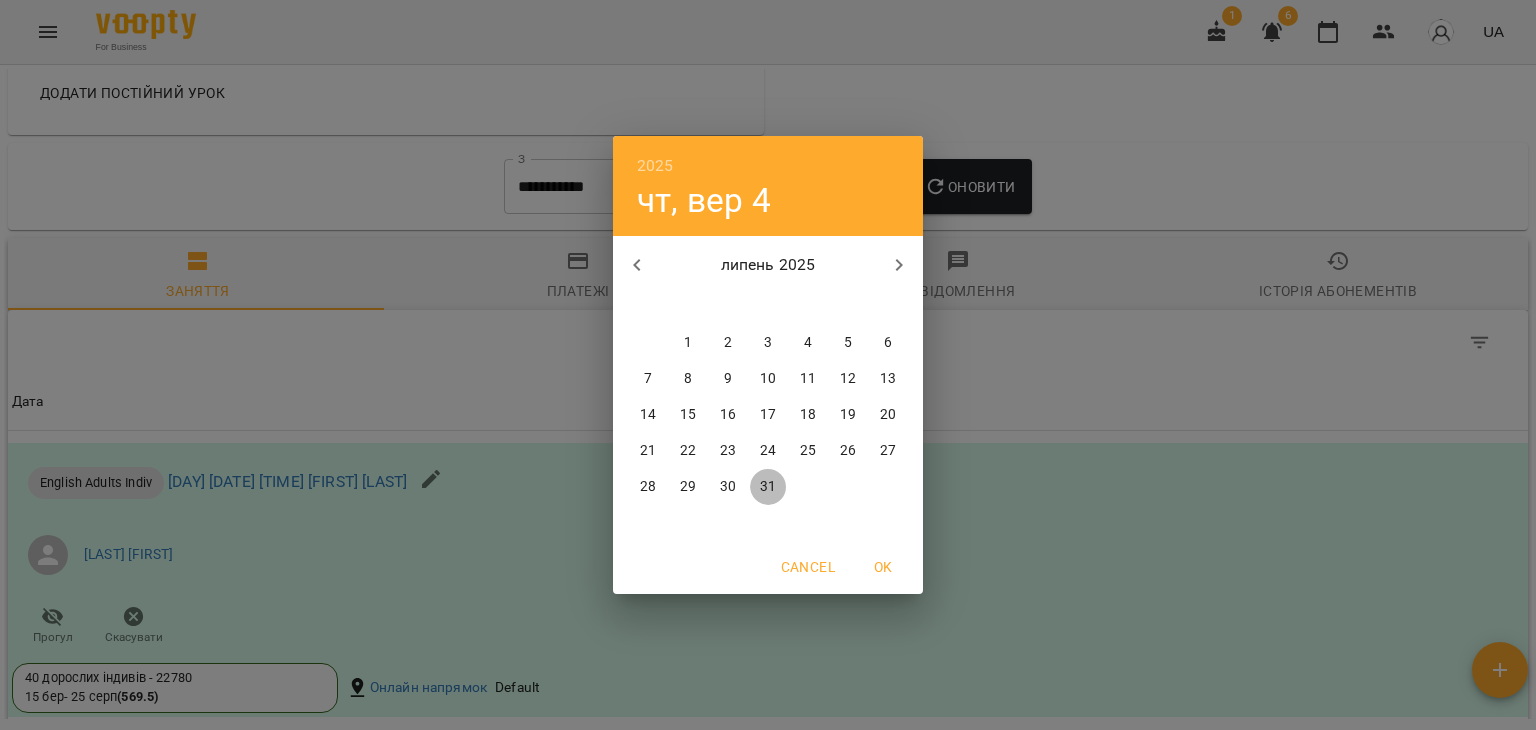 click on "31" at bounding box center (768, 487) 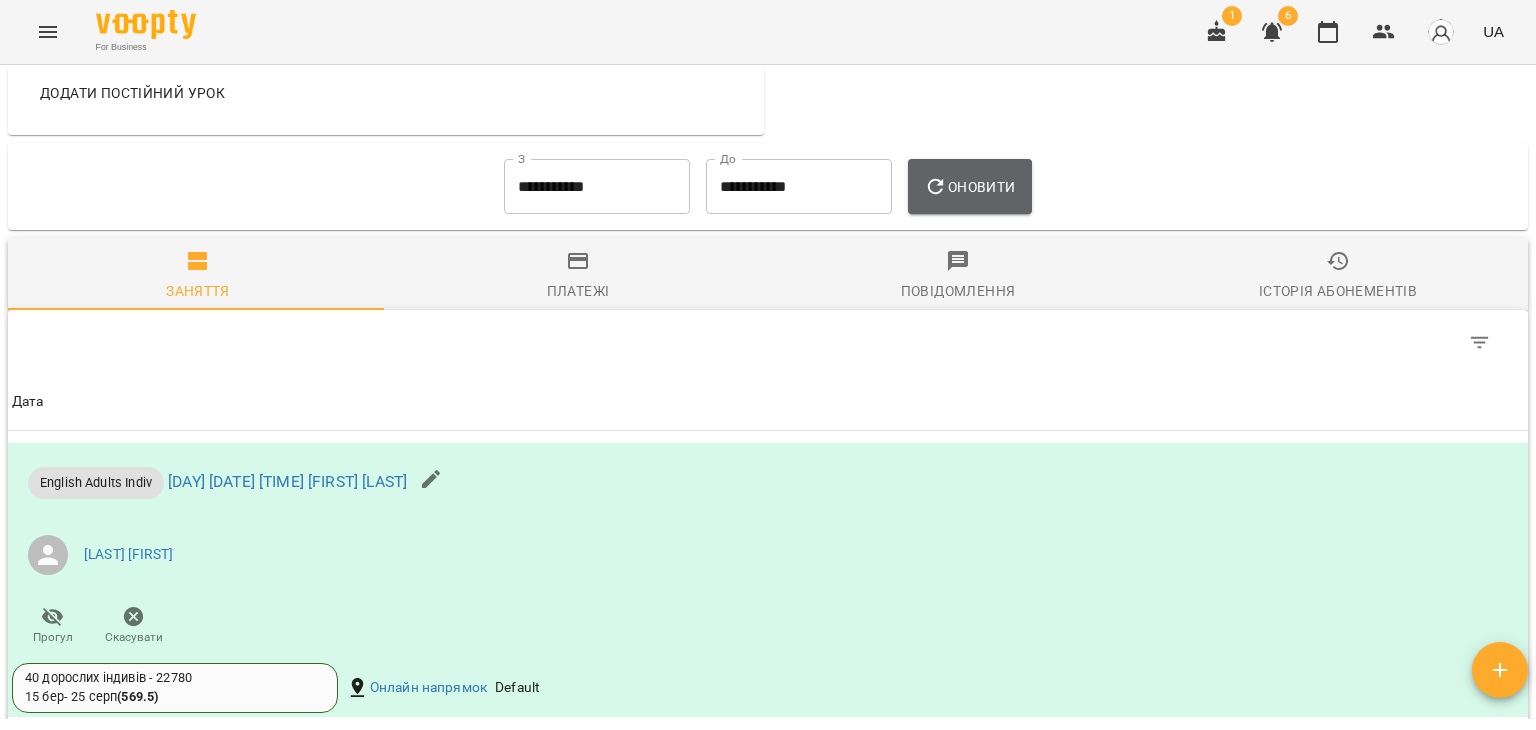 click on "Оновити" at bounding box center (969, 187) 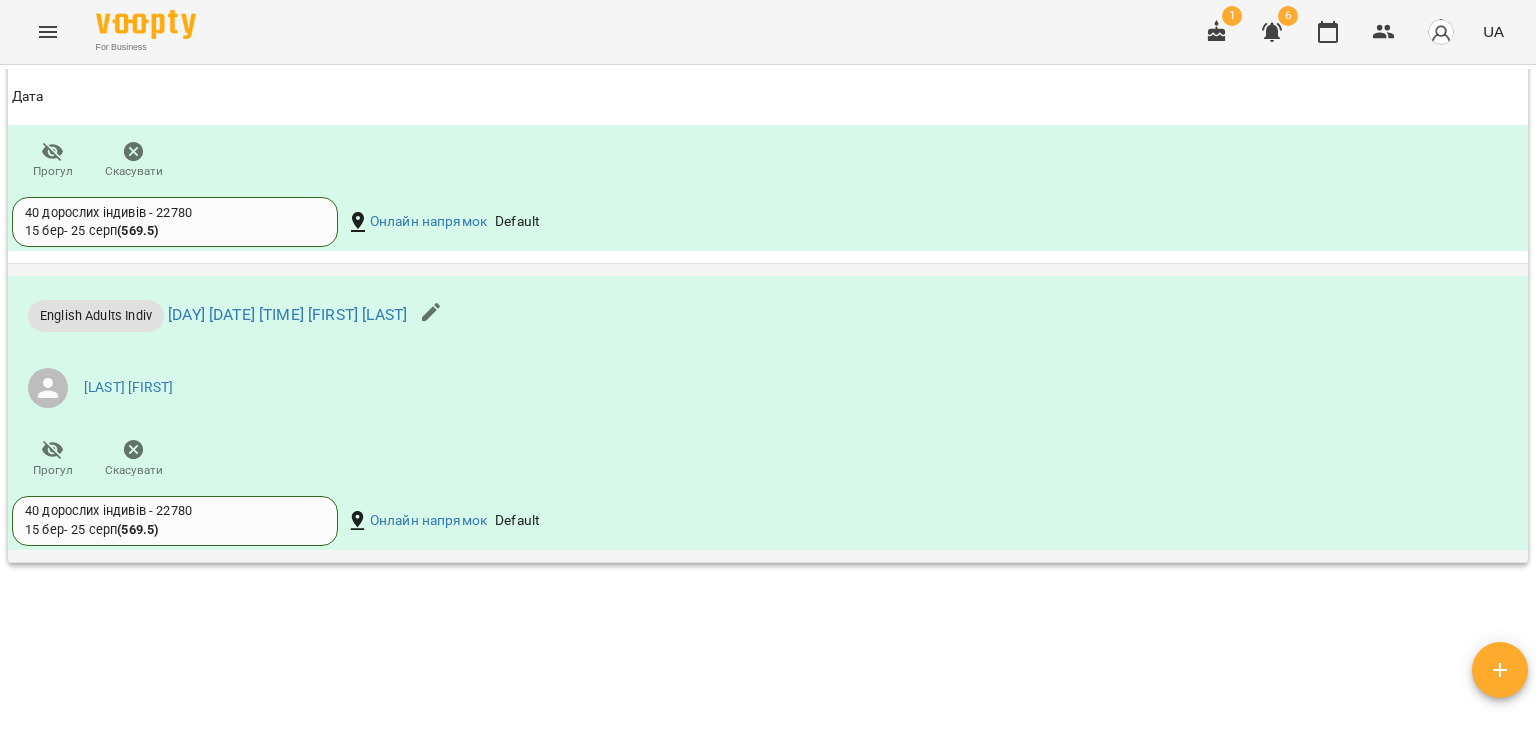 scroll, scrollTop: 2000, scrollLeft: 0, axis: vertical 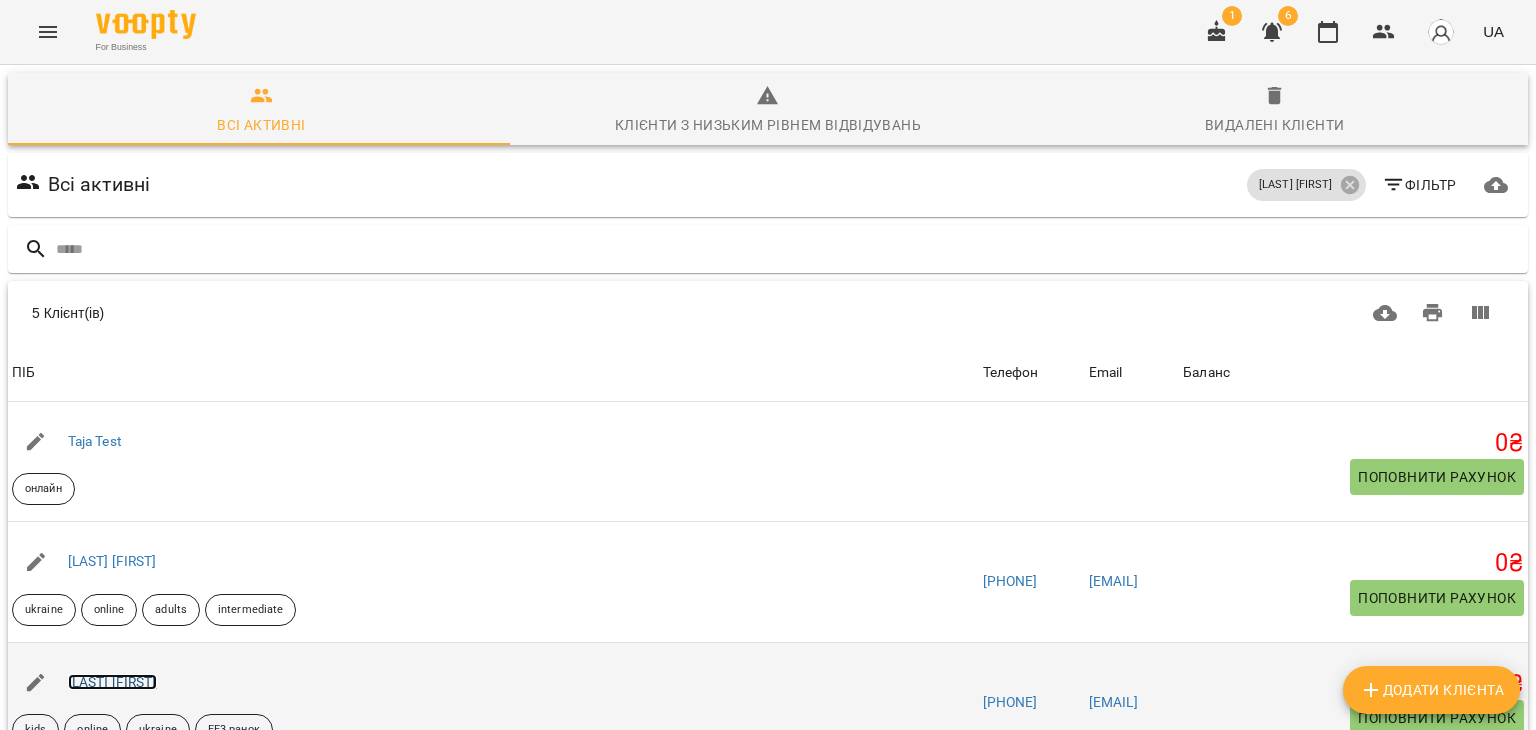 click on "[LAST] [FIRST]" at bounding box center [112, 682] 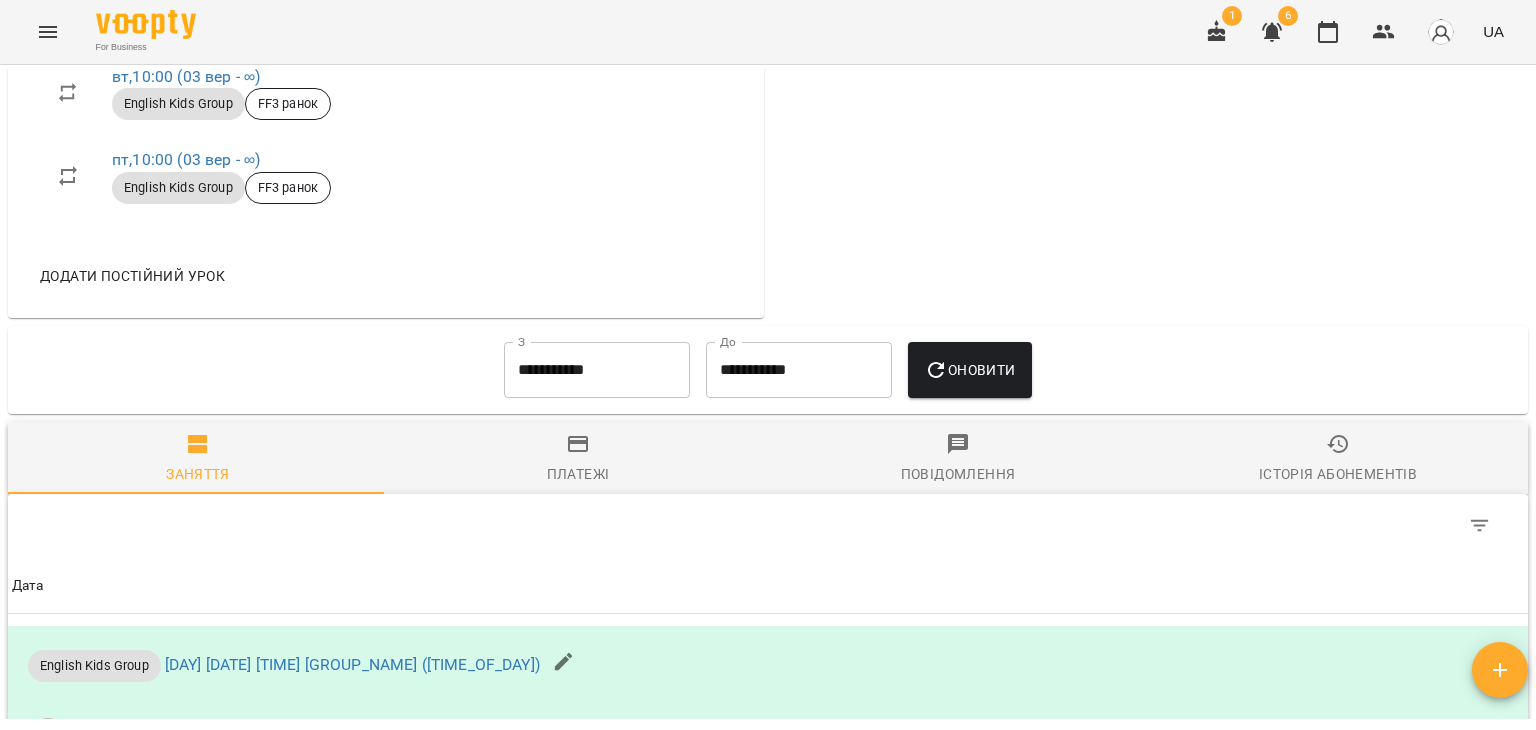scroll, scrollTop: 1100, scrollLeft: 0, axis: vertical 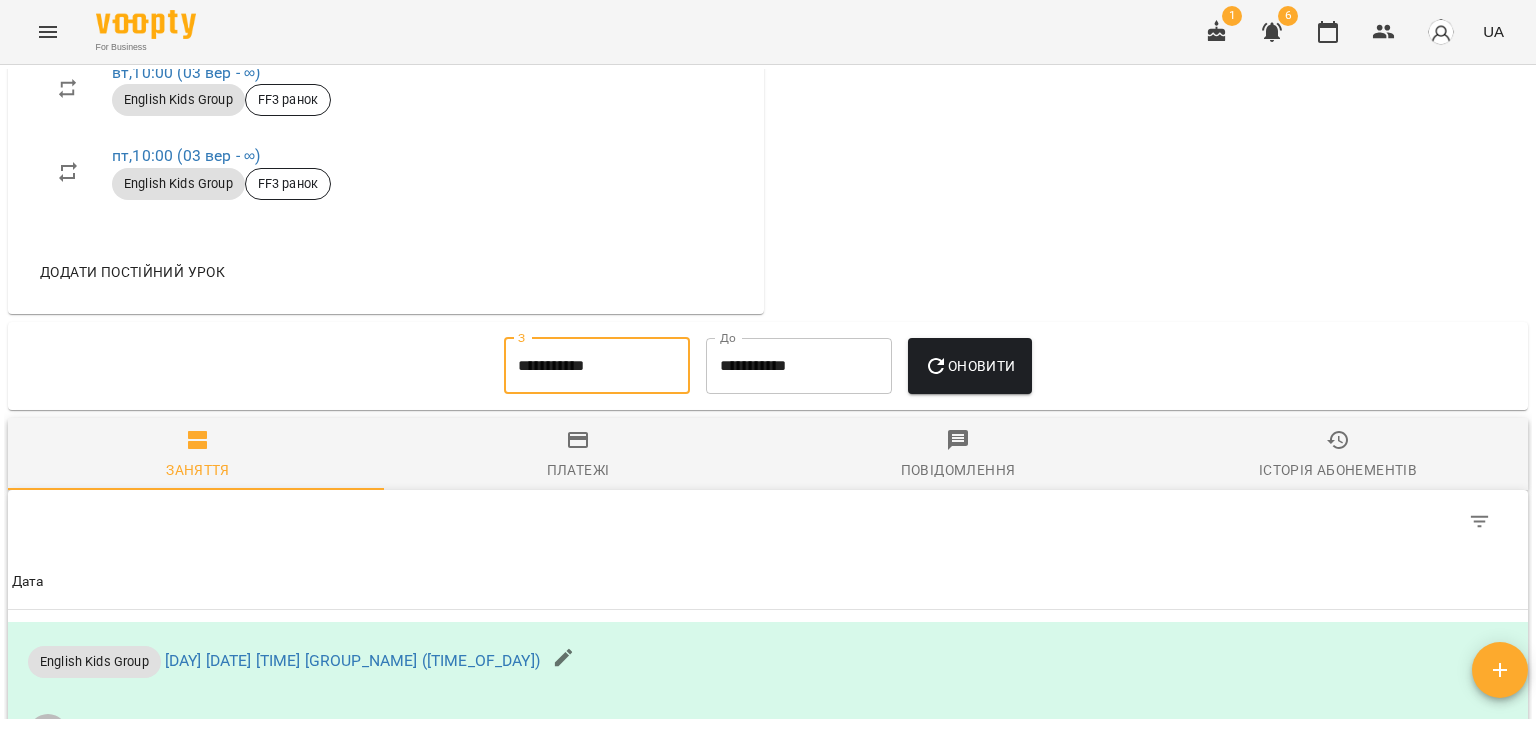 click on "**********" at bounding box center [597, 366] 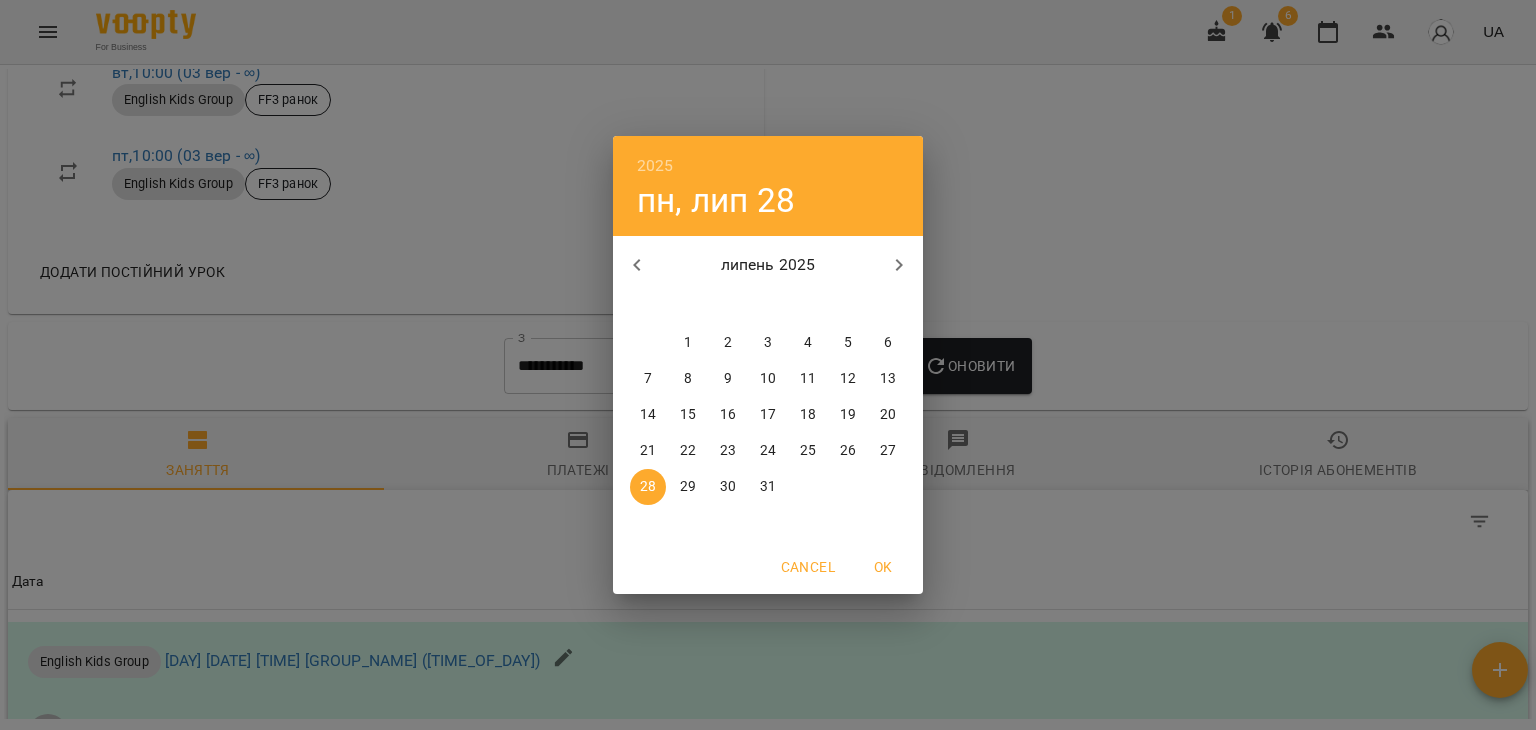 click on "1" at bounding box center [688, 343] 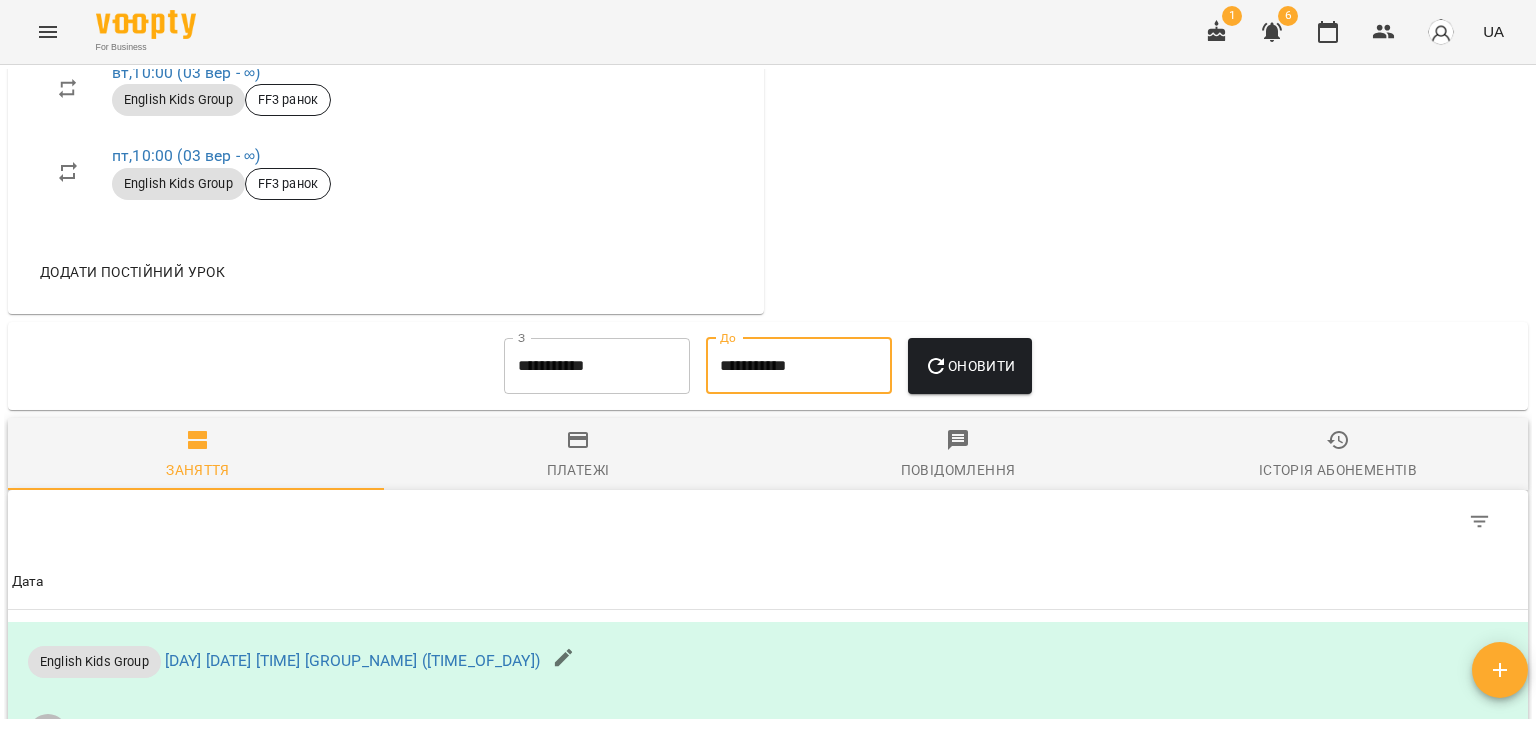 click on "**********" at bounding box center (799, 366) 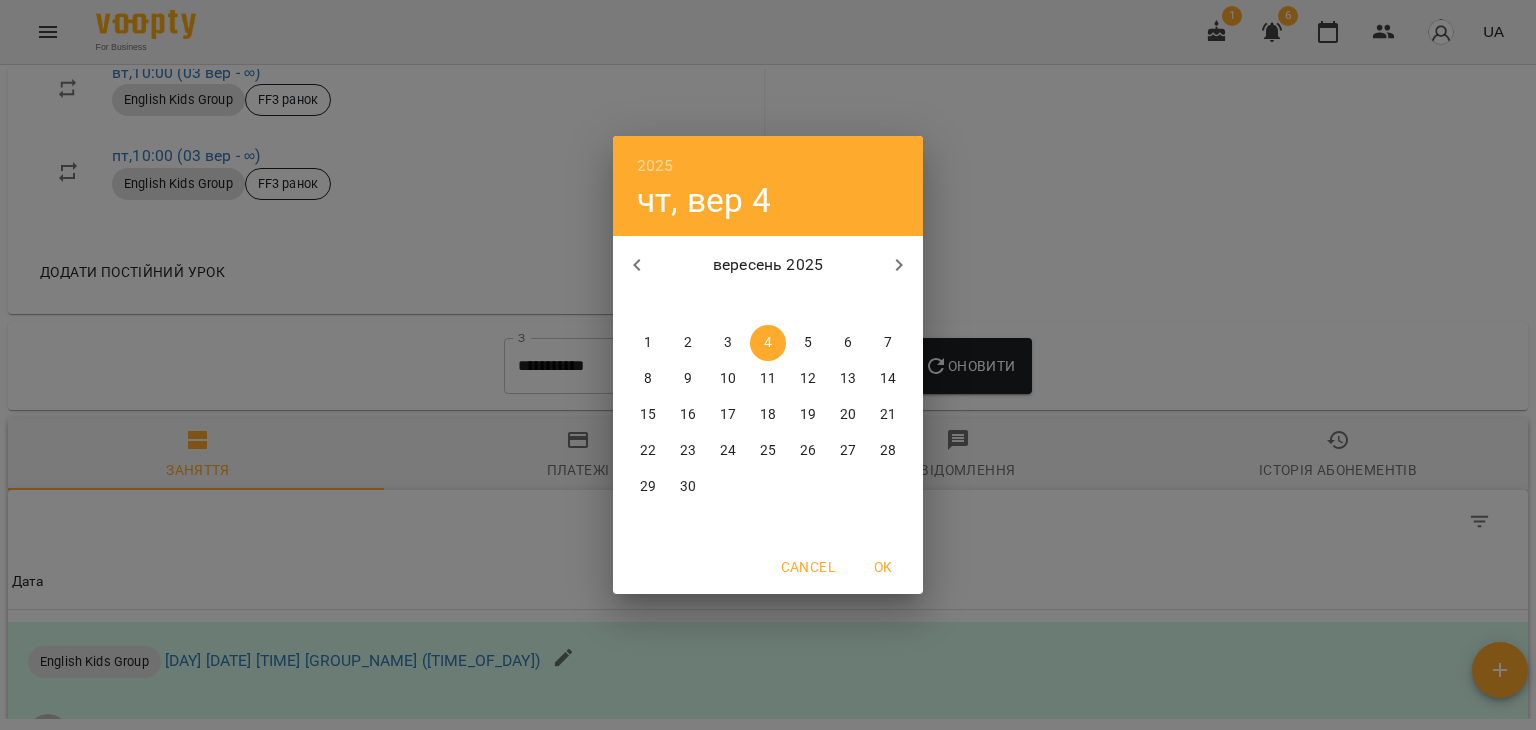 click 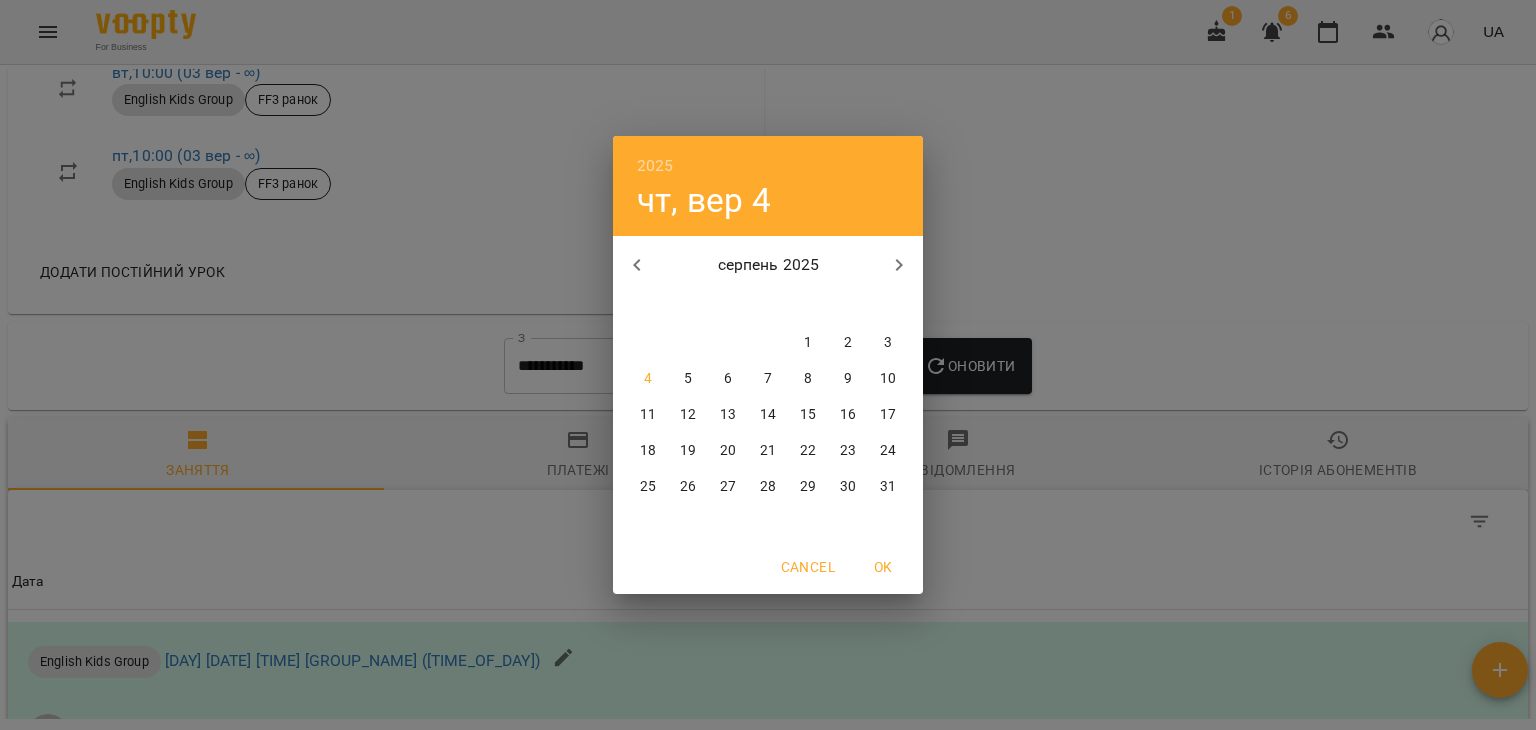 click 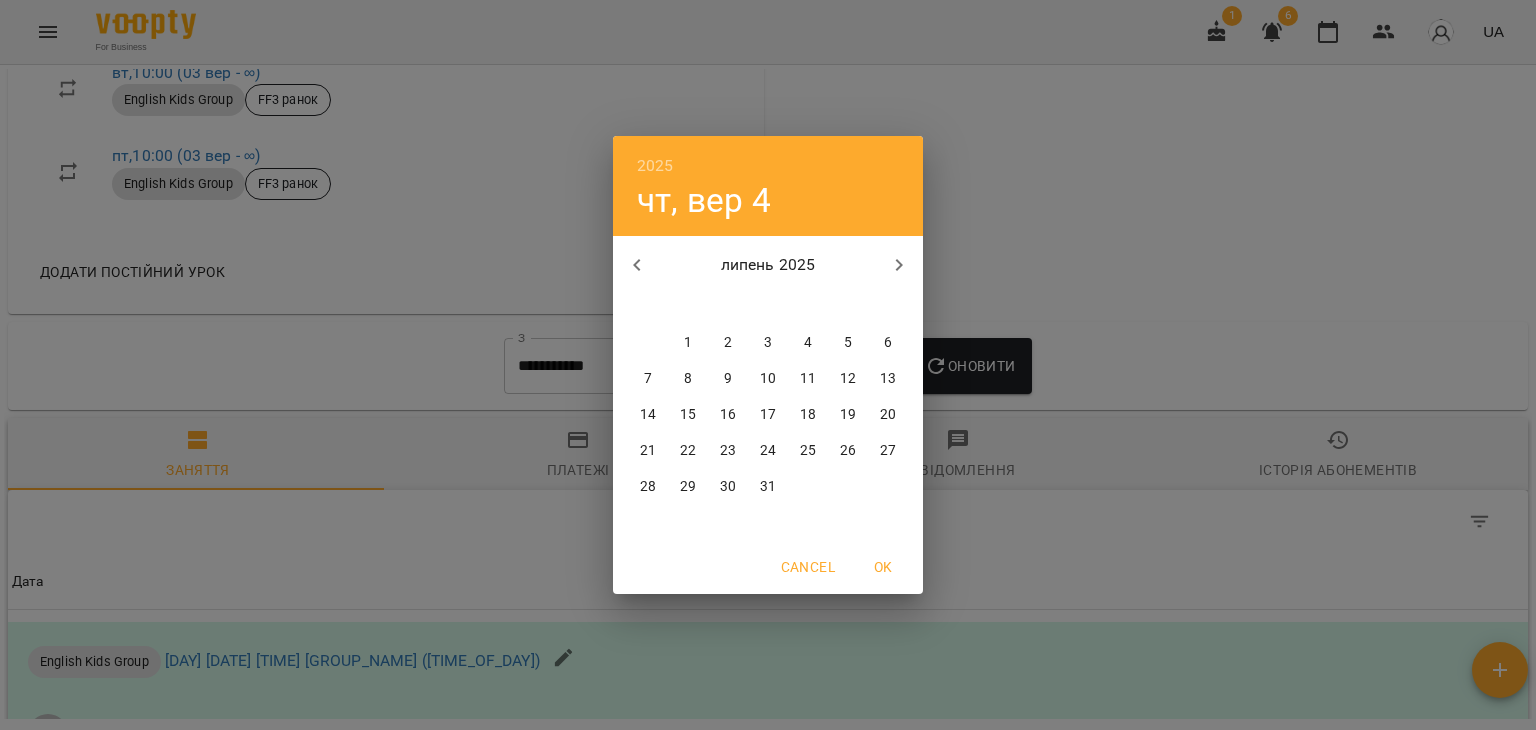 click on "31" at bounding box center (768, 487) 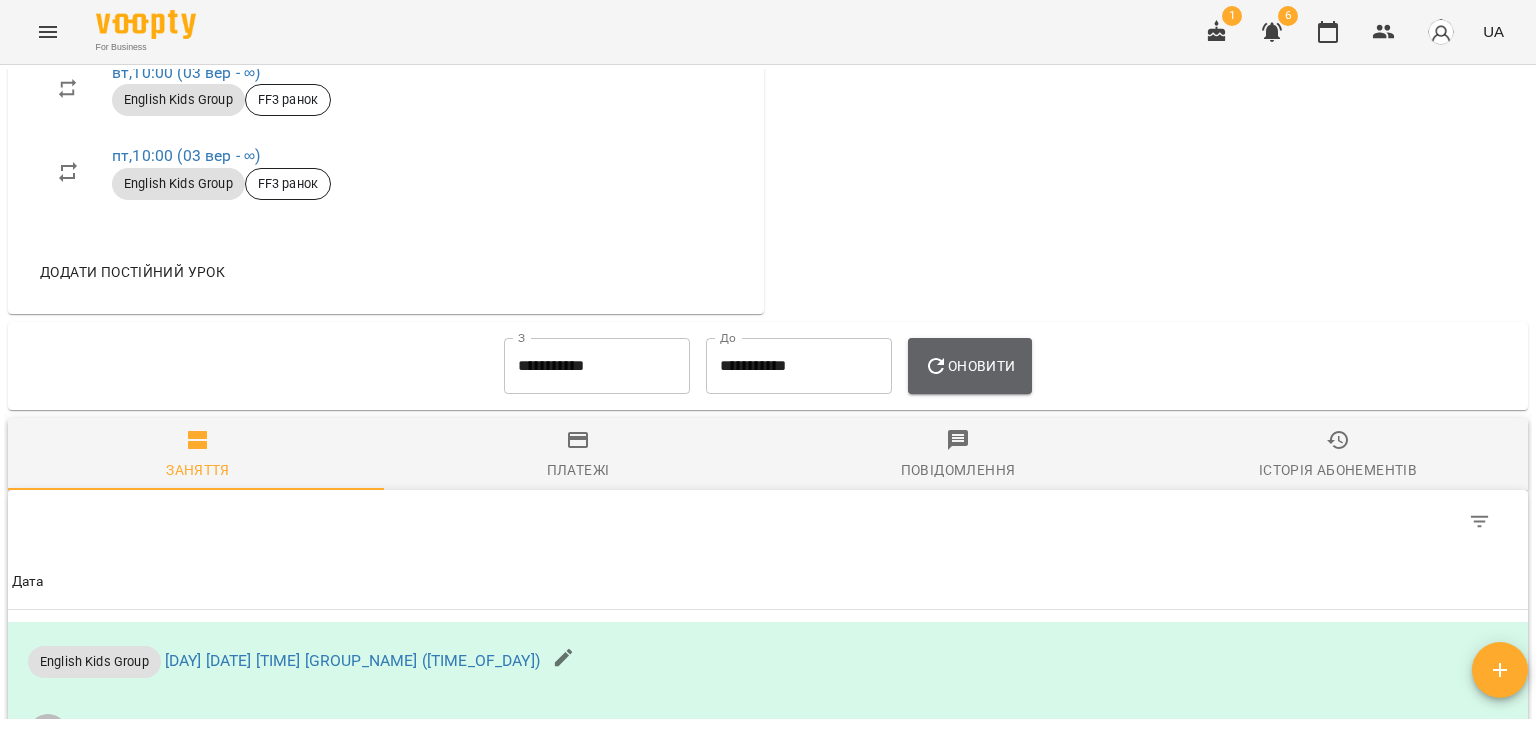 click on "Оновити" at bounding box center (969, 366) 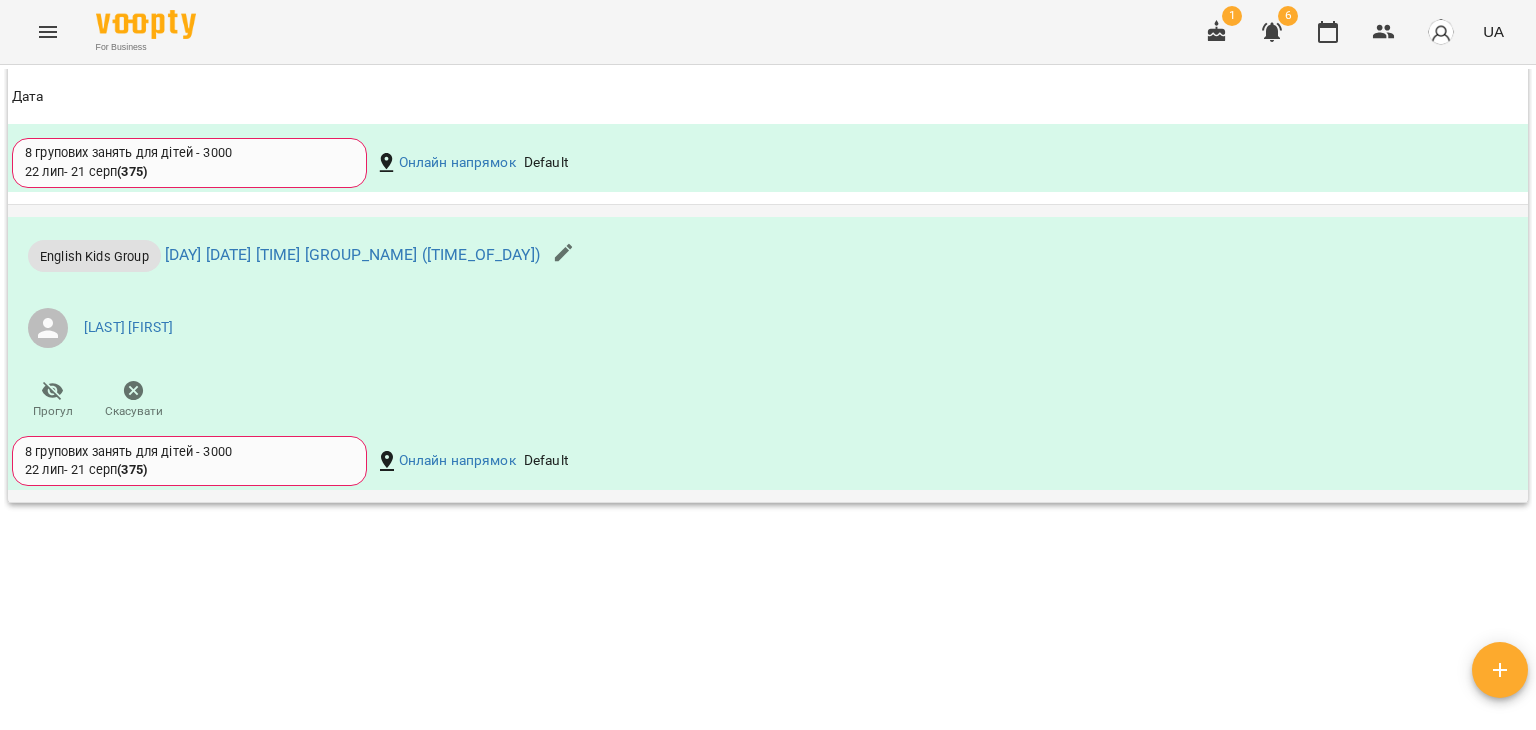scroll, scrollTop: 3900, scrollLeft: 0, axis: vertical 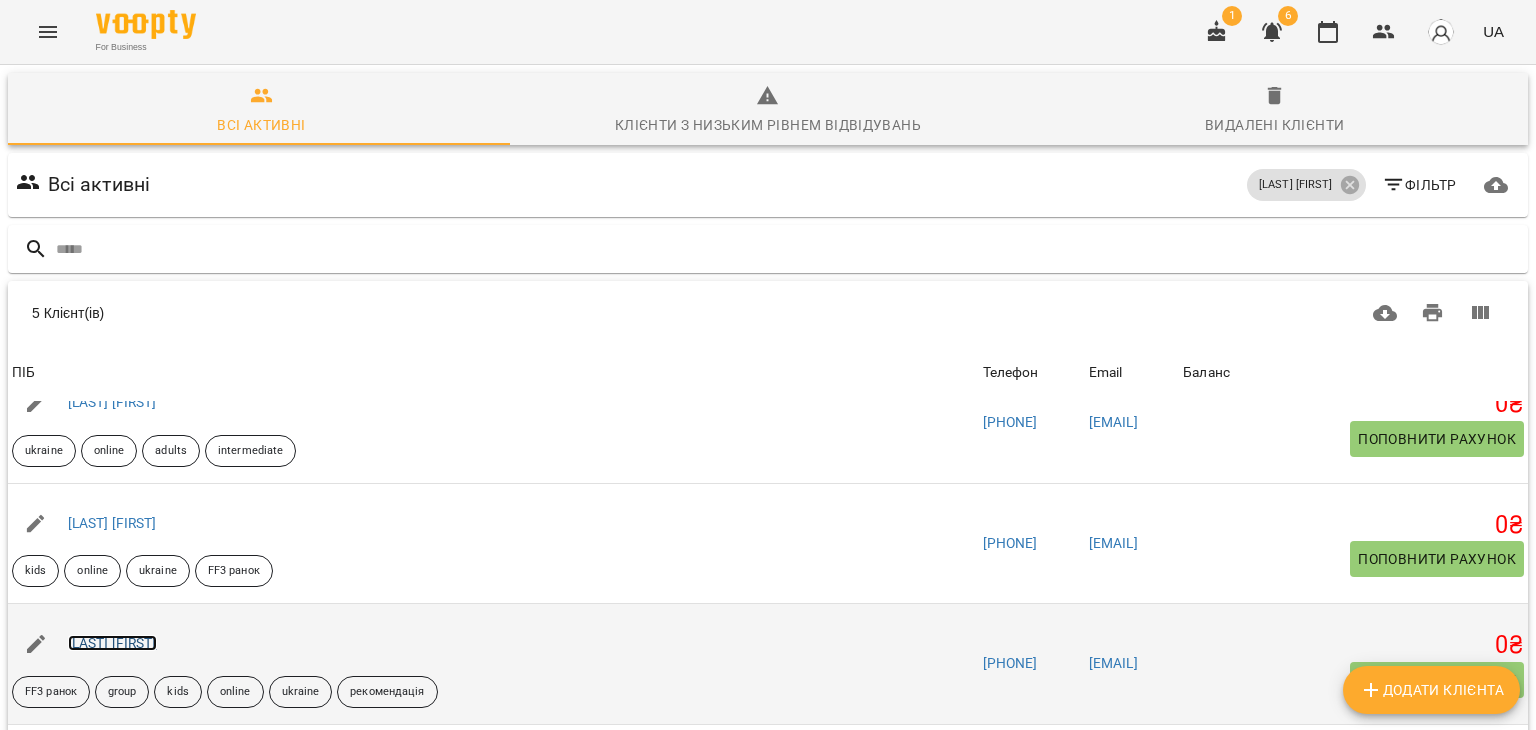 click on "[LAST] [FIRST]" at bounding box center (112, 643) 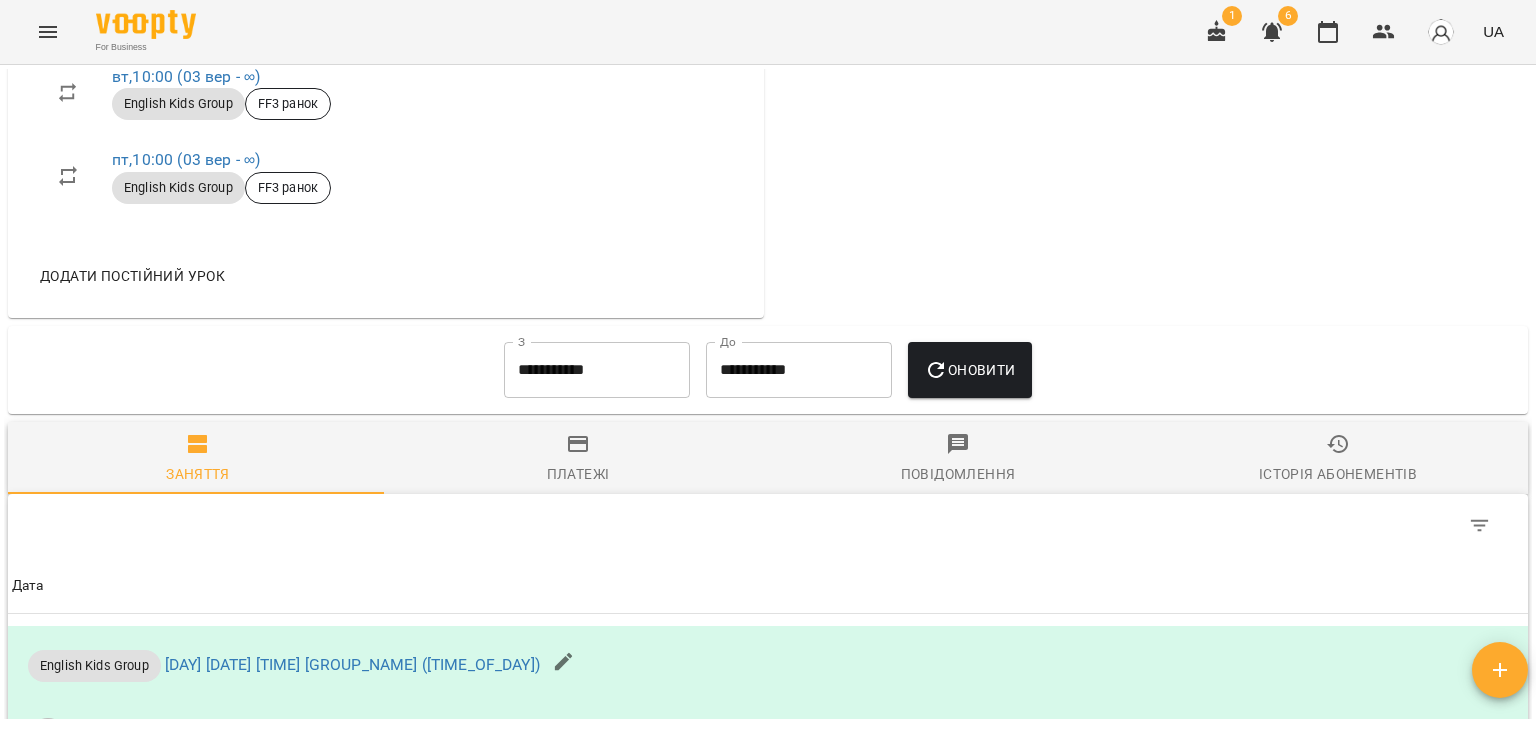 scroll, scrollTop: 1100, scrollLeft: 0, axis: vertical 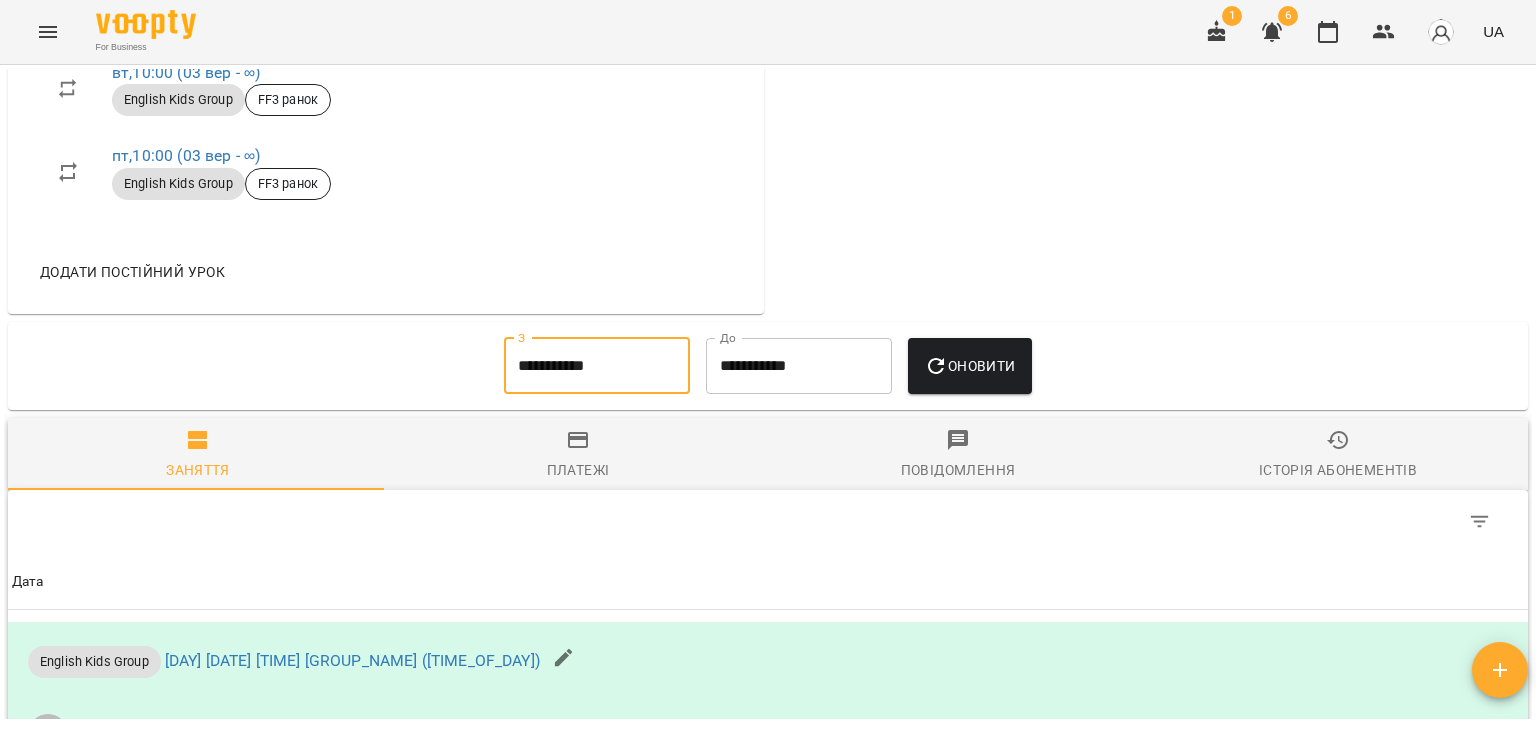 click on "**********" at bounding box center [597, 366] 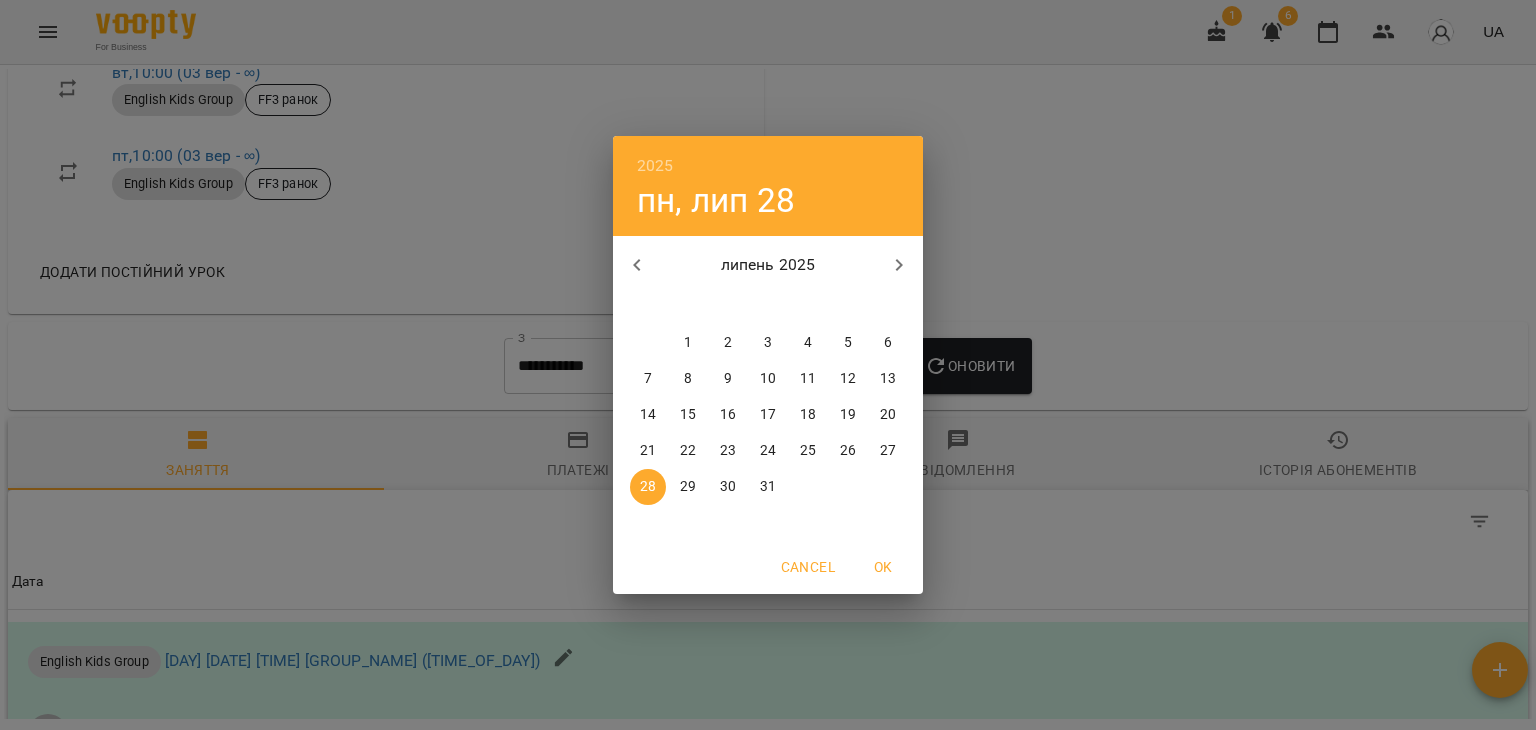 click on "1" at bounding box center (688, 343) 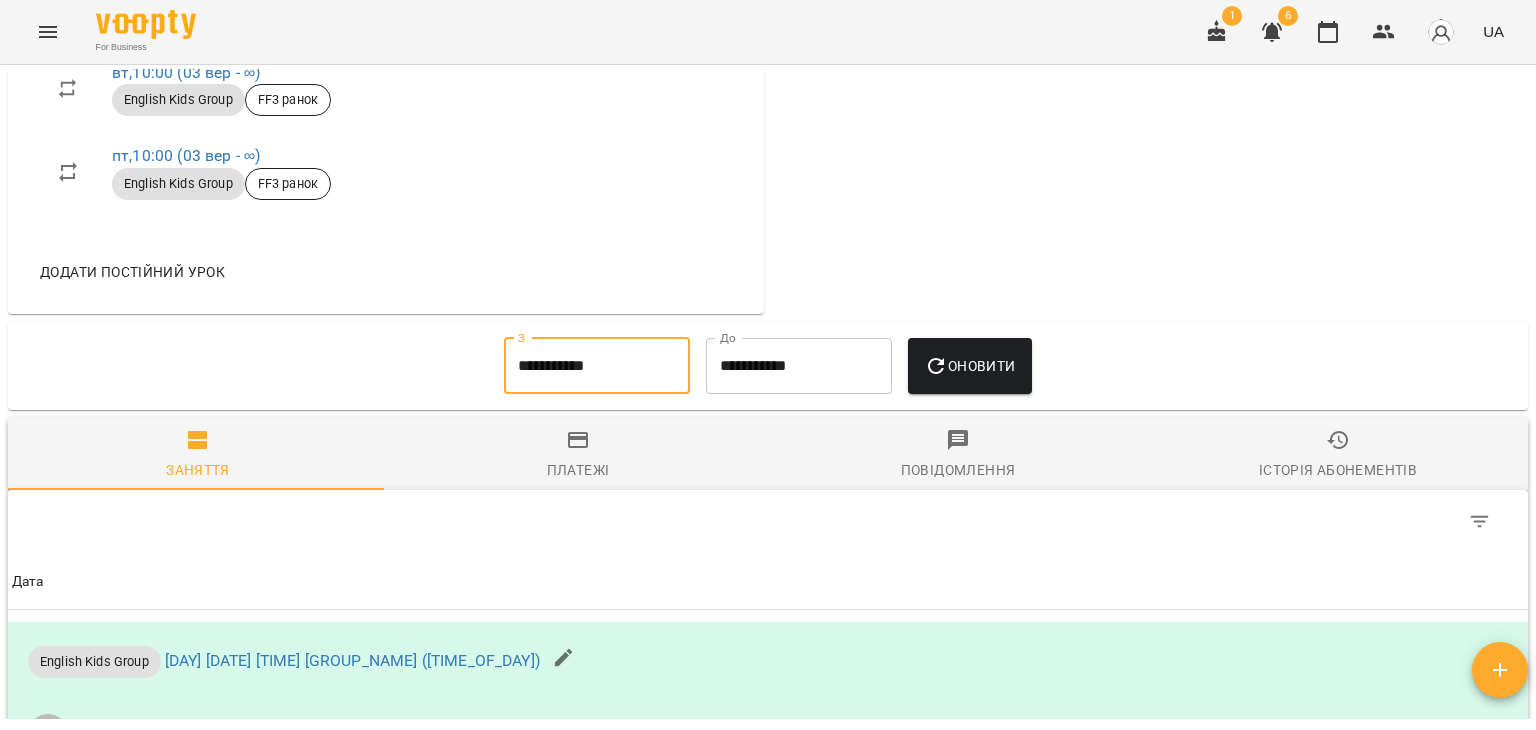 click on "**********" at bounding box center [799, 366] 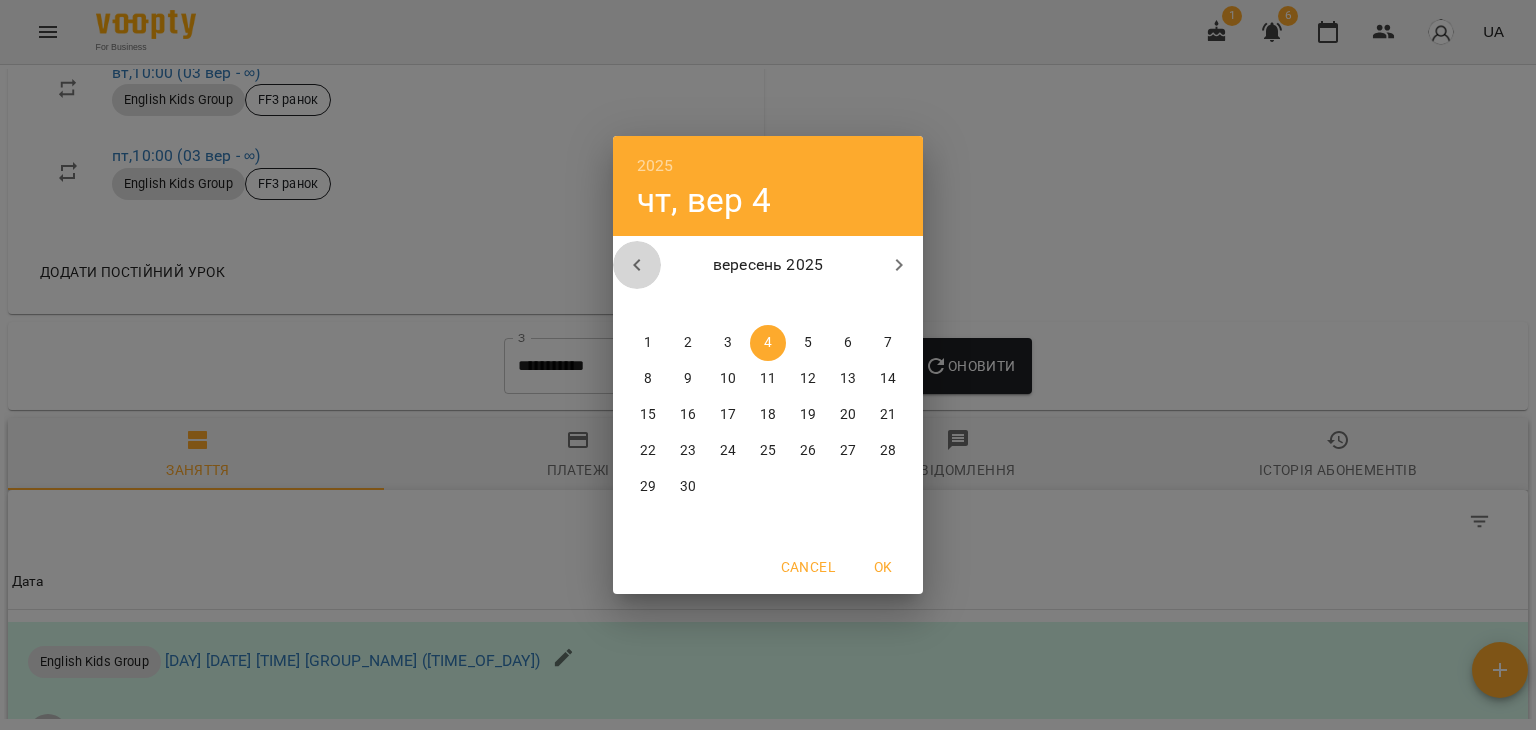 click 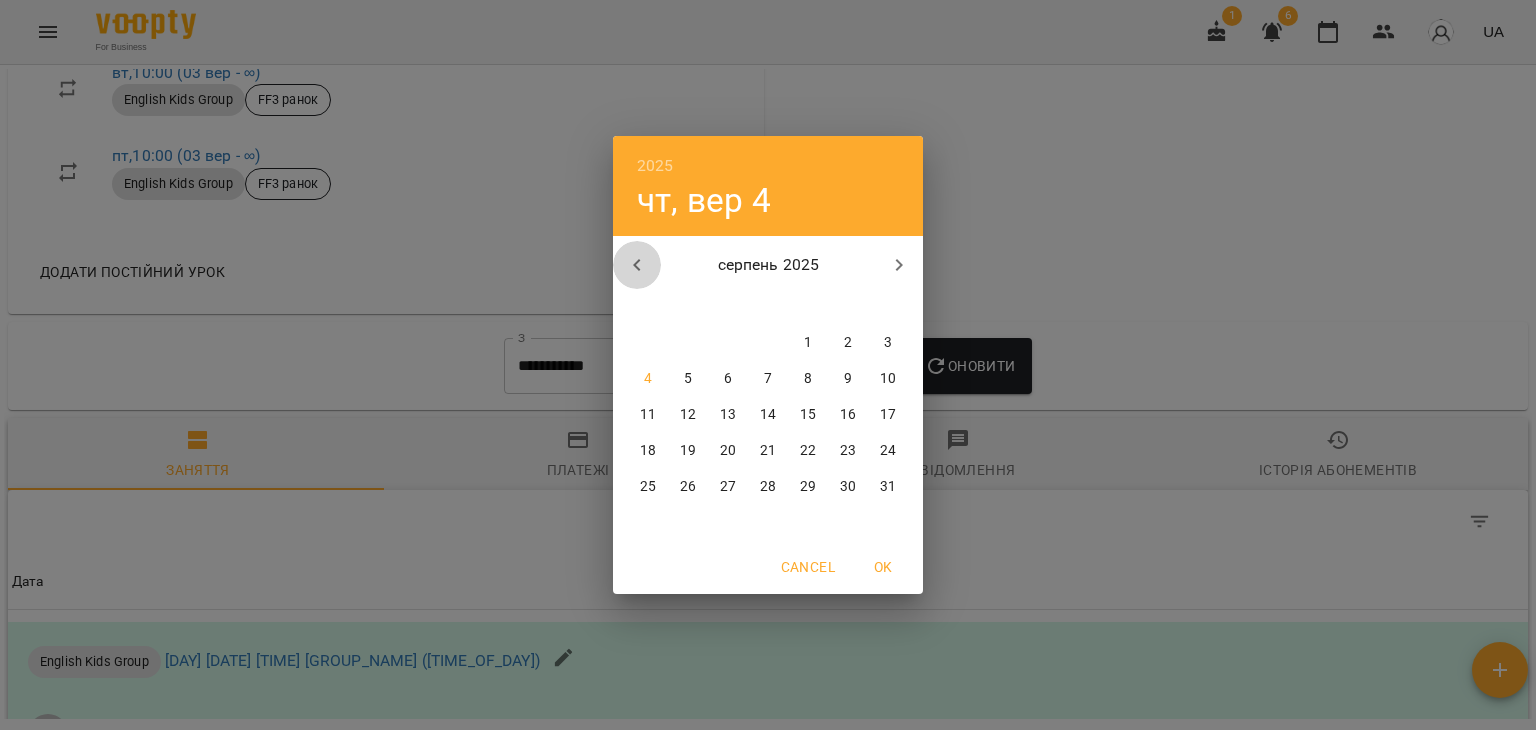click 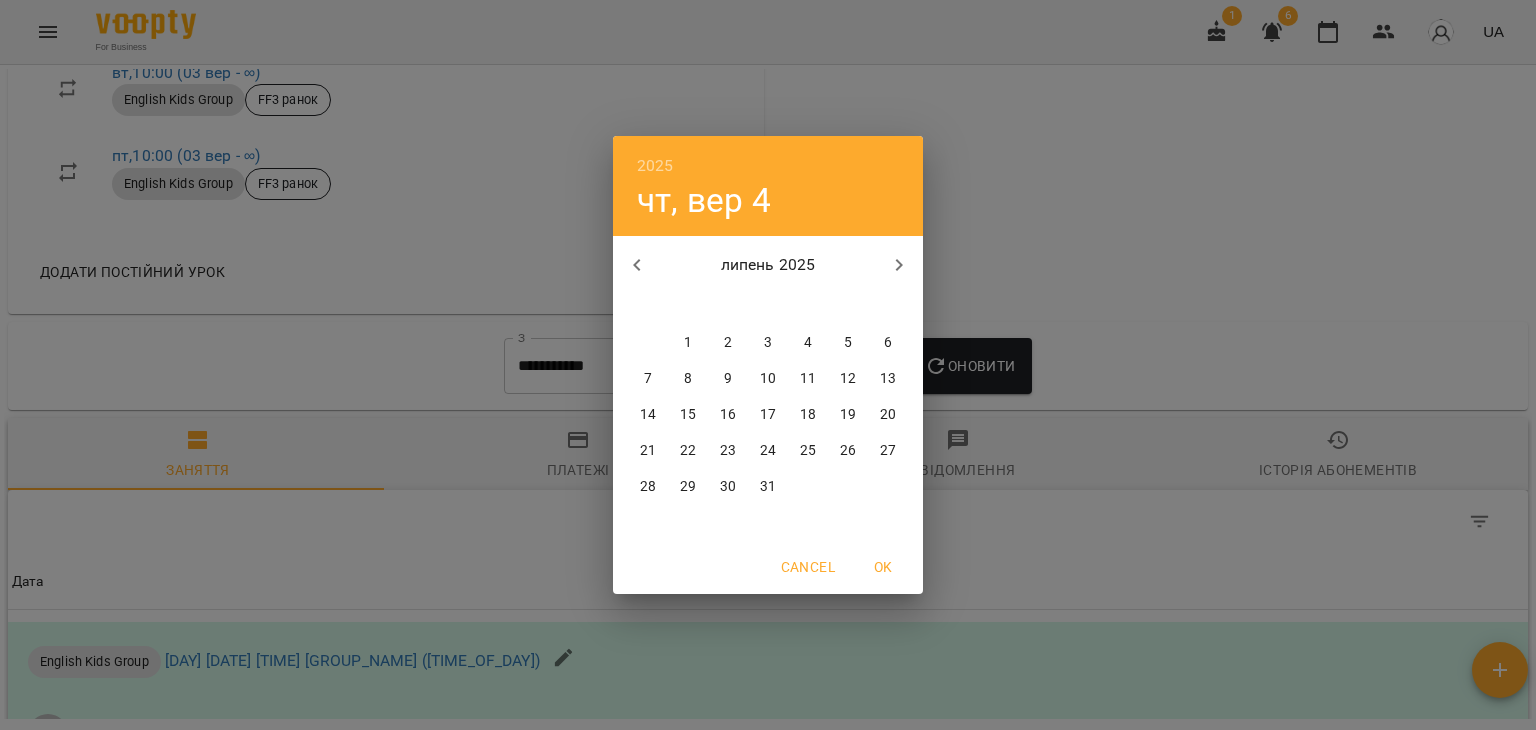click on "31" at bounding box center [768, 487] 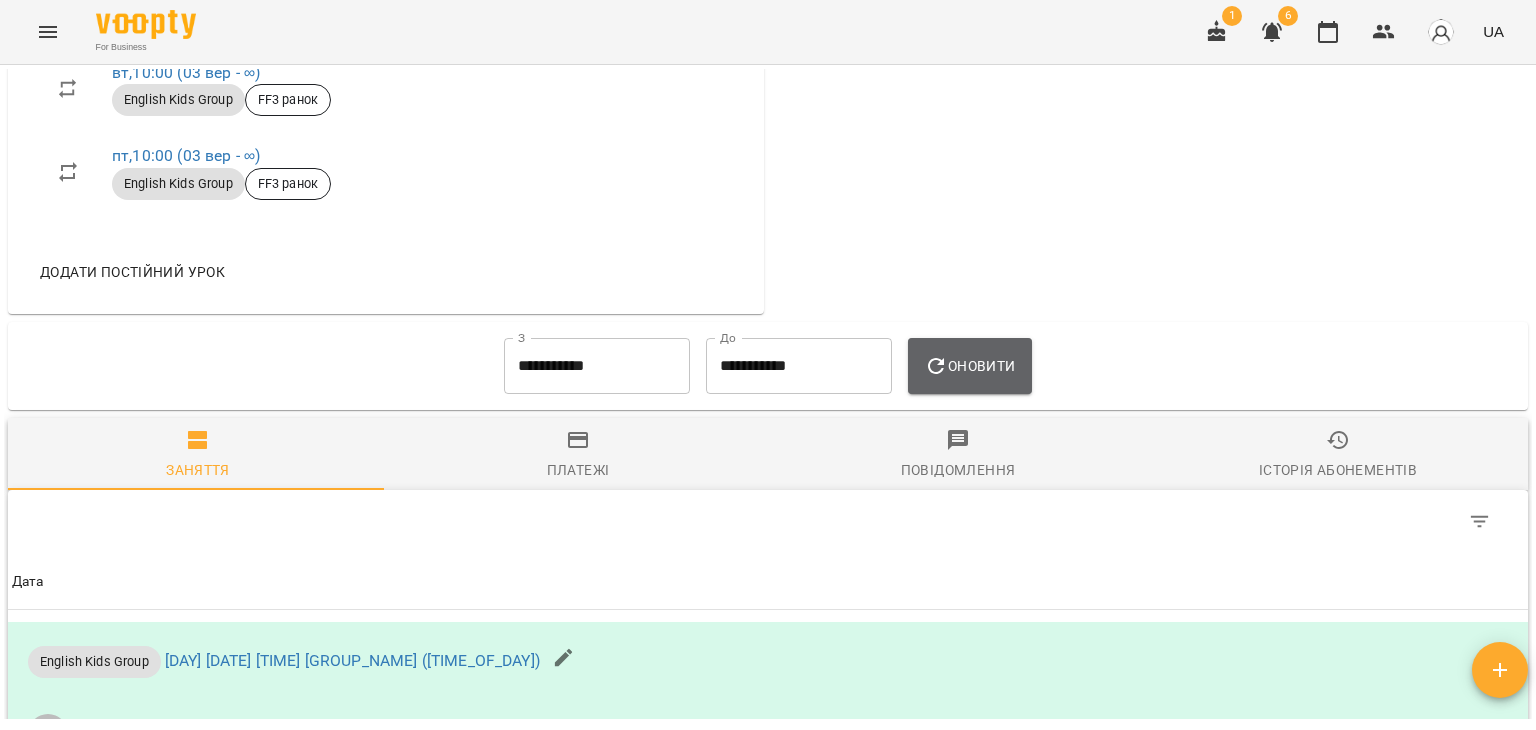 click on "Оновити" at bounding box center (969, 366) 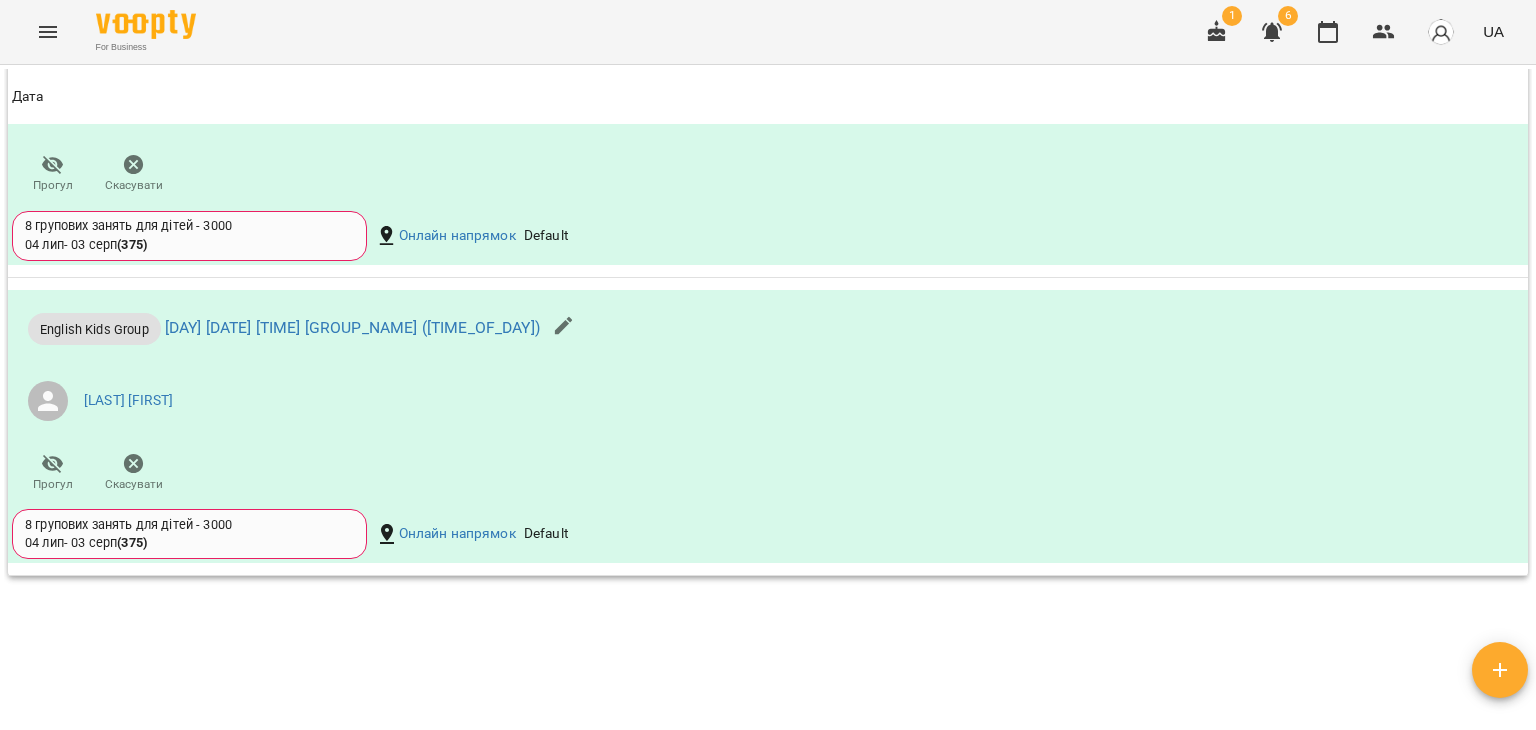 scroll, scrollTop: 3935, scrollLeft: 0, axis: vertical 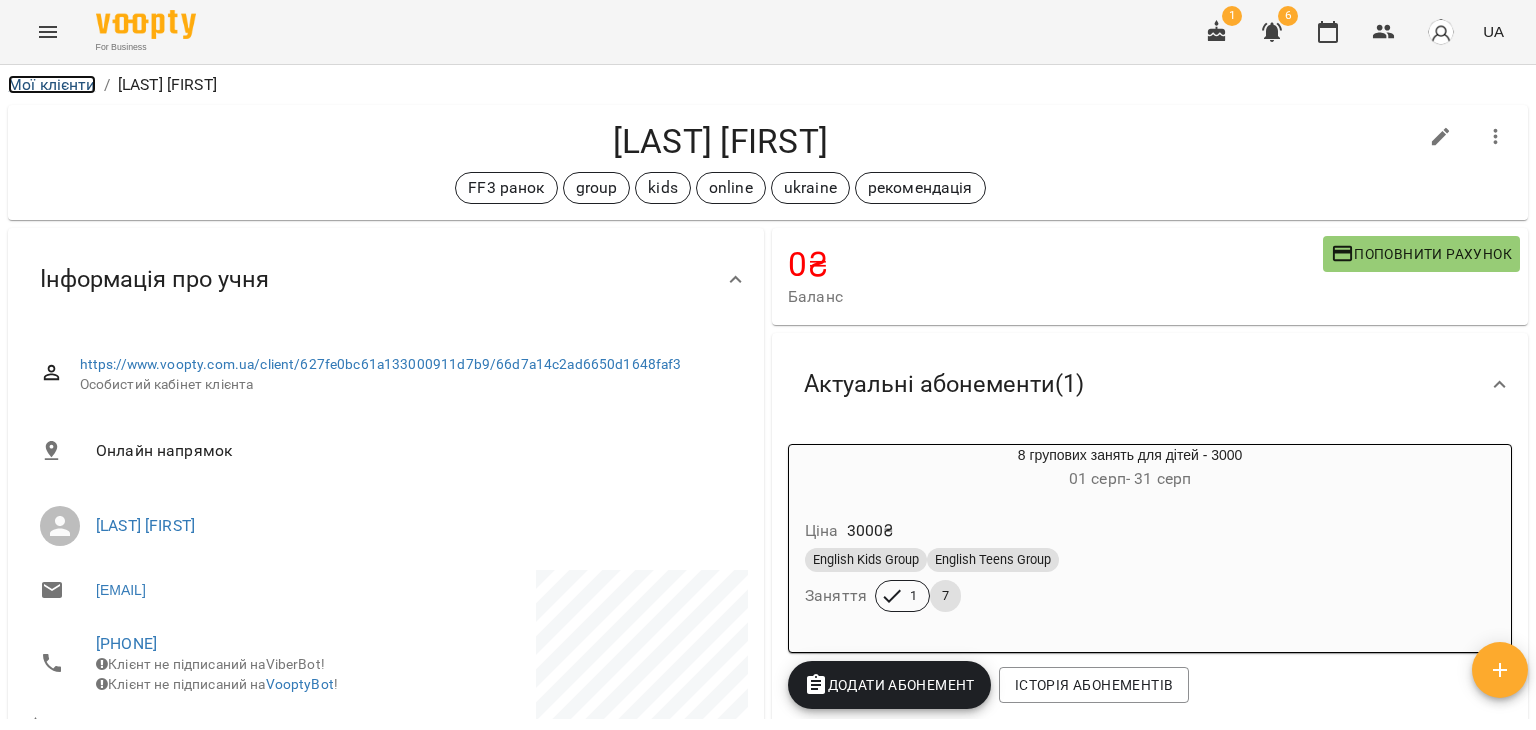 click on "Мої клієнти" at bounding box center [52, 84] 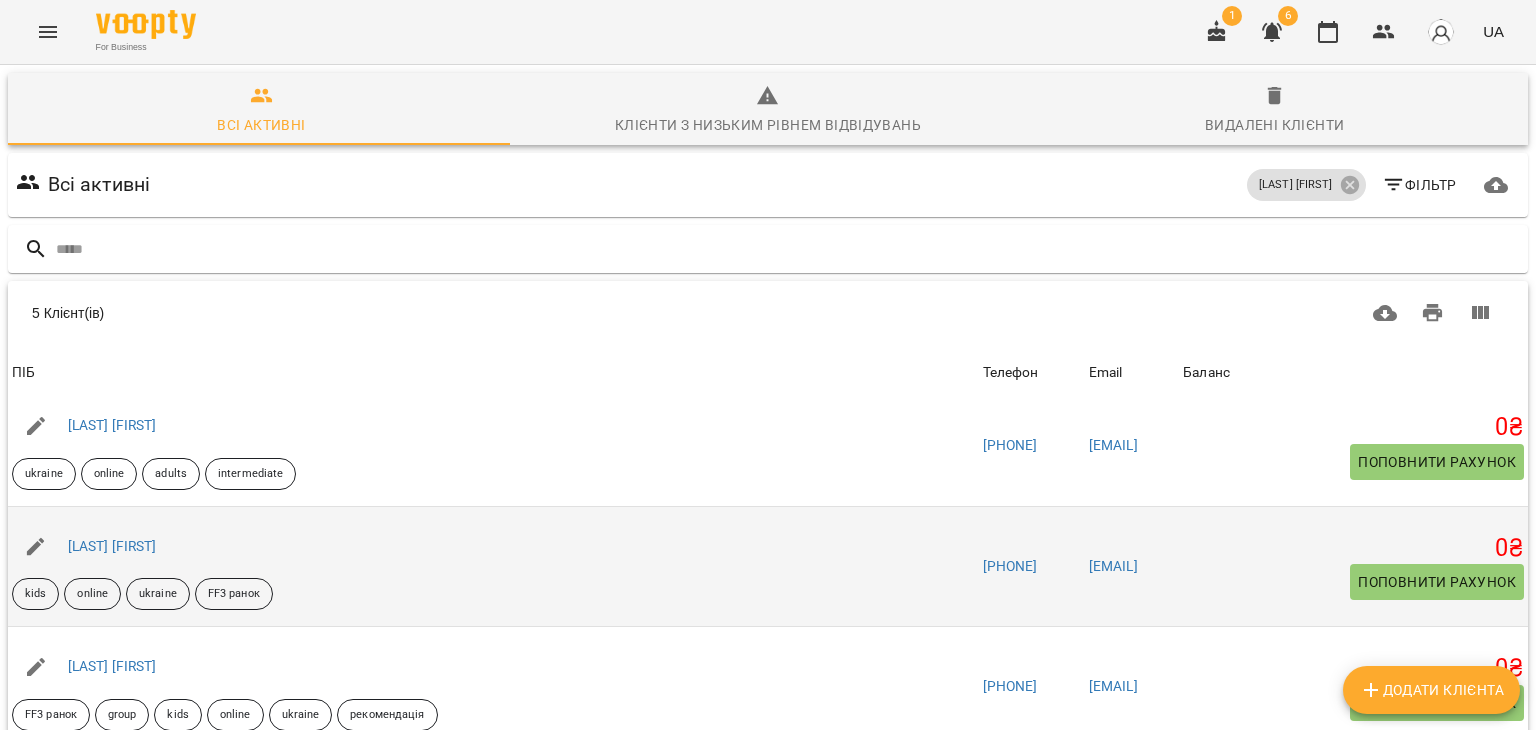 scroll, scrollTop: 159, scrollLeft: 0, axis: vertical 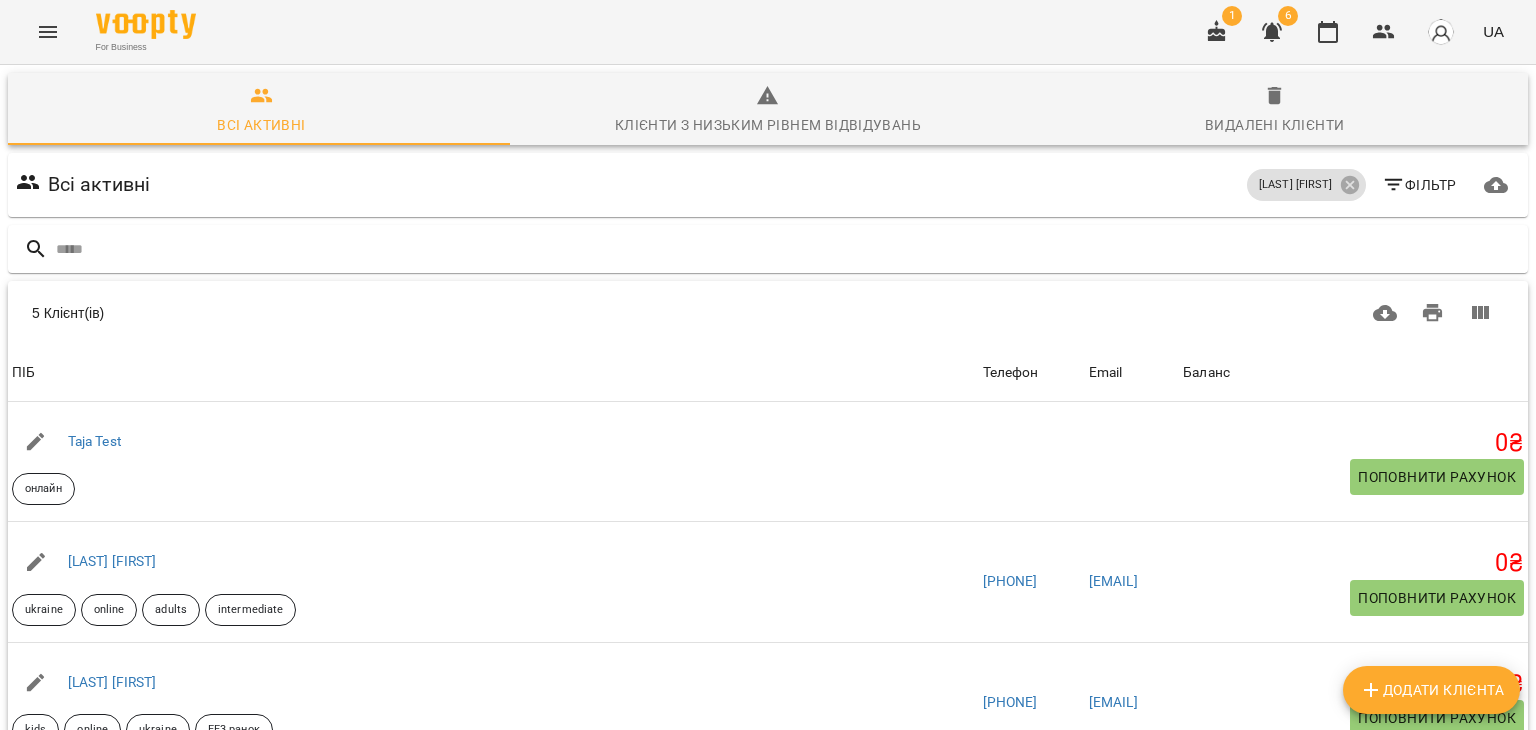 click 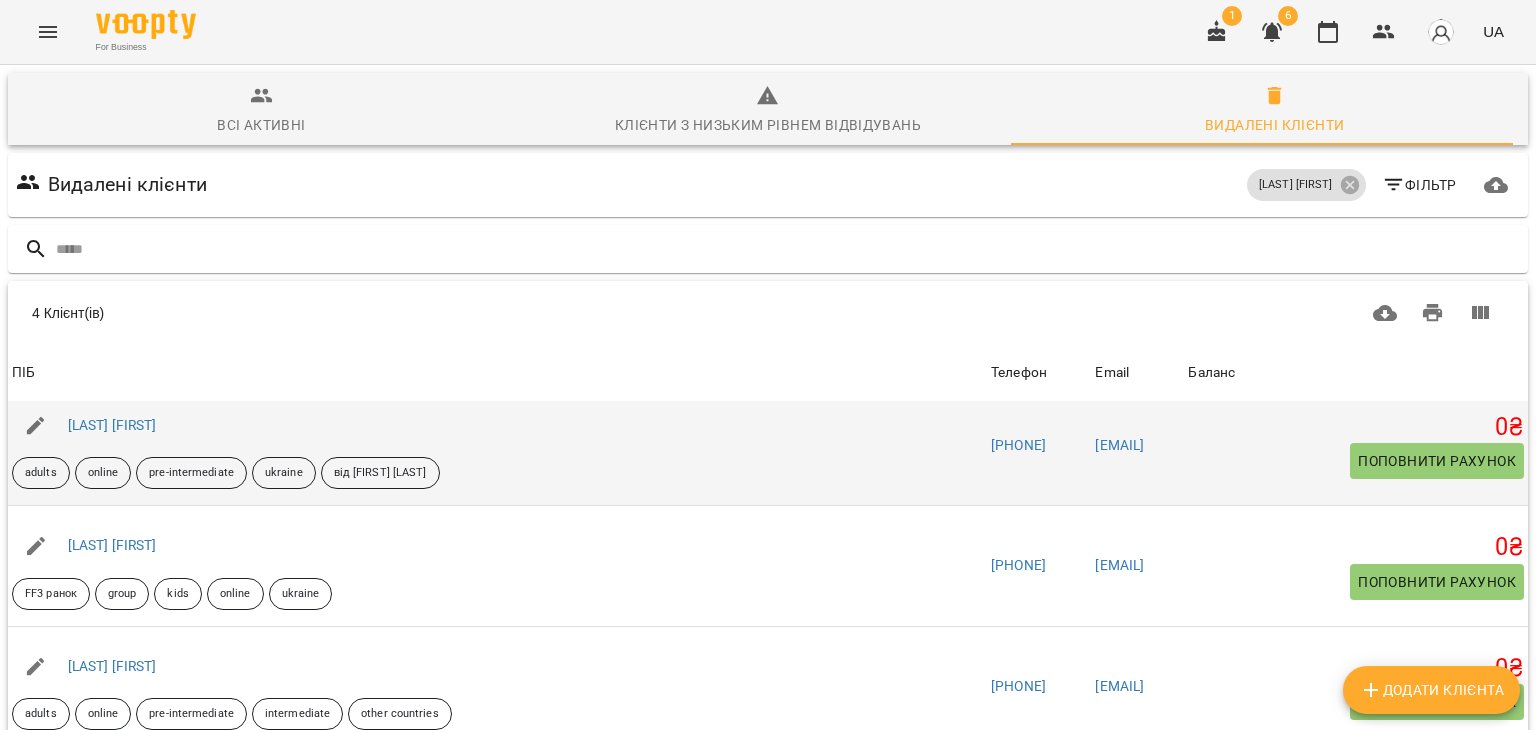 scroll, scrollTop: 38, scrollLeft: 0, axis: vertical 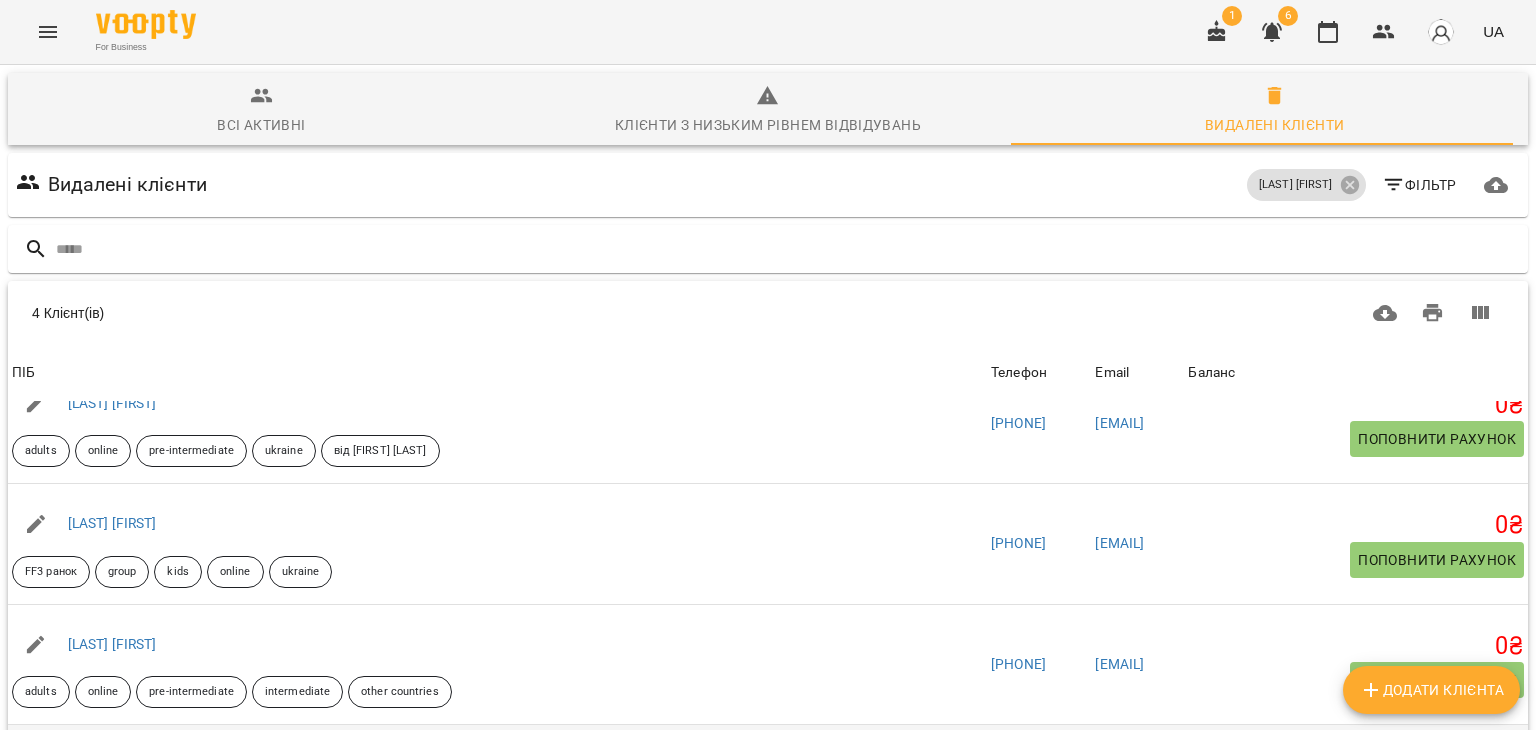 click on "[LAST] [FIRST]" at bounding box center [112, 764] 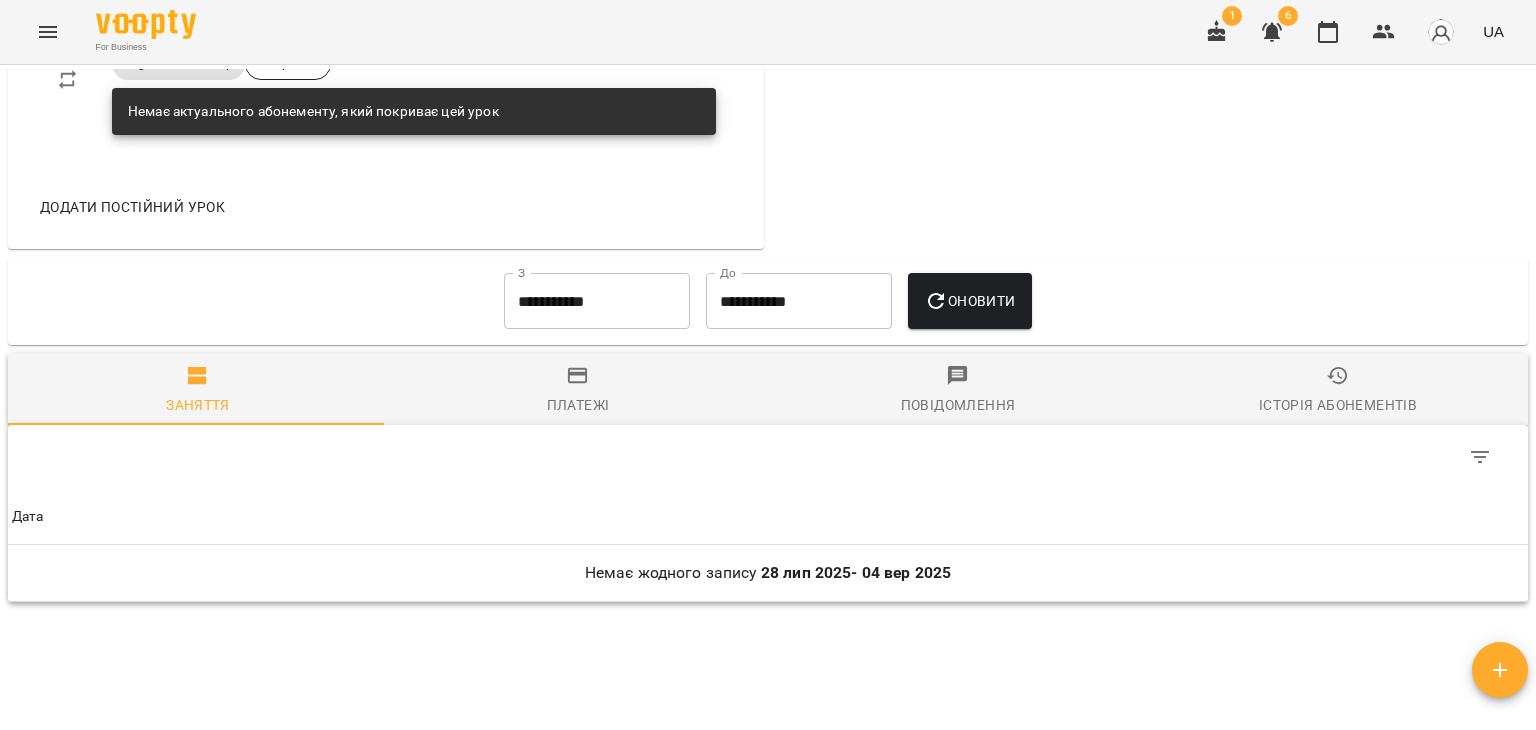 scroll, scrollTop: 1300, scrollLeft: 0, axis: vertical 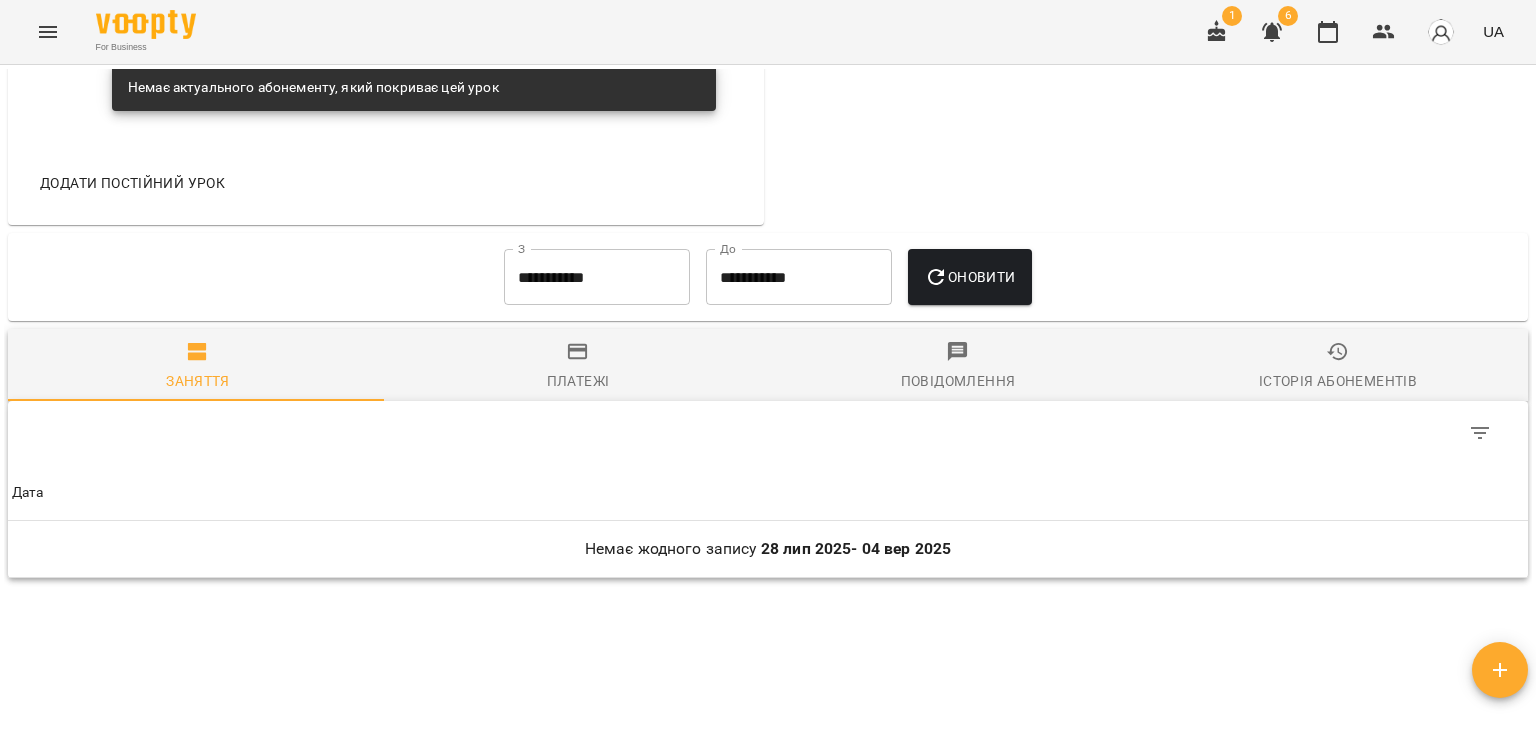 click on "**********" at bounding box center [597, 277] 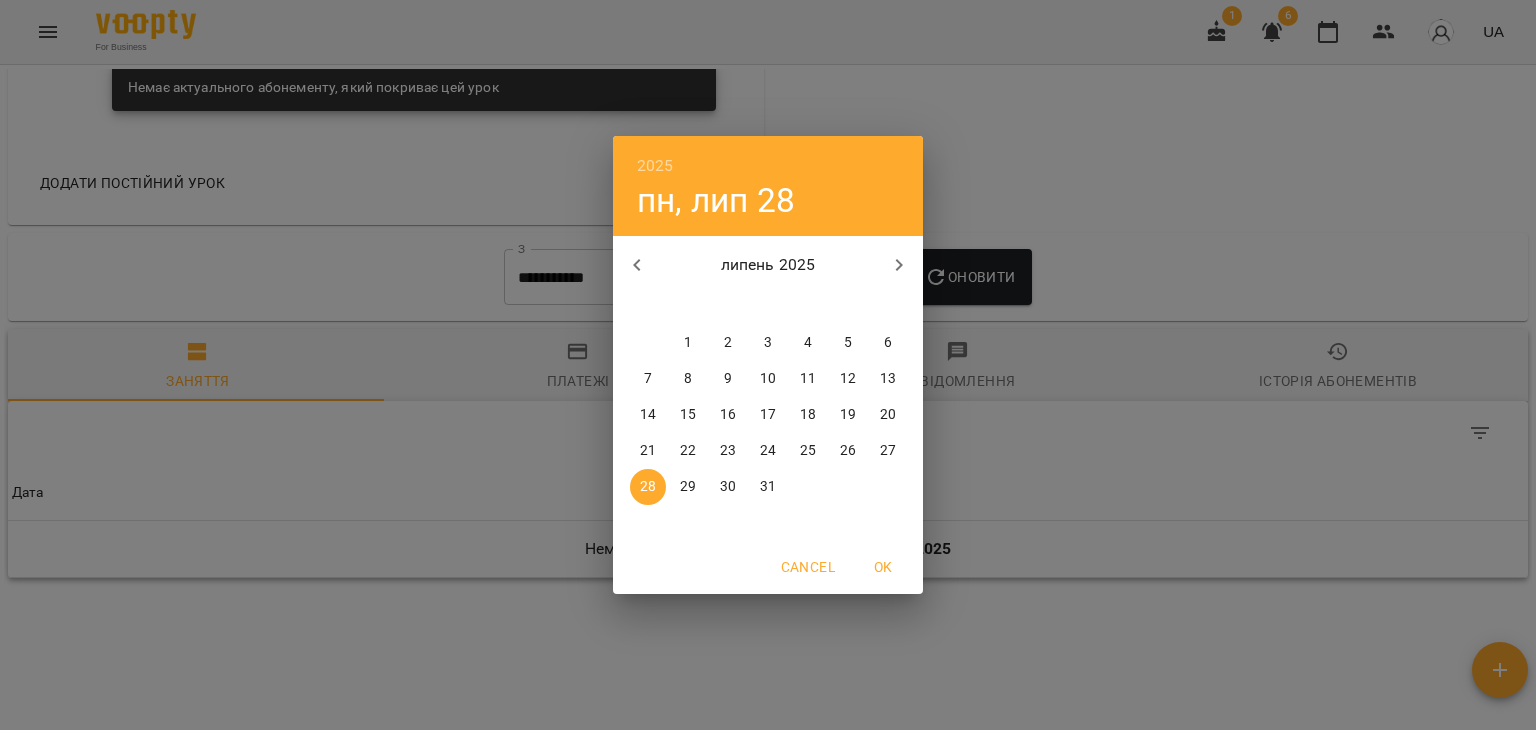 click on "1" at bounding box center [688, 343] 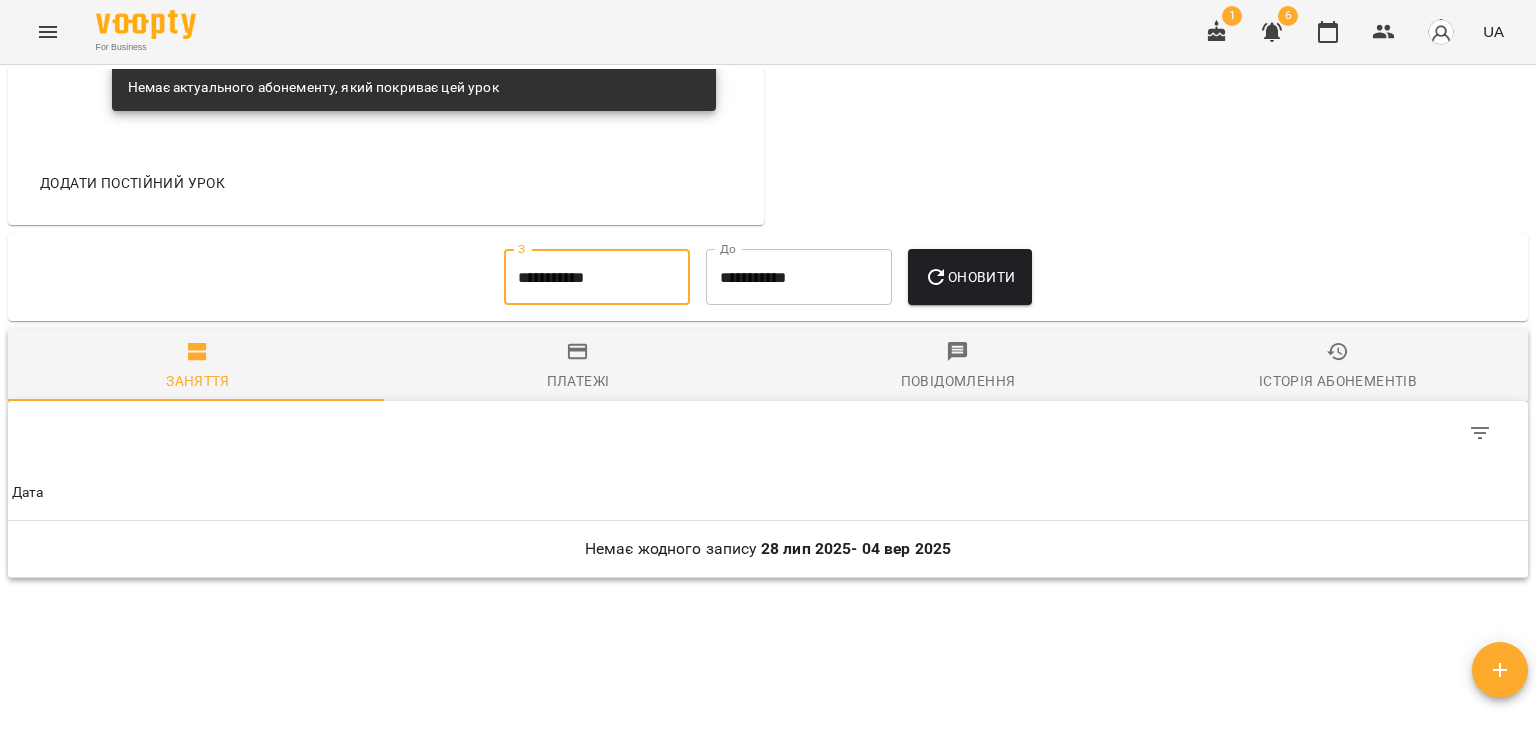 click on "Оновити" at bounding box center [969, 277] 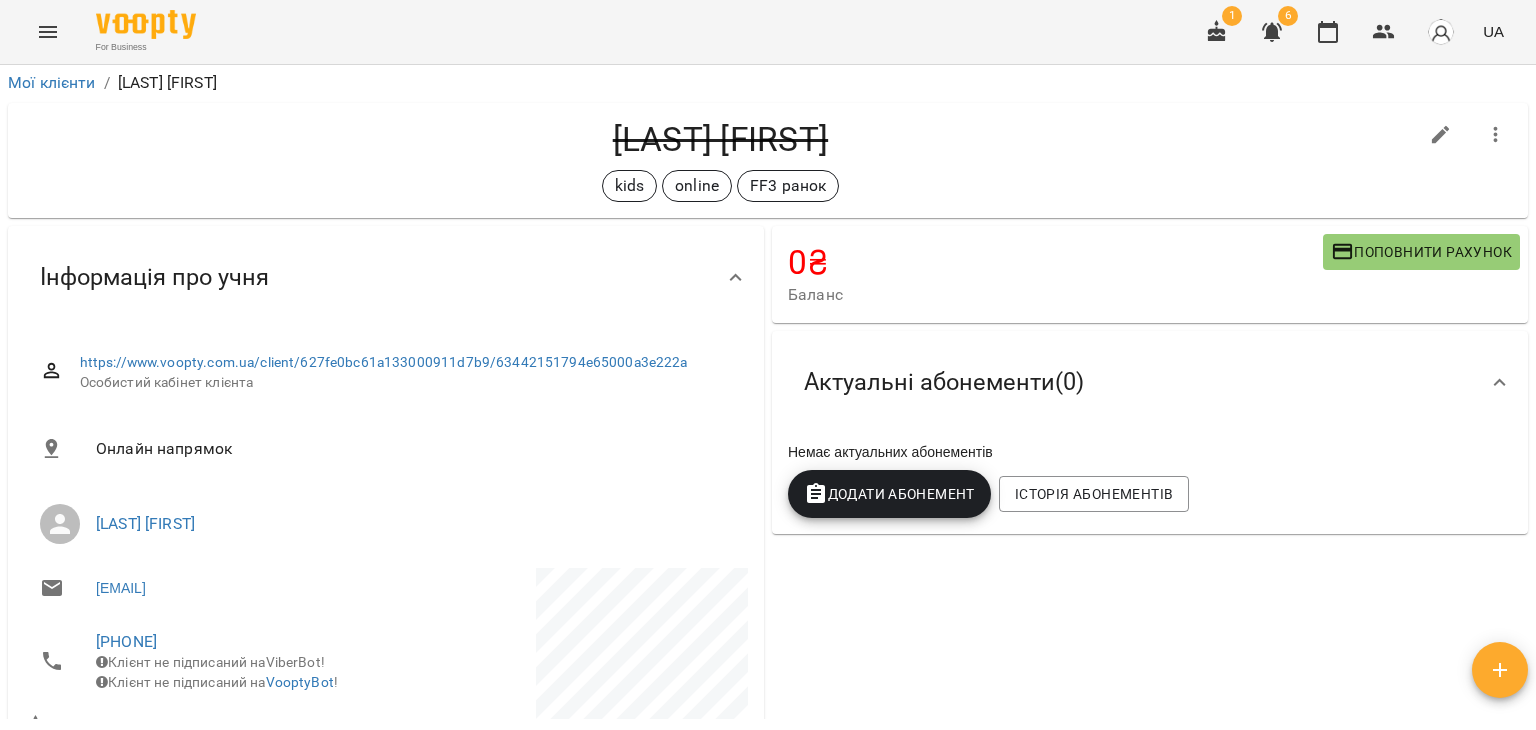 scroll, scrollTop: 0, scrollLeft: 0, axis: both 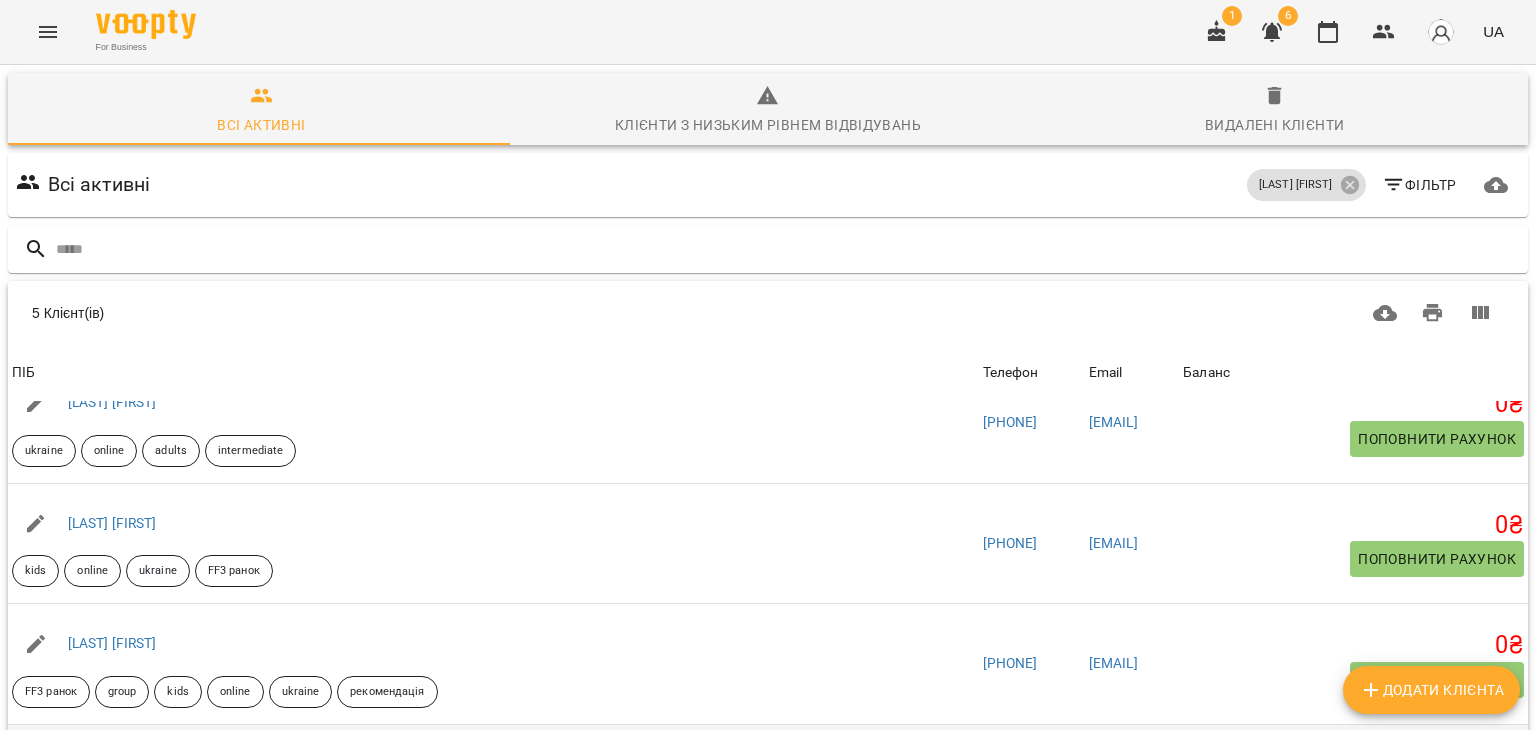 click on "[LAST] [FIRST] [AGE]" at bounding box center [131, 764] 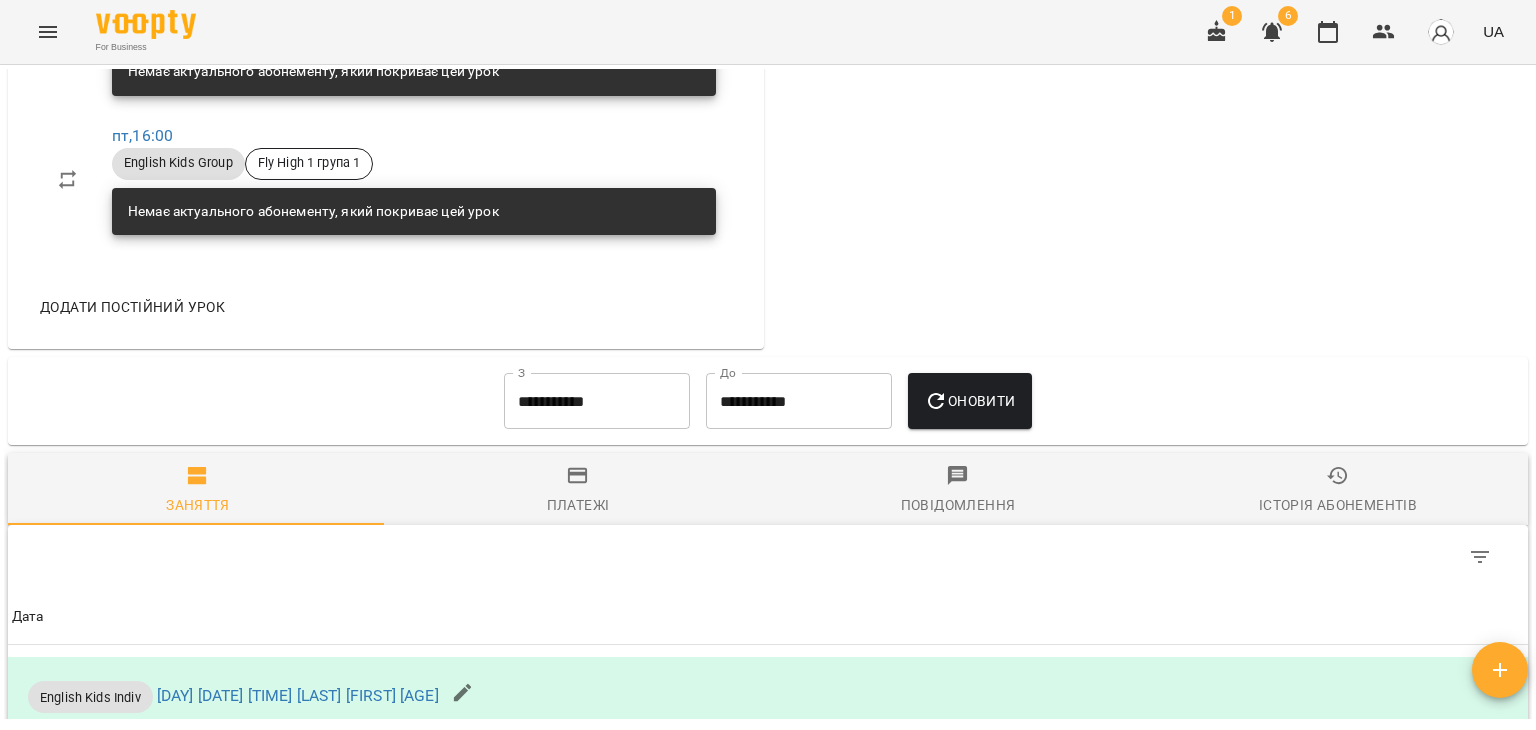 scroll, scrollTop: 1200, scrollLeft: 0, axis: vertical 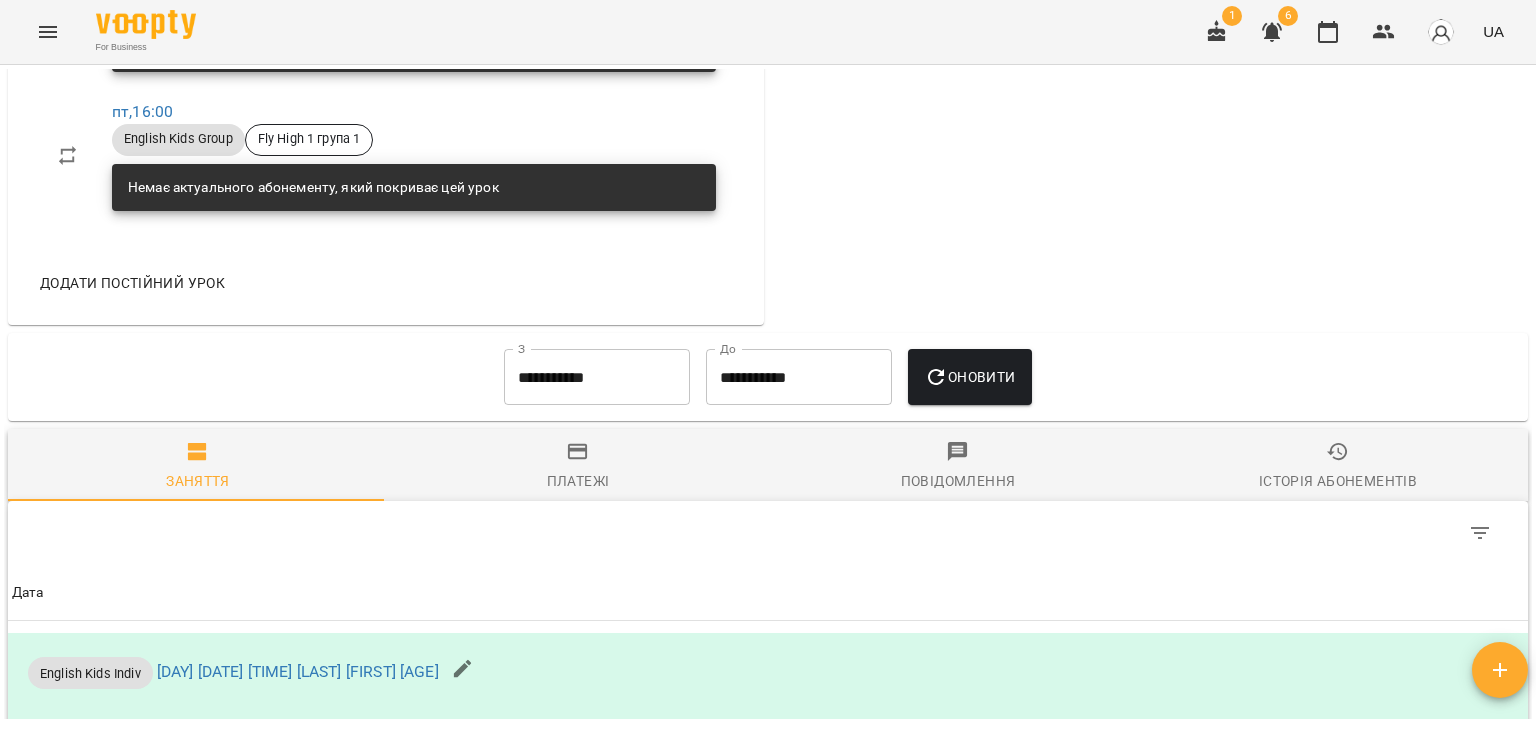 click on "**********" at bounding box center (597, 377) 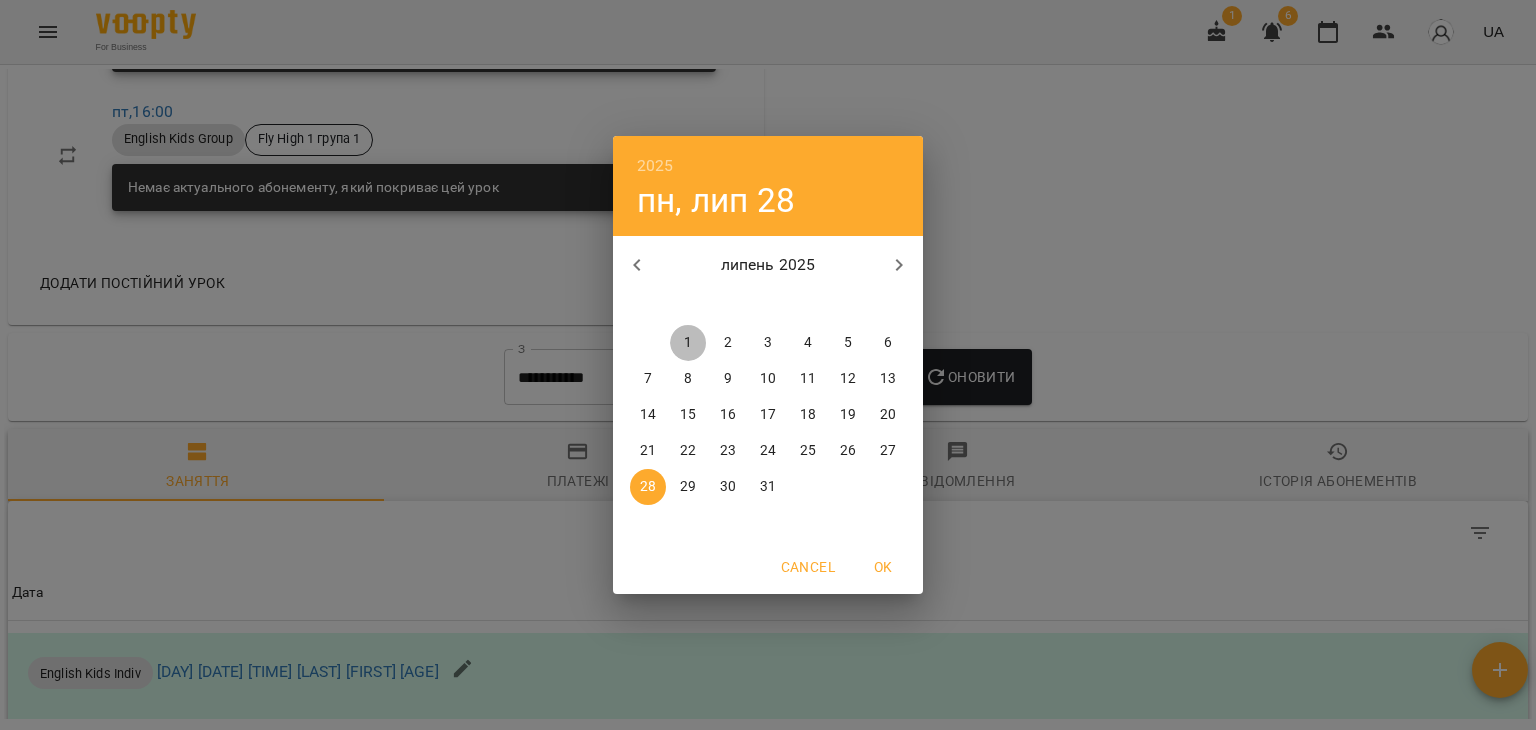 click on "1" at bounding box center [688, 343] 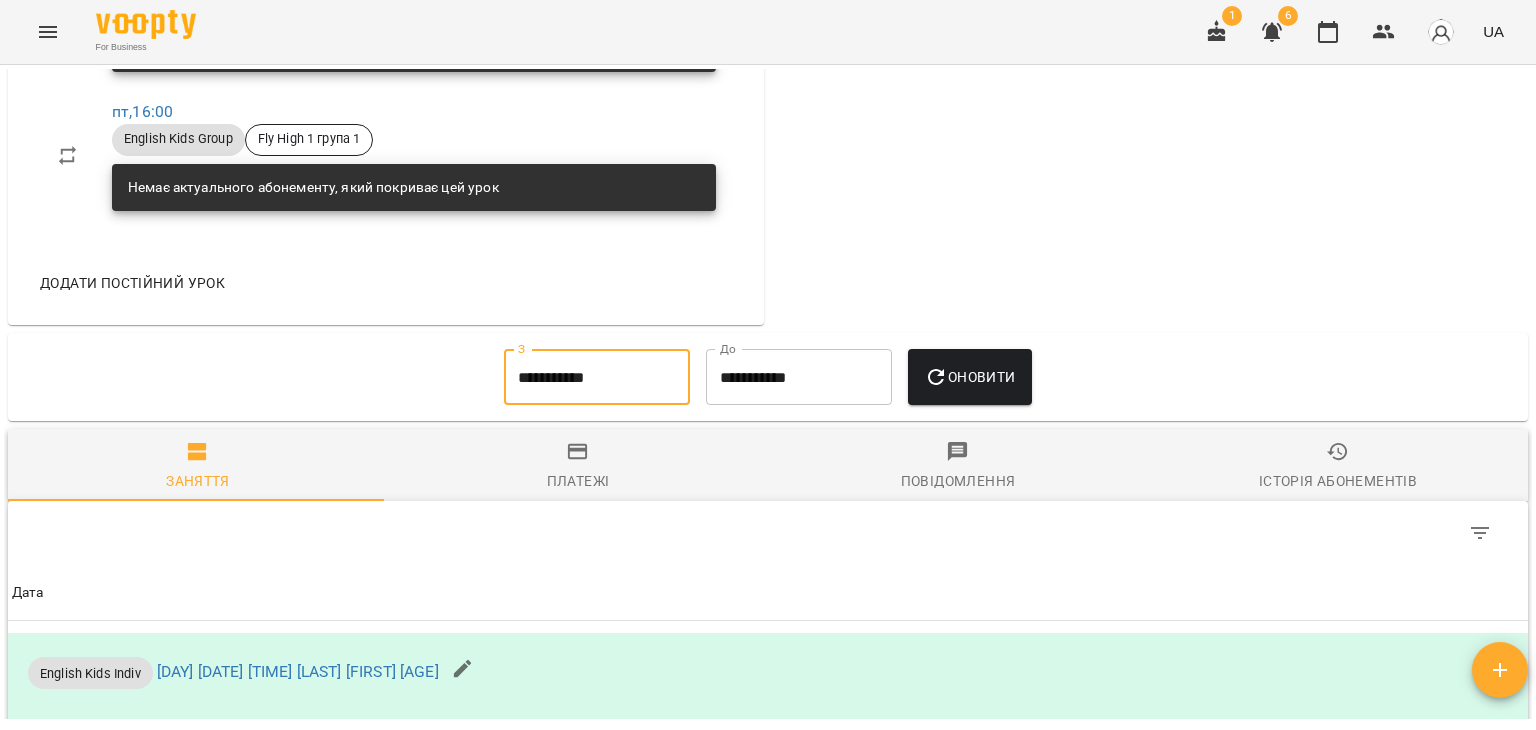 click on "Оновити" at bounding box center [969, 377] 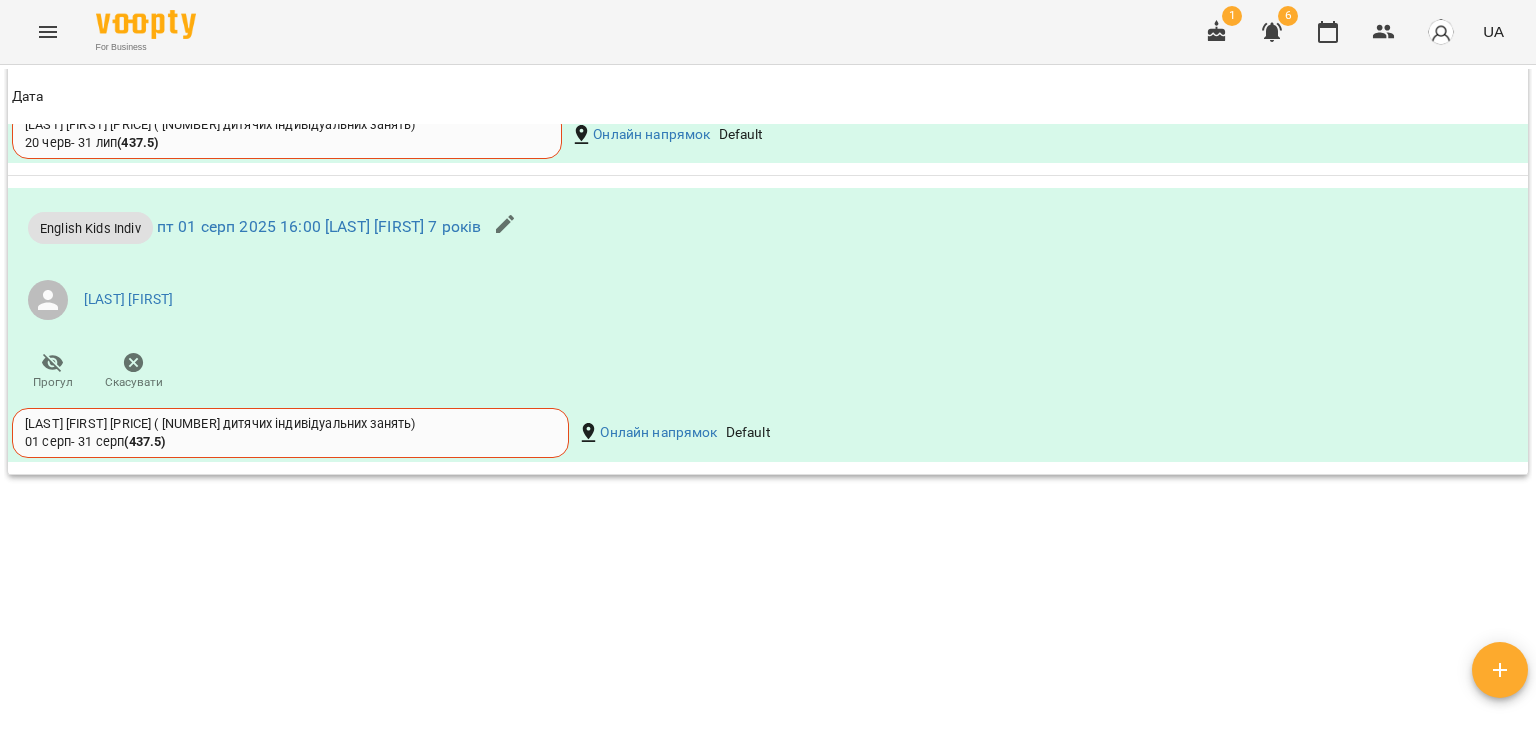 scroll, scrollTop: 3748, scrollLeft: 0, axis: vertical 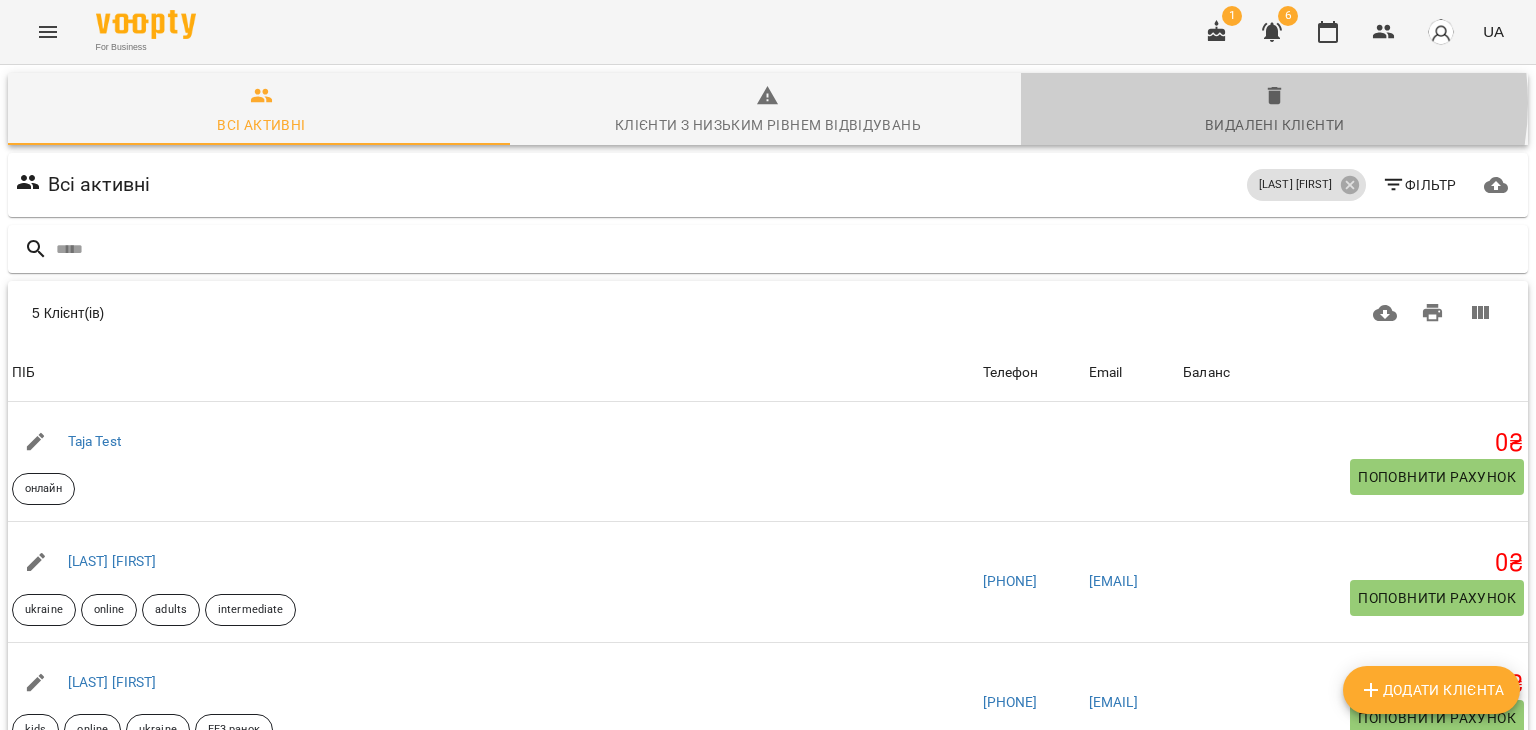 click 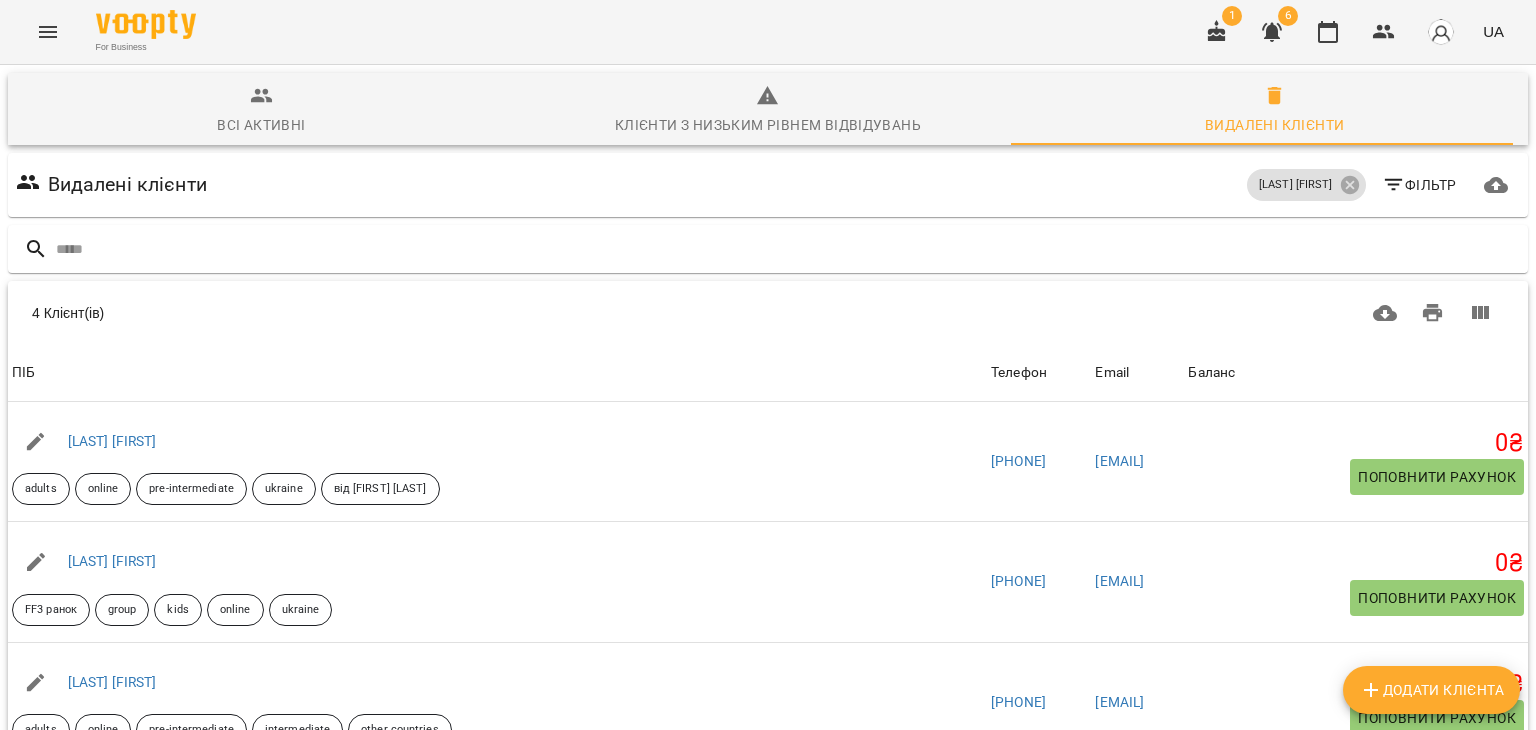 scroll, scrollTop: 38, scrollLeft: 0, axis: vertical 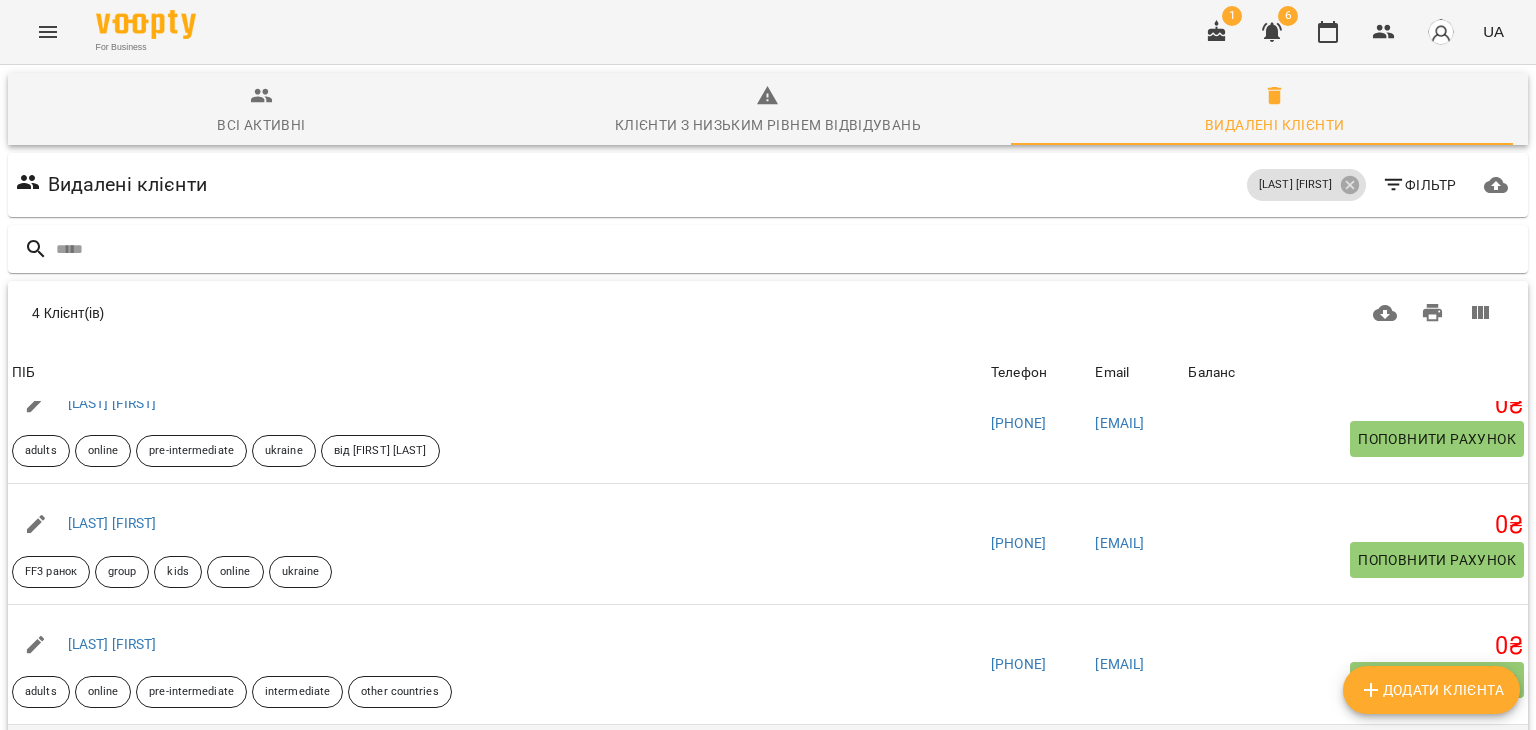 click on "[LAST] [FIRST]" at bounding box center (112, 764) 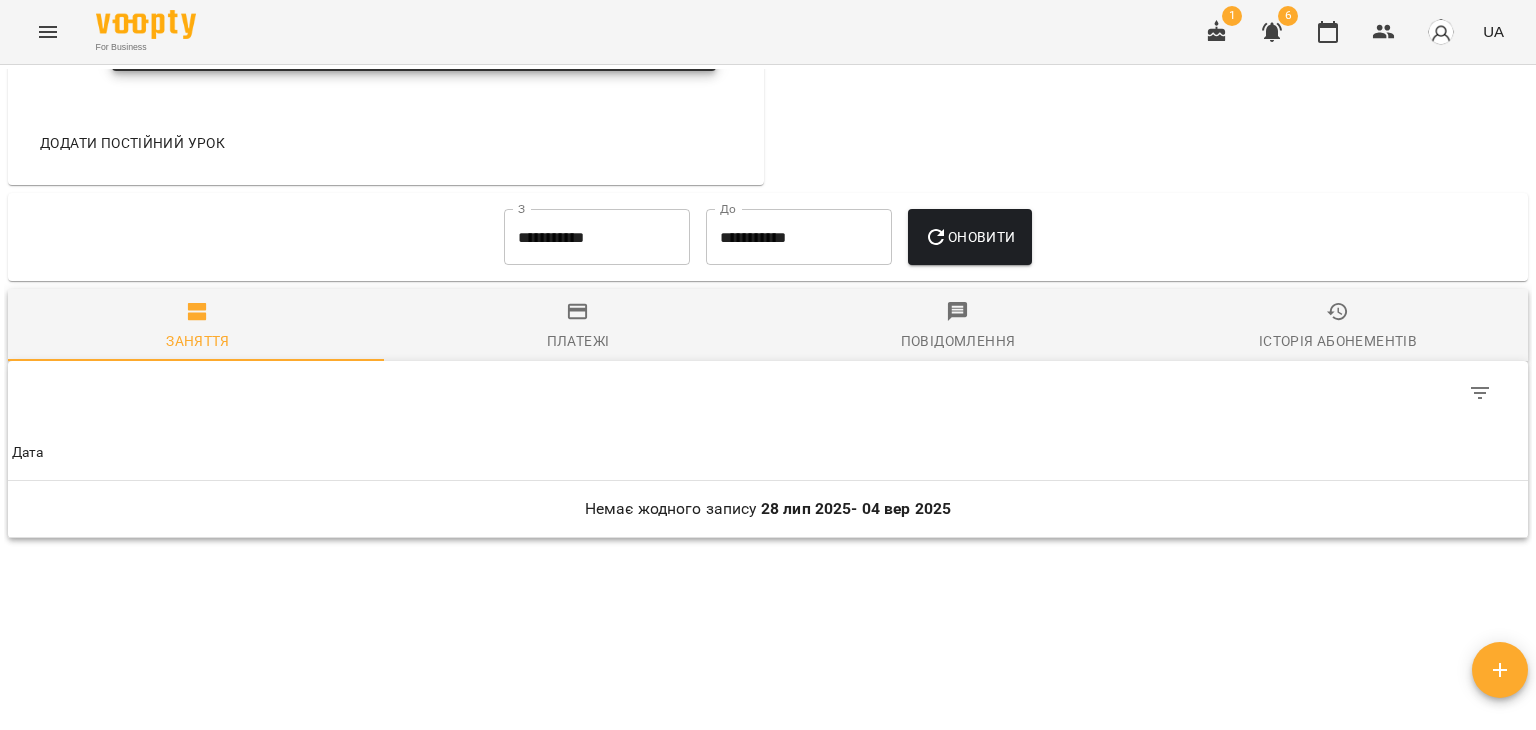 scroll, scrollTop: 1417, scrollLeft: 0, axis: vertical 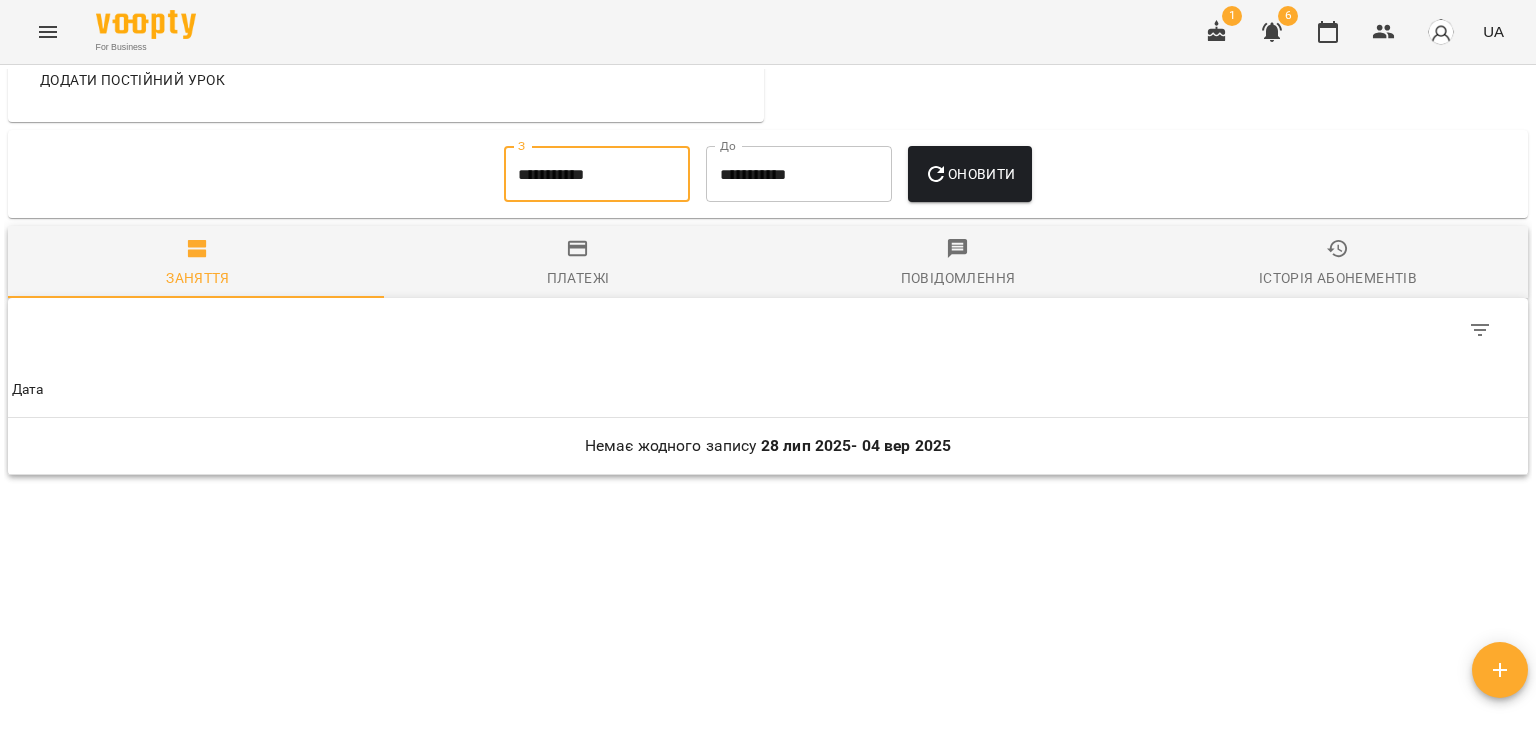click on "**********" at bounding box center (597, 174) 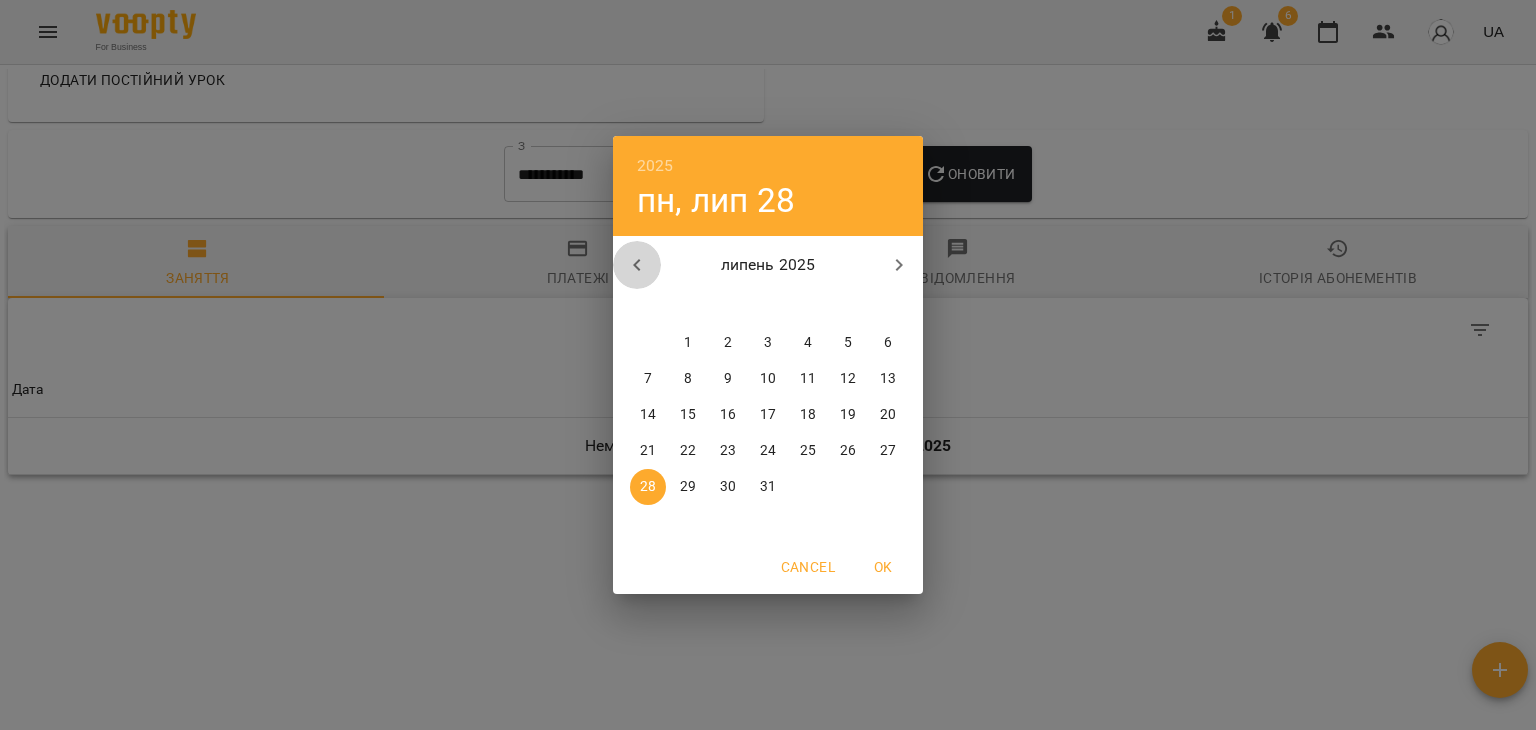 click 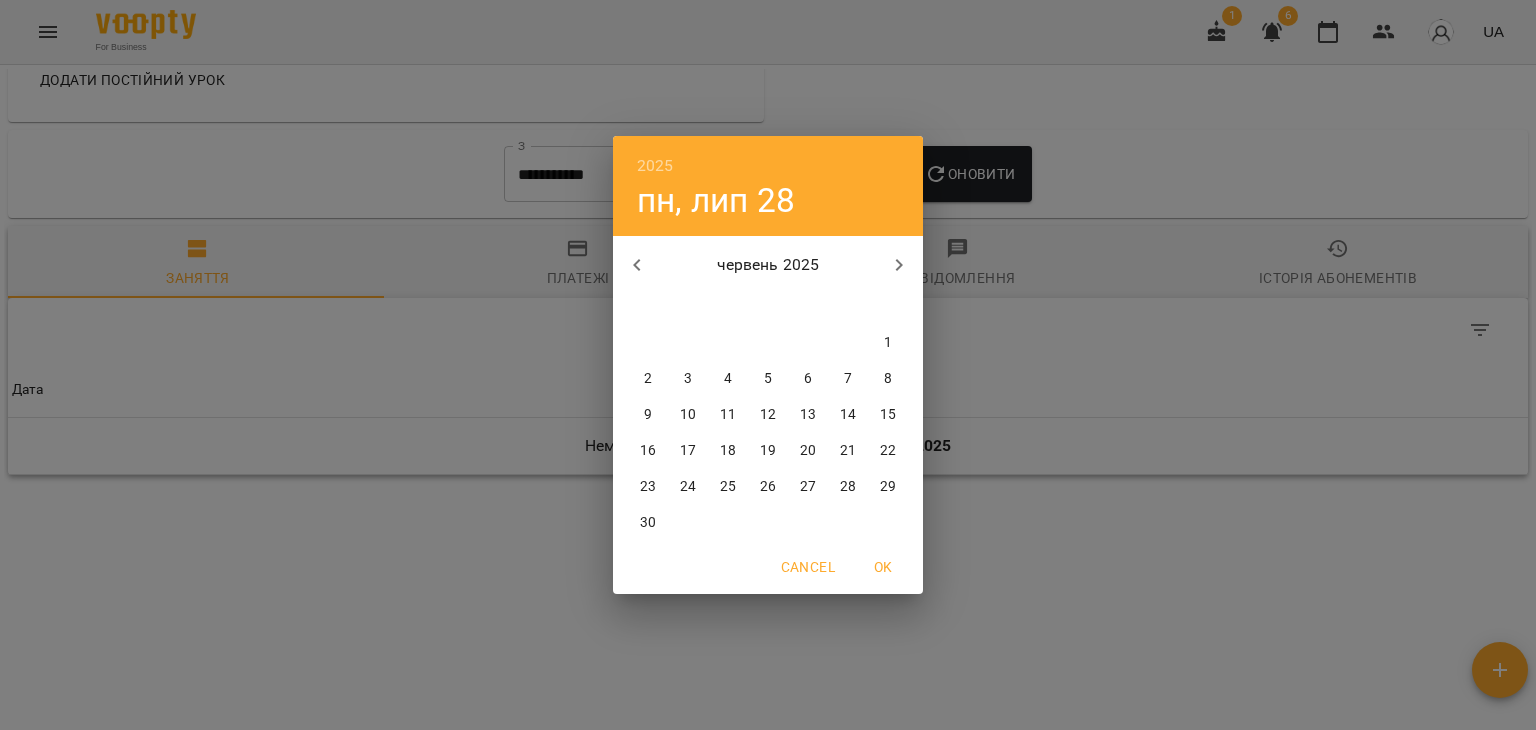 click on "2025 пн, лип 28 червень 2025 пн вт ср чт пт сб нд 26 27 28 29 30 31 1 2 3 4 5 6 7 8 9 10 11 12 13 14 15 16 17 18 19 20 21 22 23 24 25 26 27 28 29 30 1 2 3 4 5 6 Cancel OK" at bounding box center [768, 365] 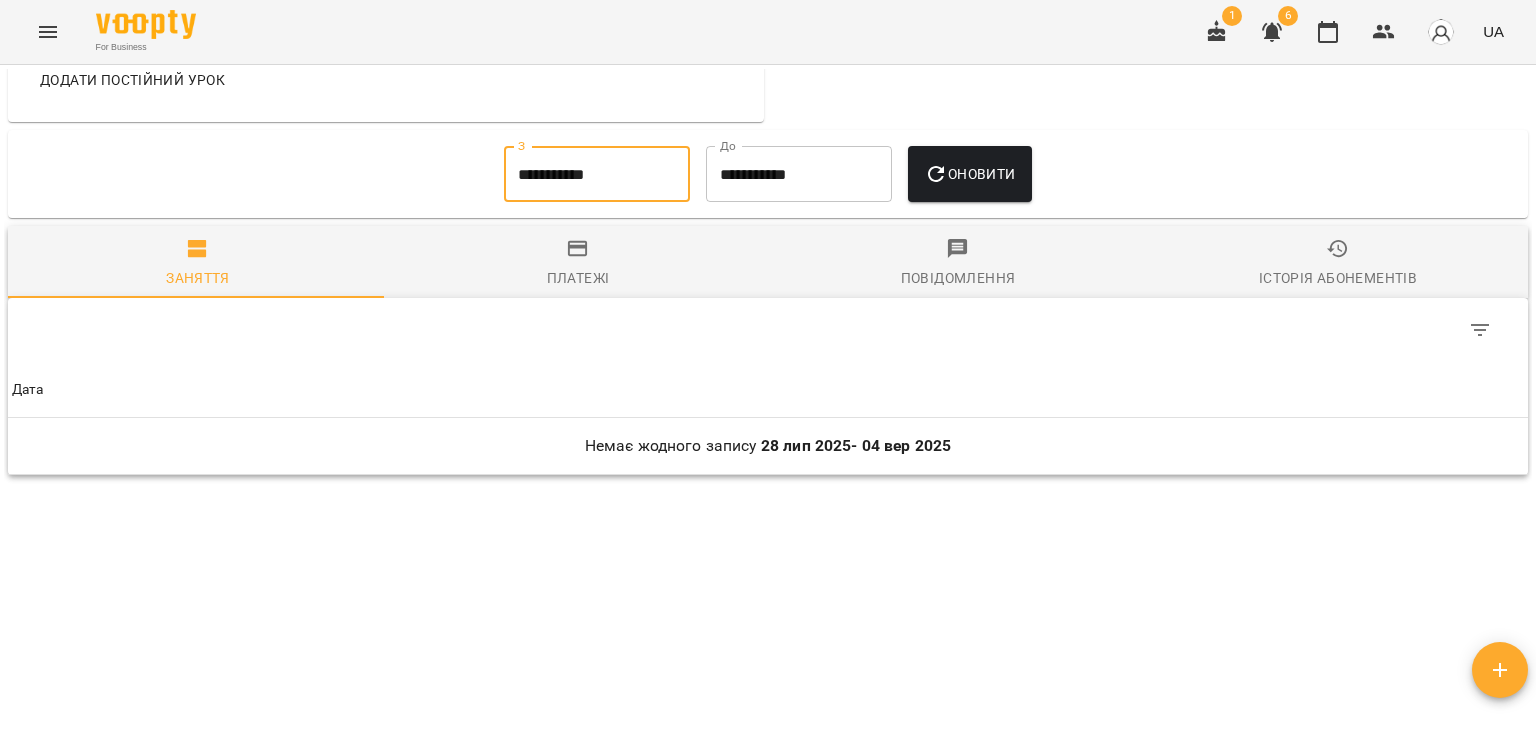 click on "**********" at bounding box center [597, 174] 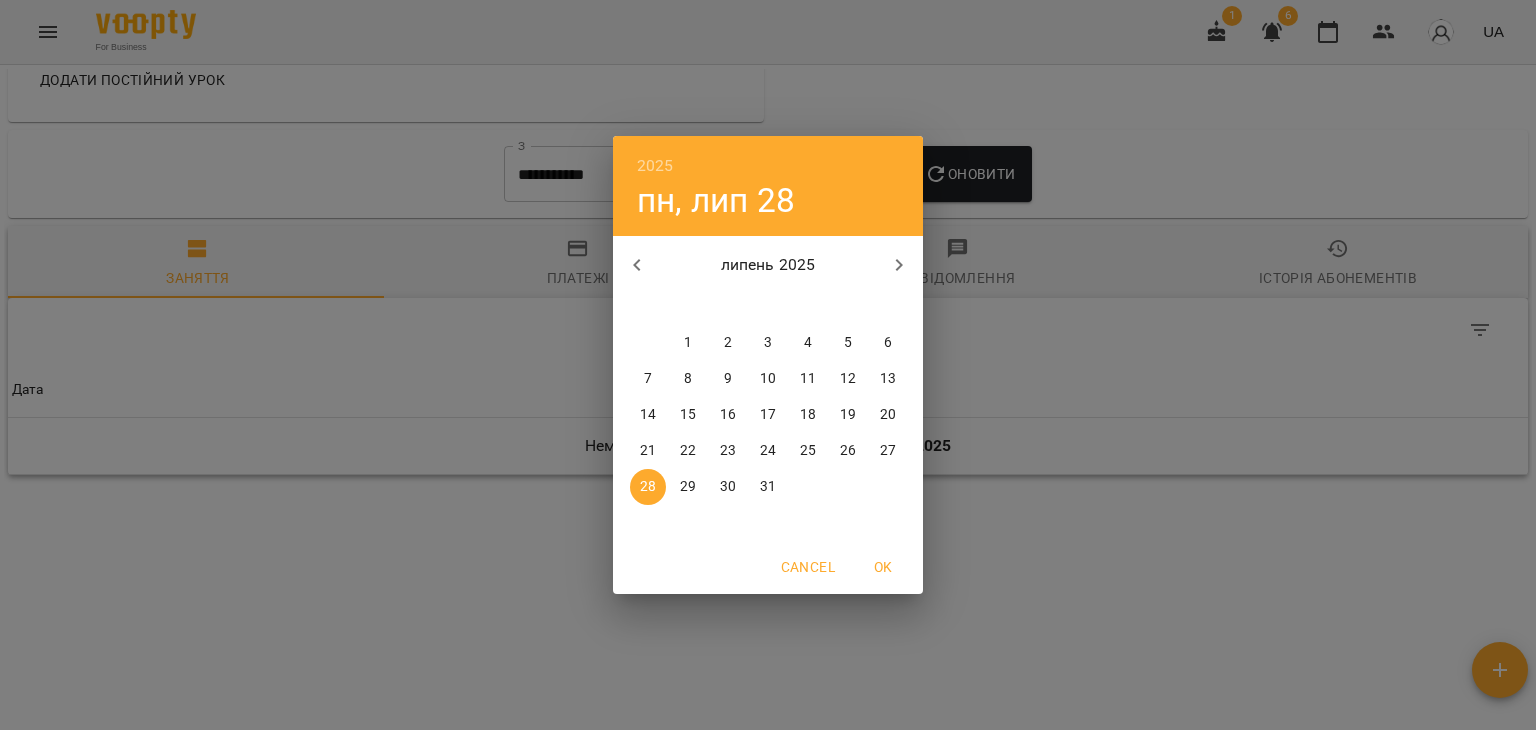 click 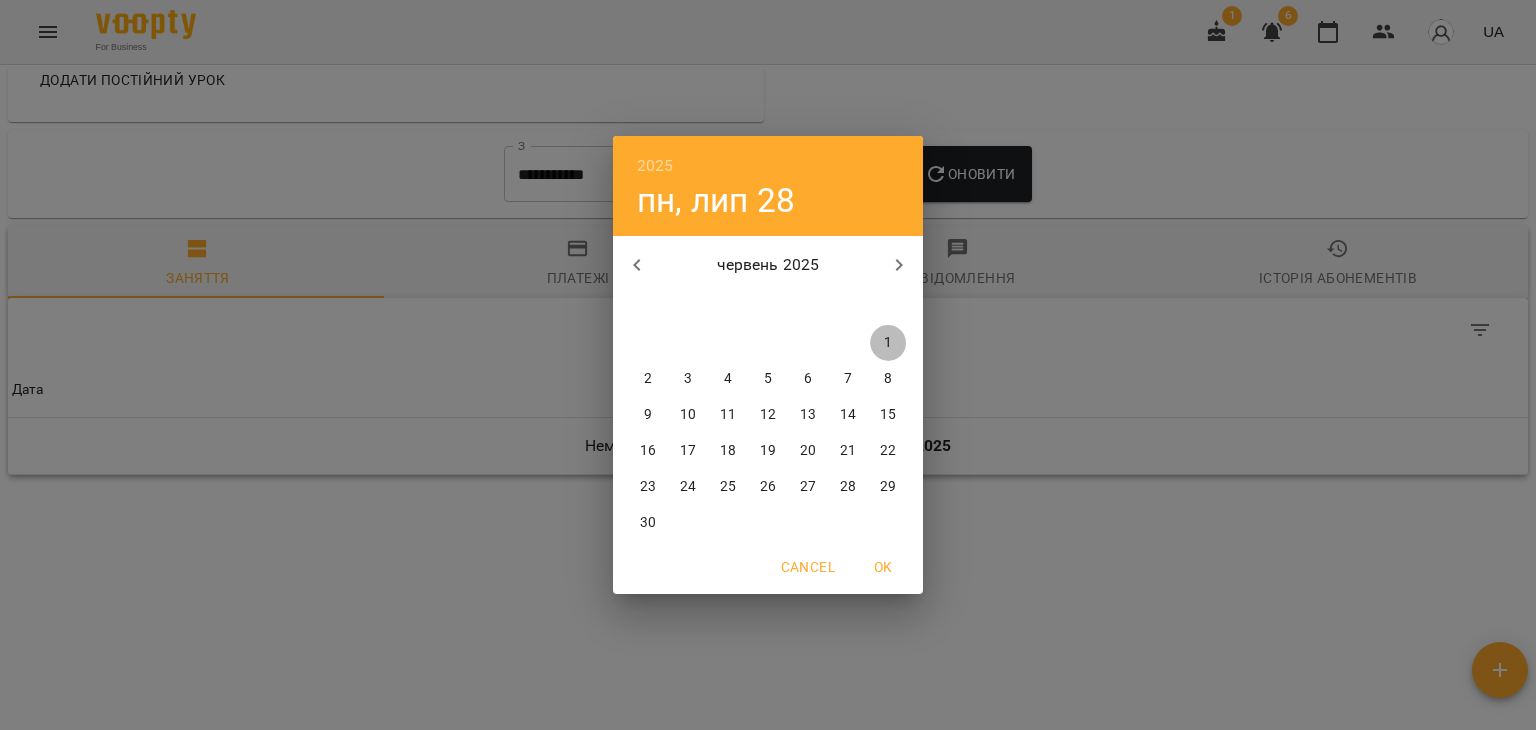 click on "1" at bounding box center (888, 343) 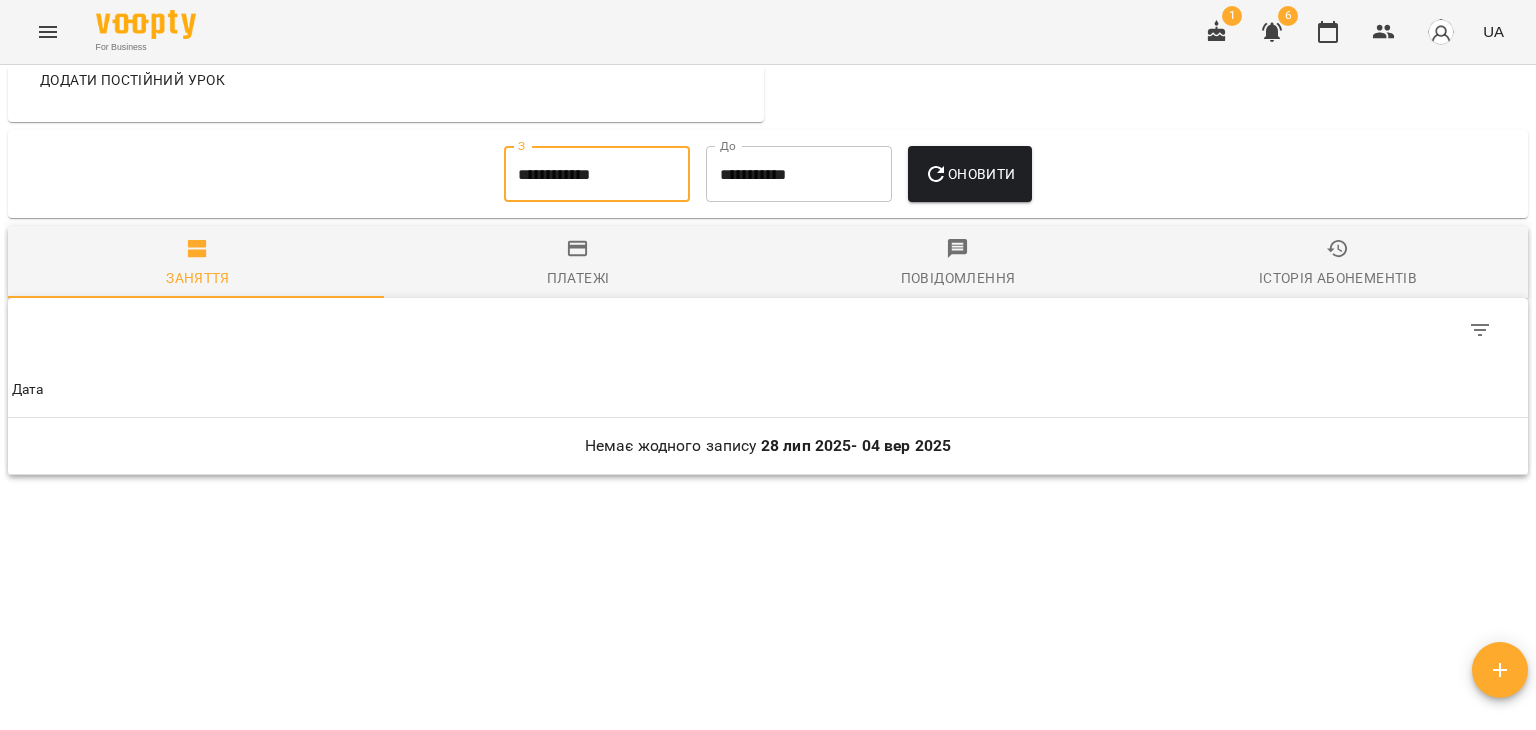 click 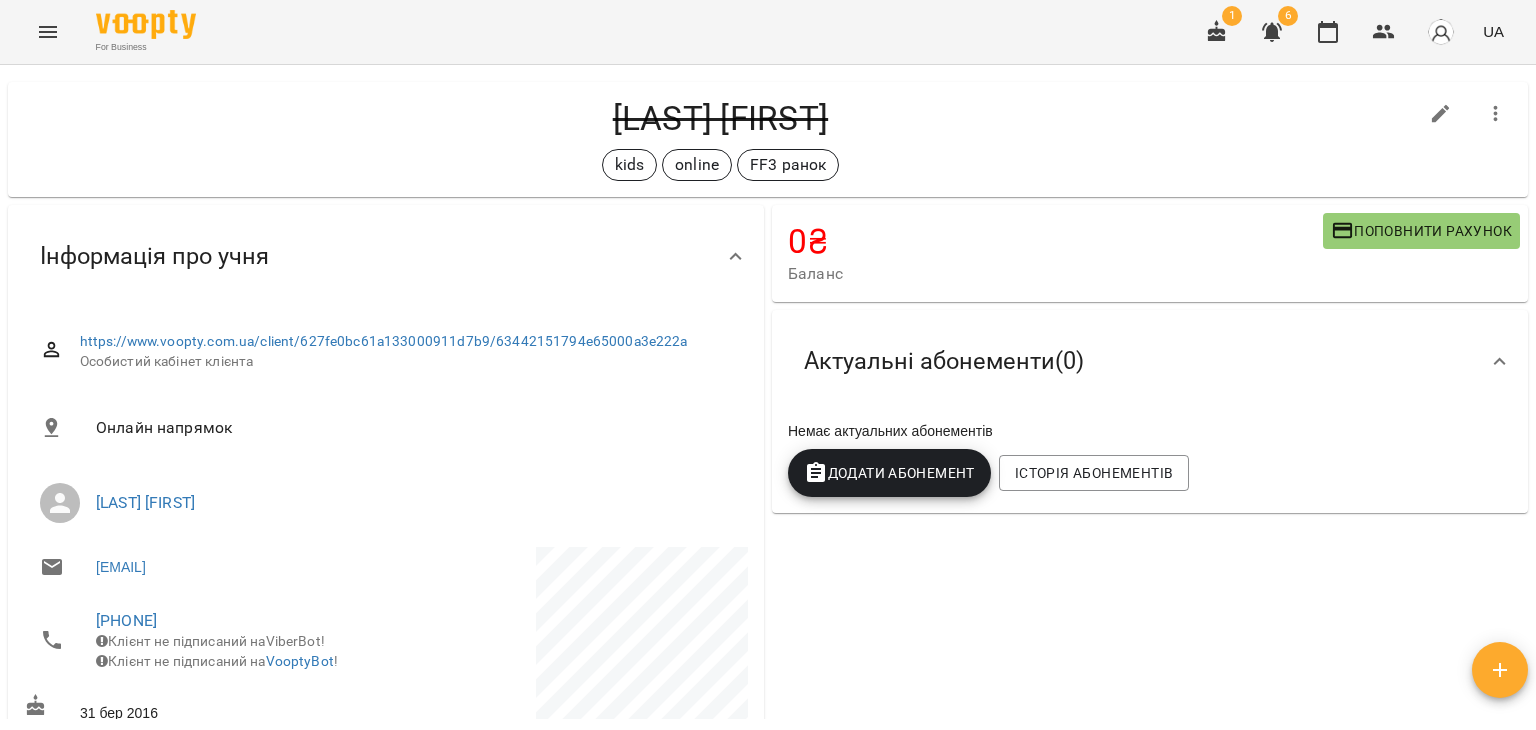 scroll, scrollTop: 0, scrollLeft: 0, axis: both 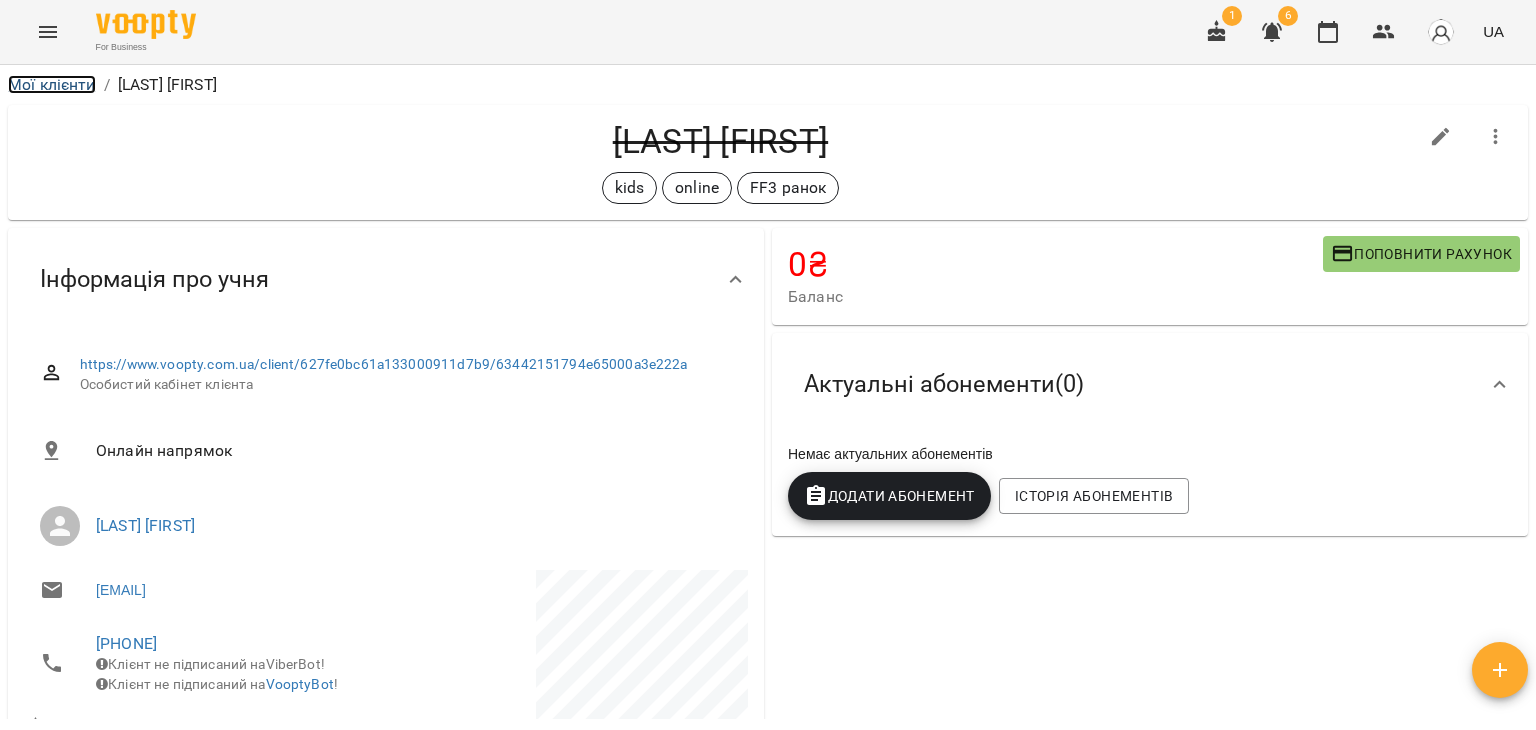 click on "Мої клієнти" at bounding box center [52, 84] 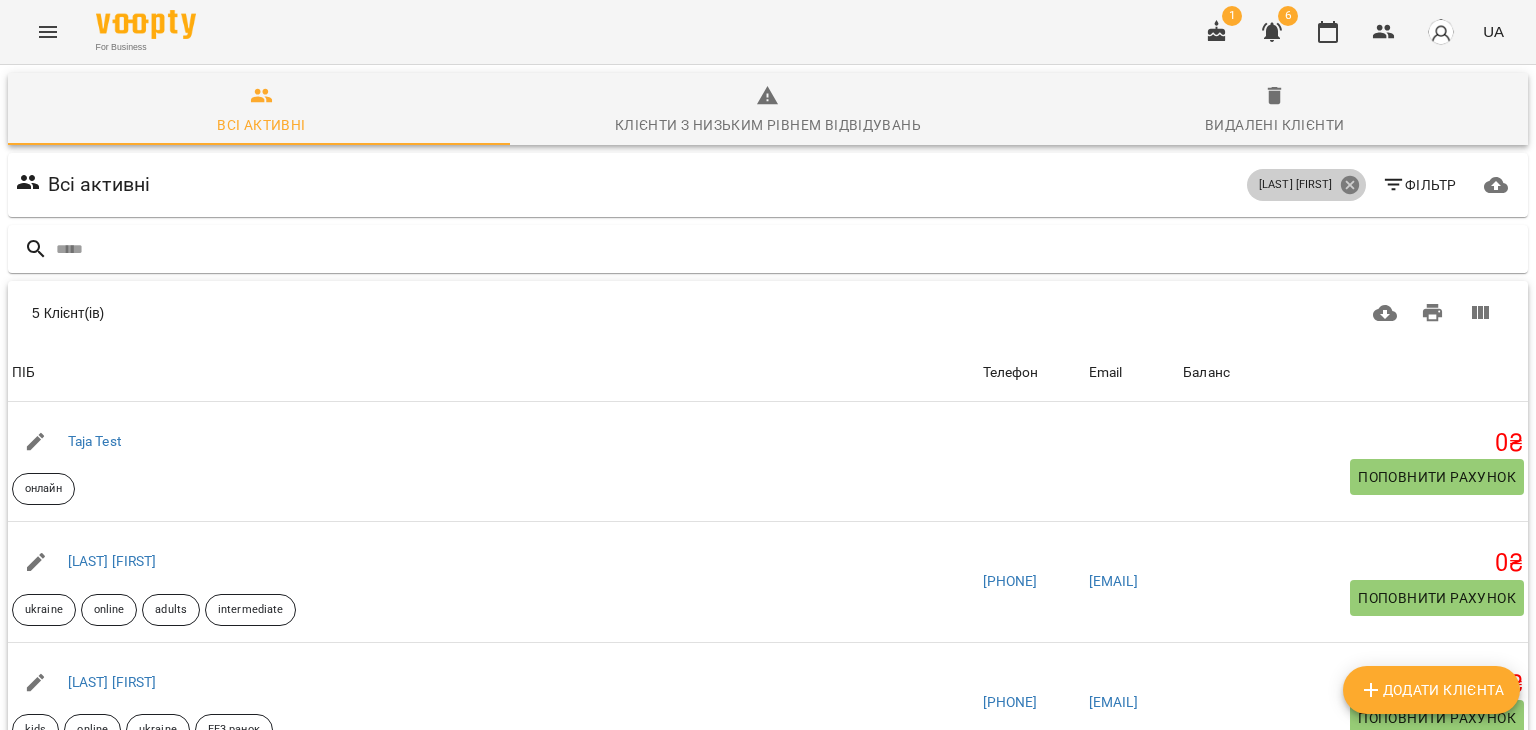 click 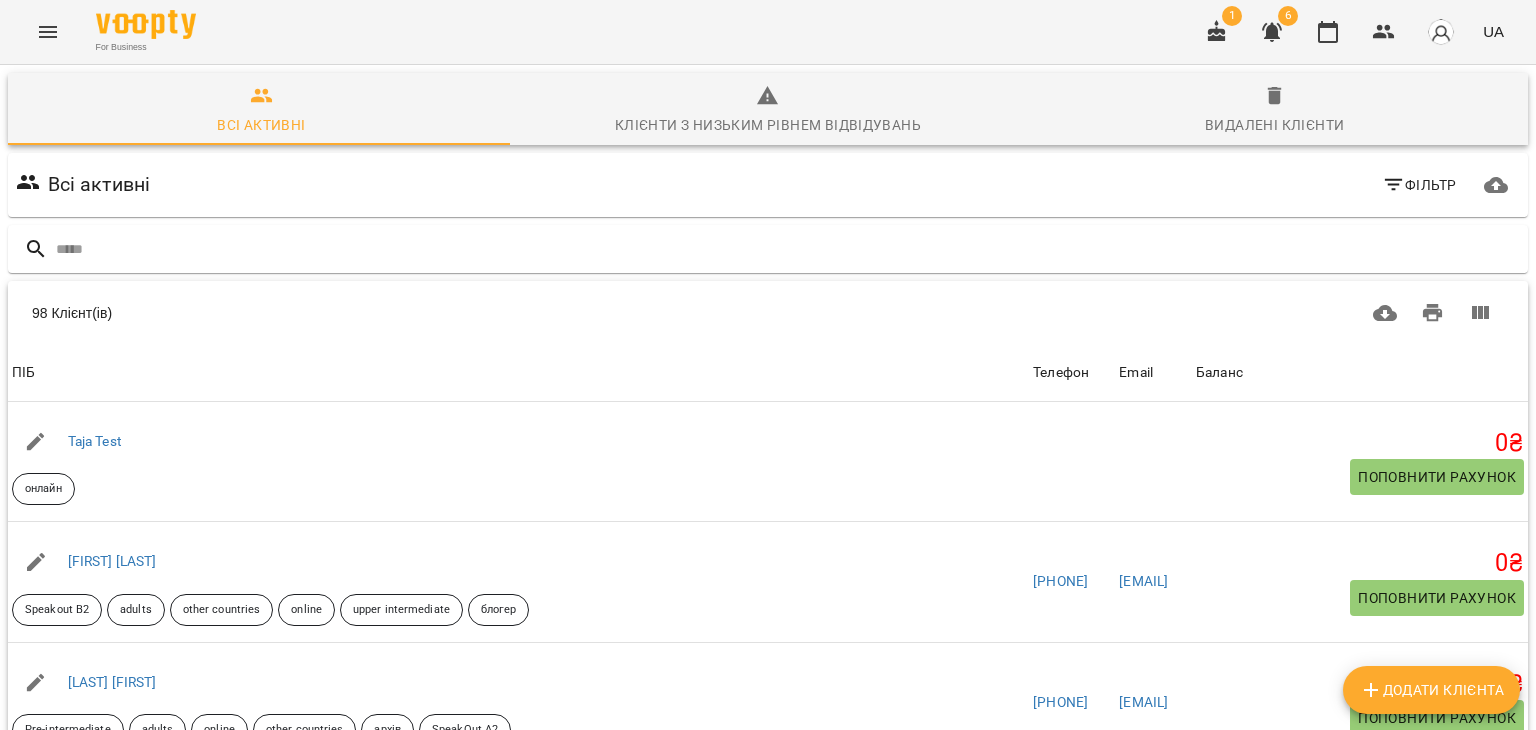 click on "Фільтр" at bounding box center [1419, 185] 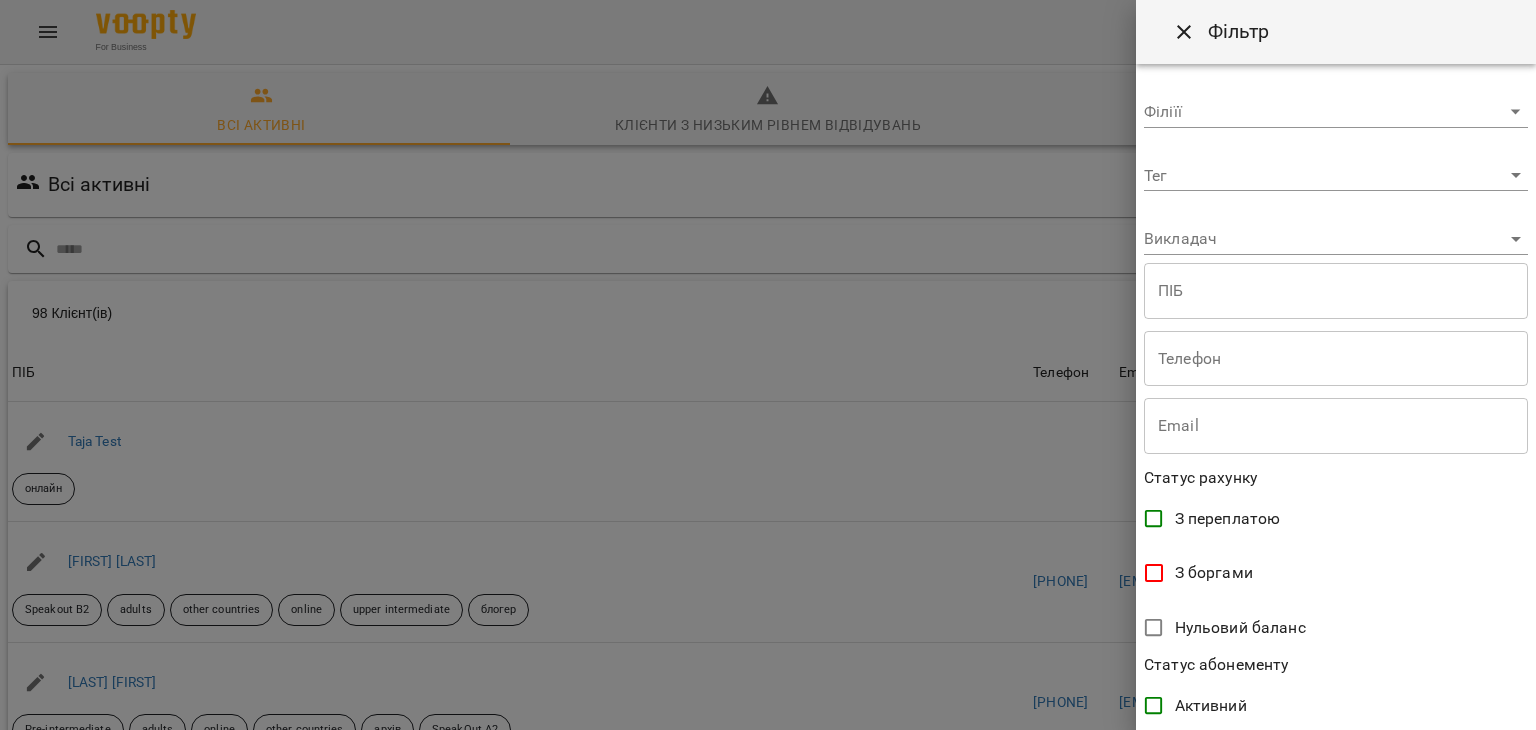 click on "For Business 1 6 UA Всі активні Клієнт(ів) 98   Клієнт(ів) ПІБ Телефон Email Баланс ПІБ Taja Test онлайн Телефон Email Баланс 0 ₴ Поповнити рахунок ПІБ [FIRST] [LAST] Speakout B2 adults other countries online upper intermediate блогер Телефон [PHONE] Email [EMAIL] Баланс 0 ₴ Поповнити рахунок ПІБ [LAST] [FIRST] Pre-intermediate  adults online other countries архів SpeakOut A2 Телефон [PHONE] Email [EMAIL] Баланс 0 ₴ Поповнити рахунок ПІБ [LAST] [FIRST] kids online Beehive 3 Телефон [PHONE] Email [EMAIL] Баланс 0 ₴ ПІБ 0" at bounding box center [768, 522] 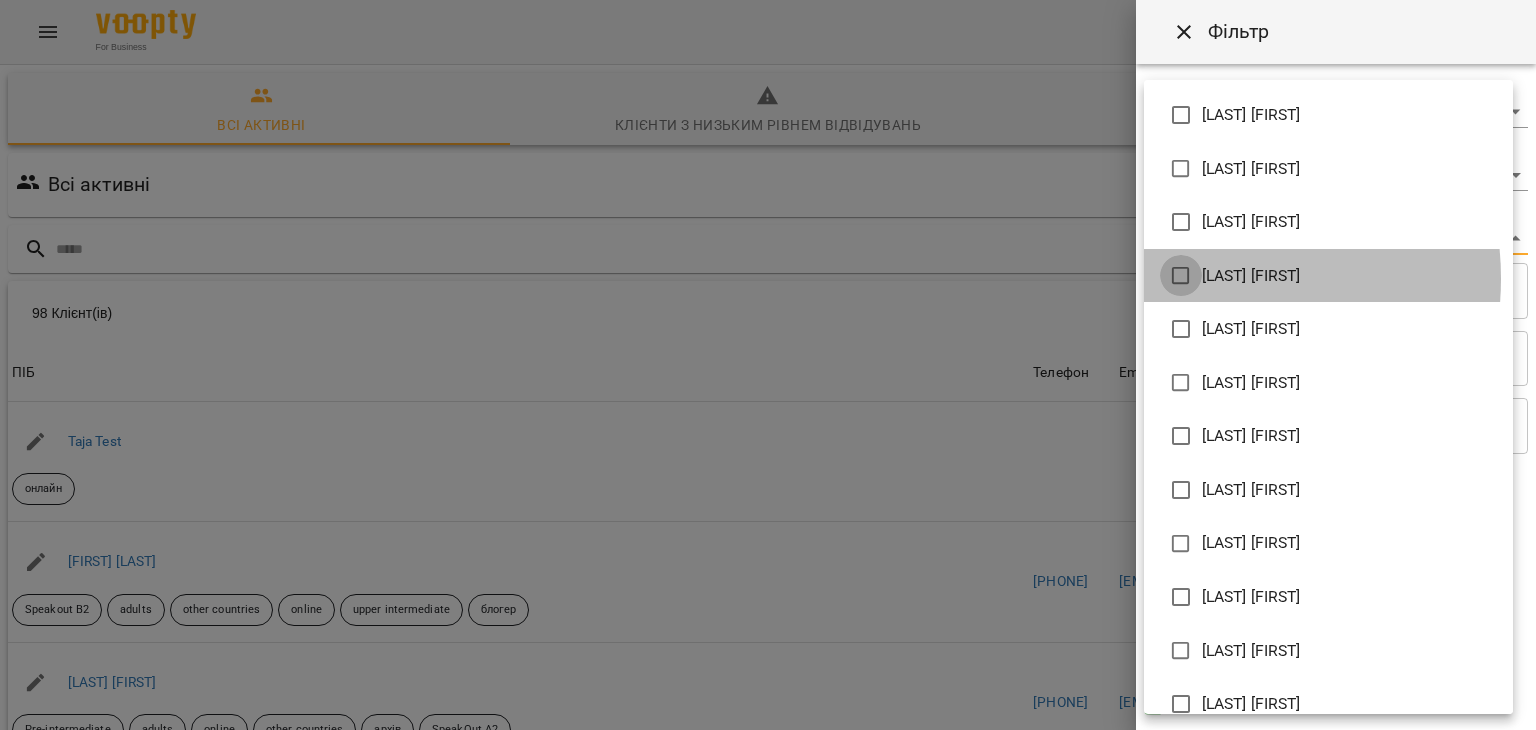 type on "**********" 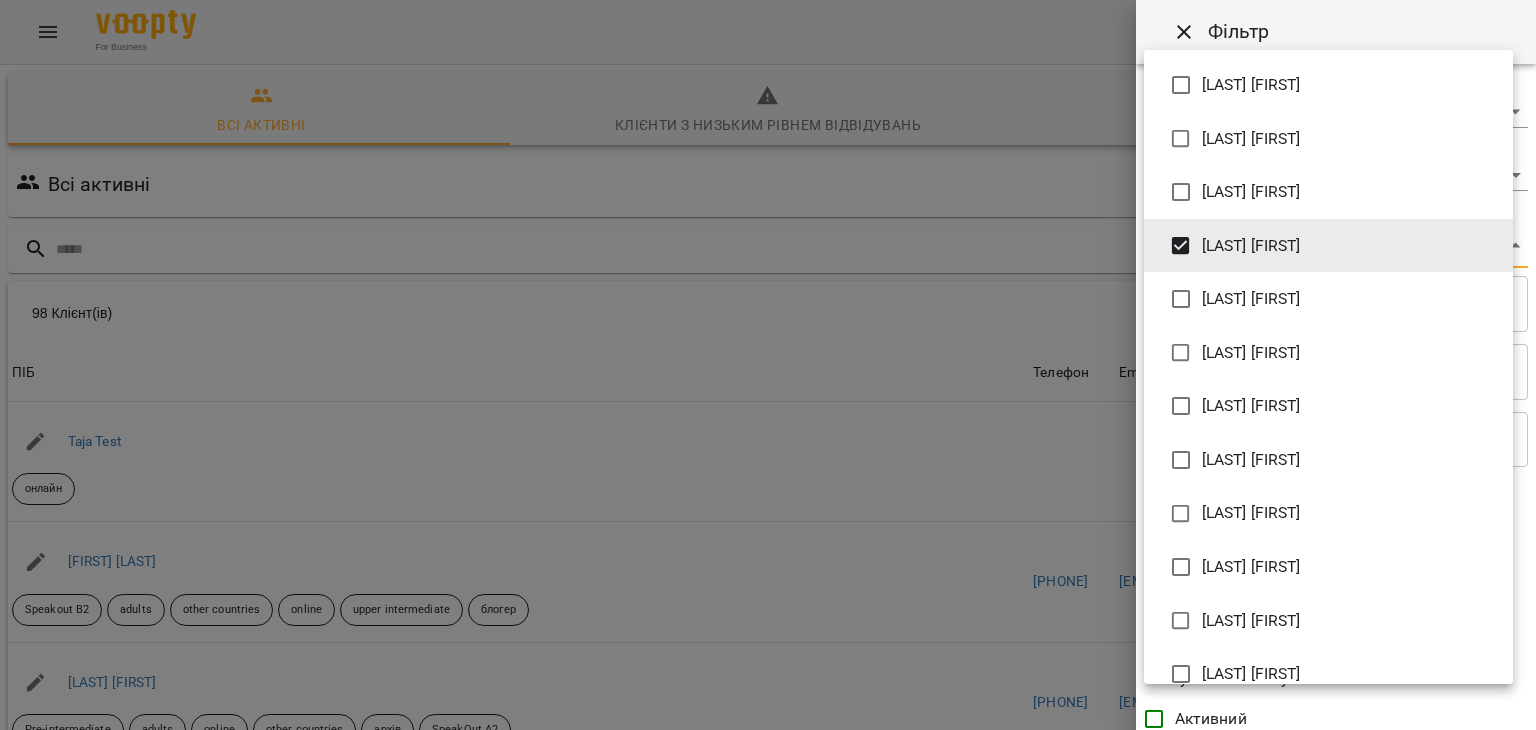 click at bounding box center [768, 365] 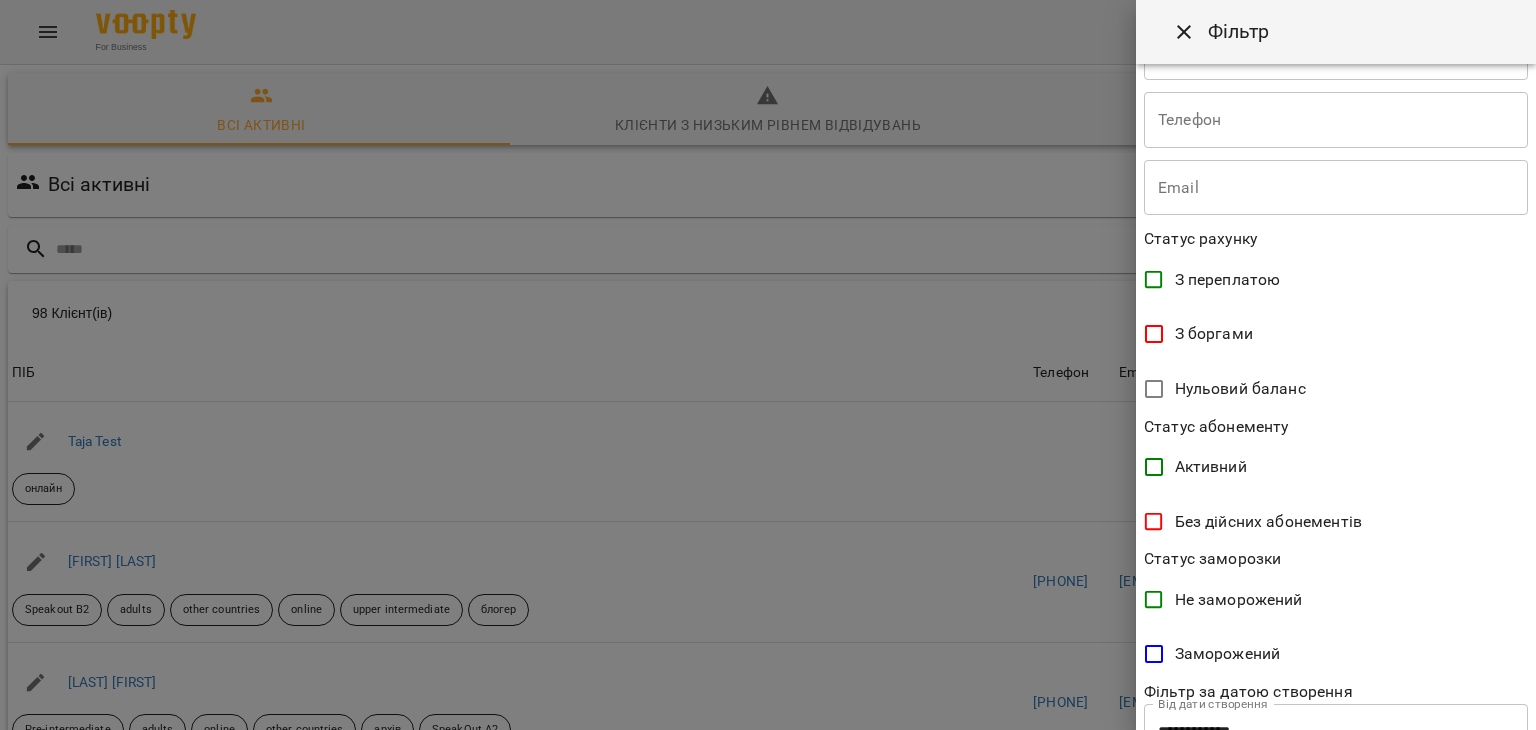 scroll, scrollTop: 397, scrollLeft: 0, axis: vertical 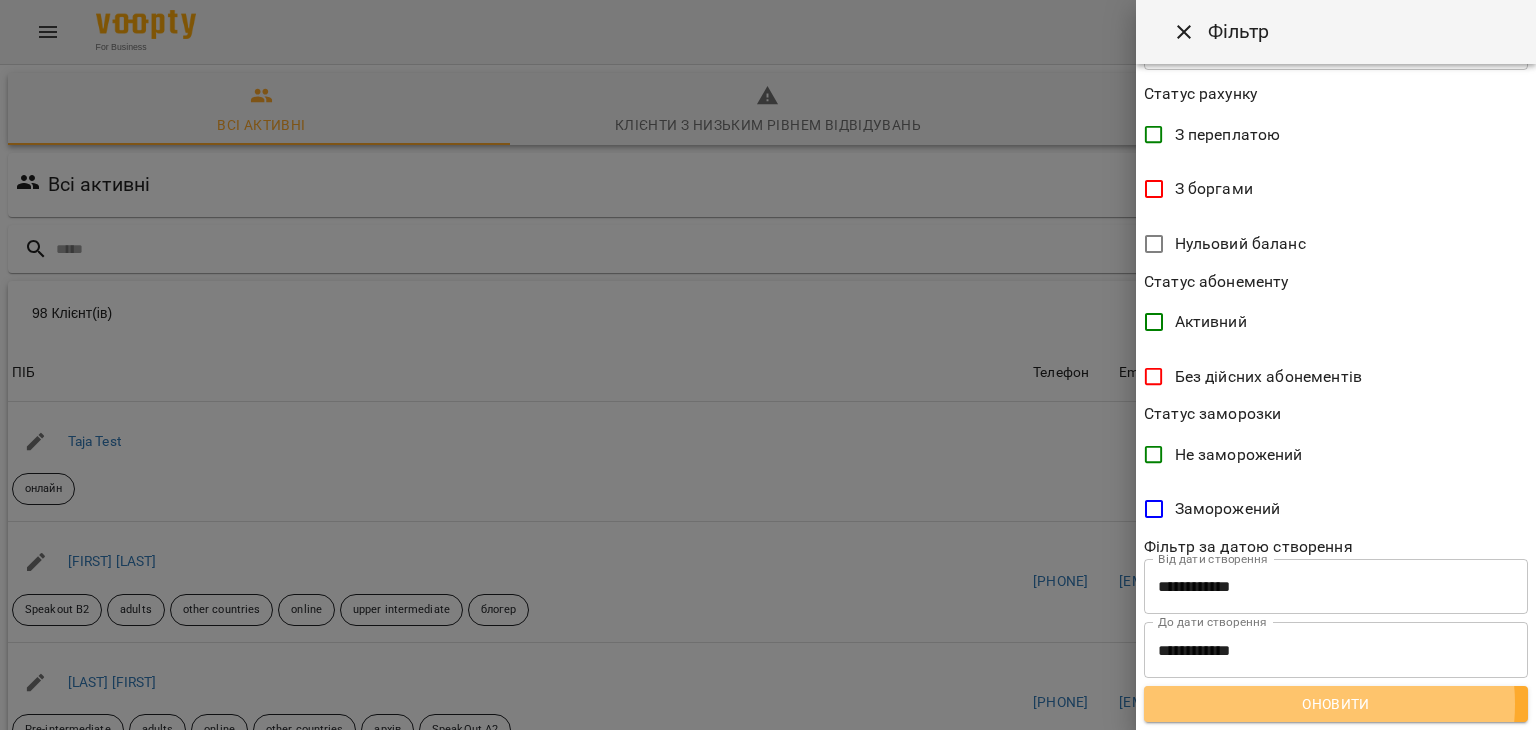 click on "Оновити" at bounding box center [1336, 704] 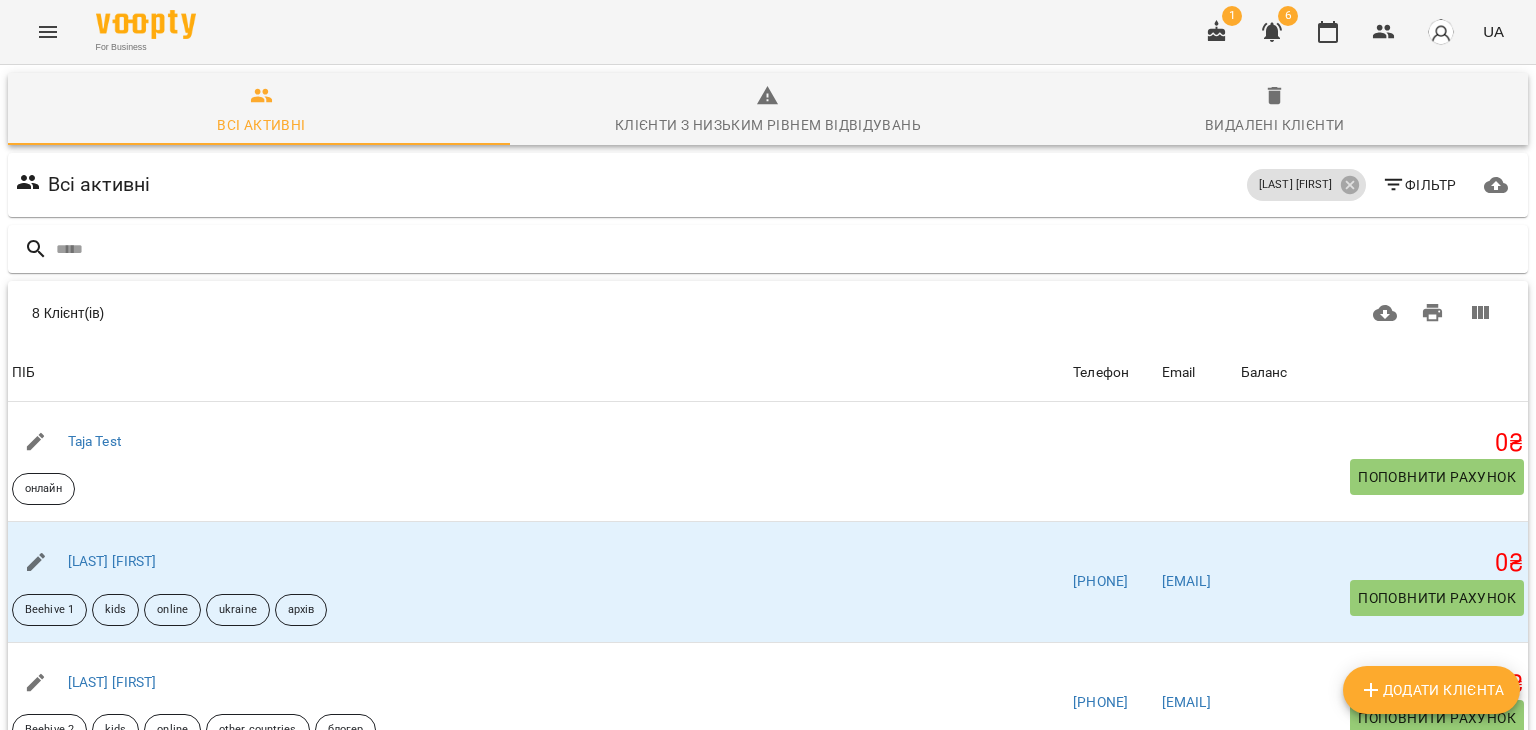 scroll, scrollTop: 100, scrollLeft: 0, axis: vertical 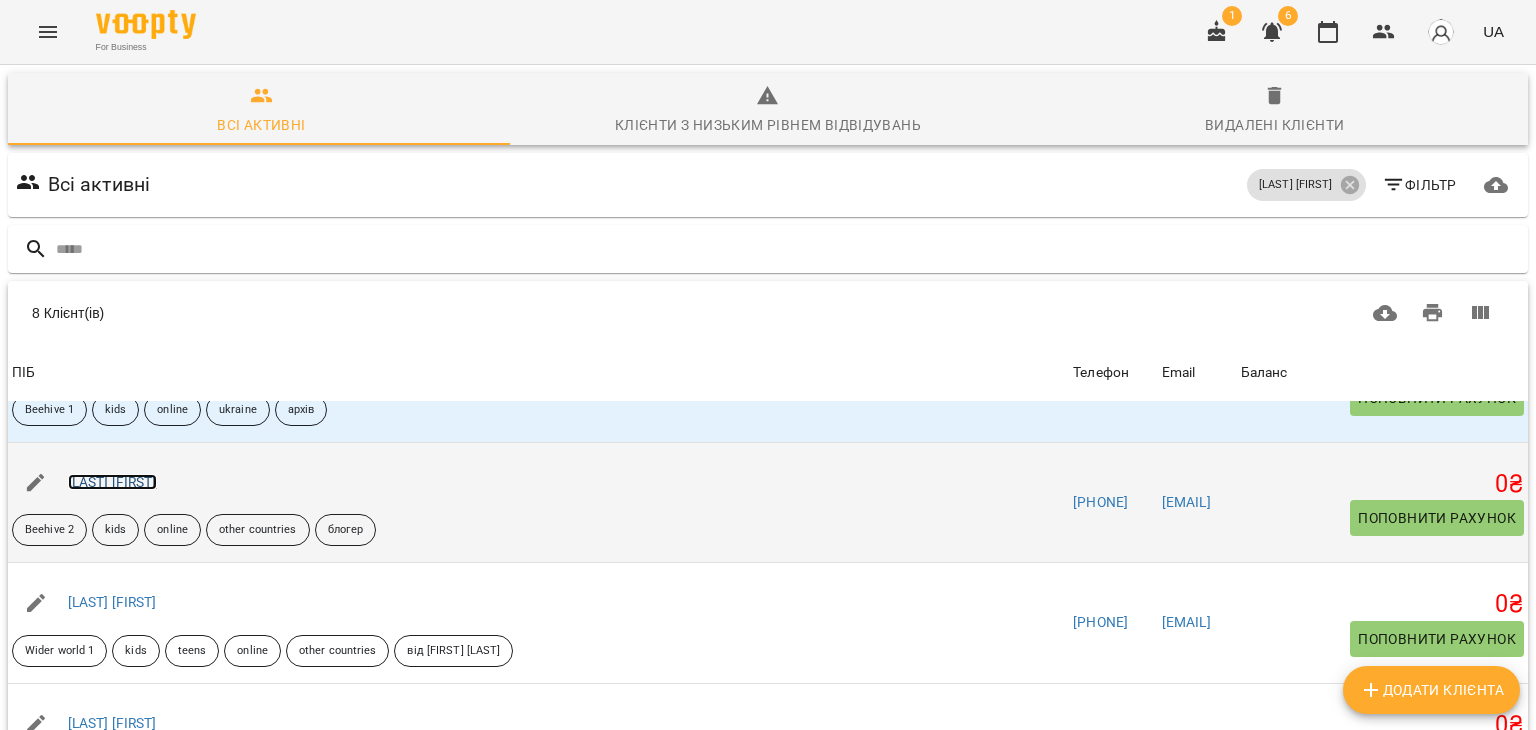 click on "[LAST] [FIRST]" at bounding box center (112, 482) 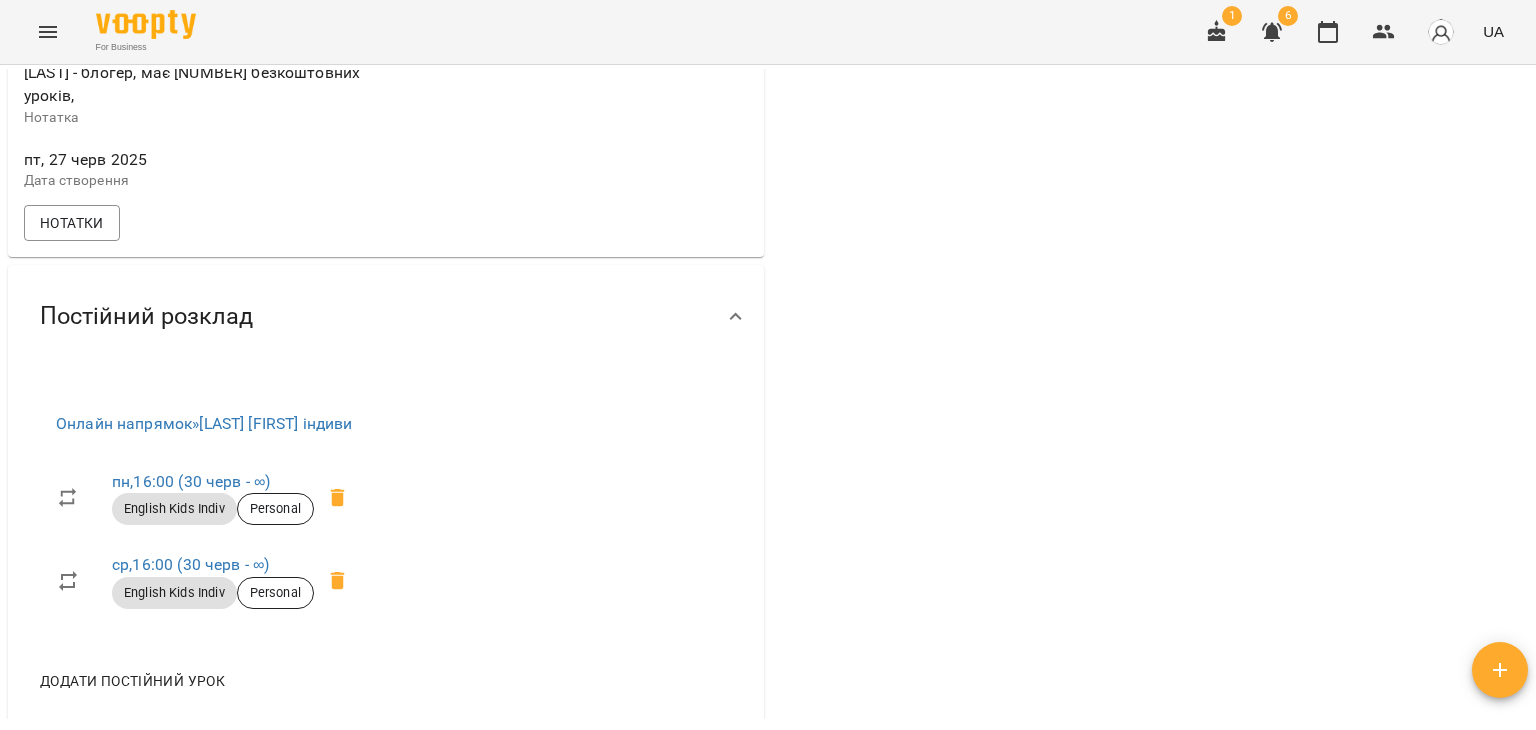 scroll, scrollTop: 779, scrollLeft: 0, axis: vertical 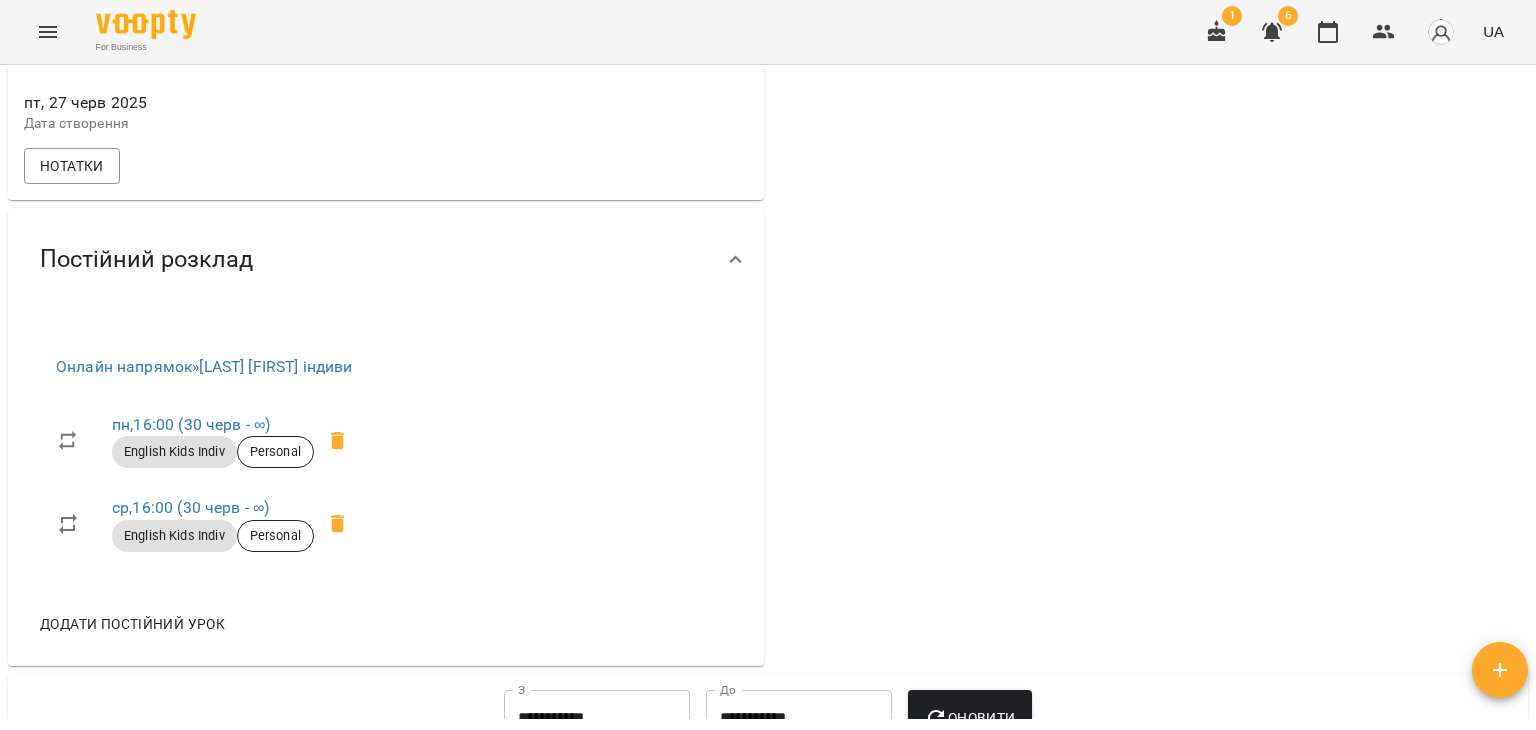 click on "0 ₴ Баланс Поповнити рахунок Актуальні абонементи ( [NUMBER] ) [NUMBER] дитячих індивів - [PRICE] ₴ [DATE] - [DATE] Ціна 0 ₴ Знижки 100% English Teens Indiv English Kids Indiv Заняття [NUMBER] [NUMBER] Додати Абонемент Історія абонементів" at bounding box center (1150, 57) 